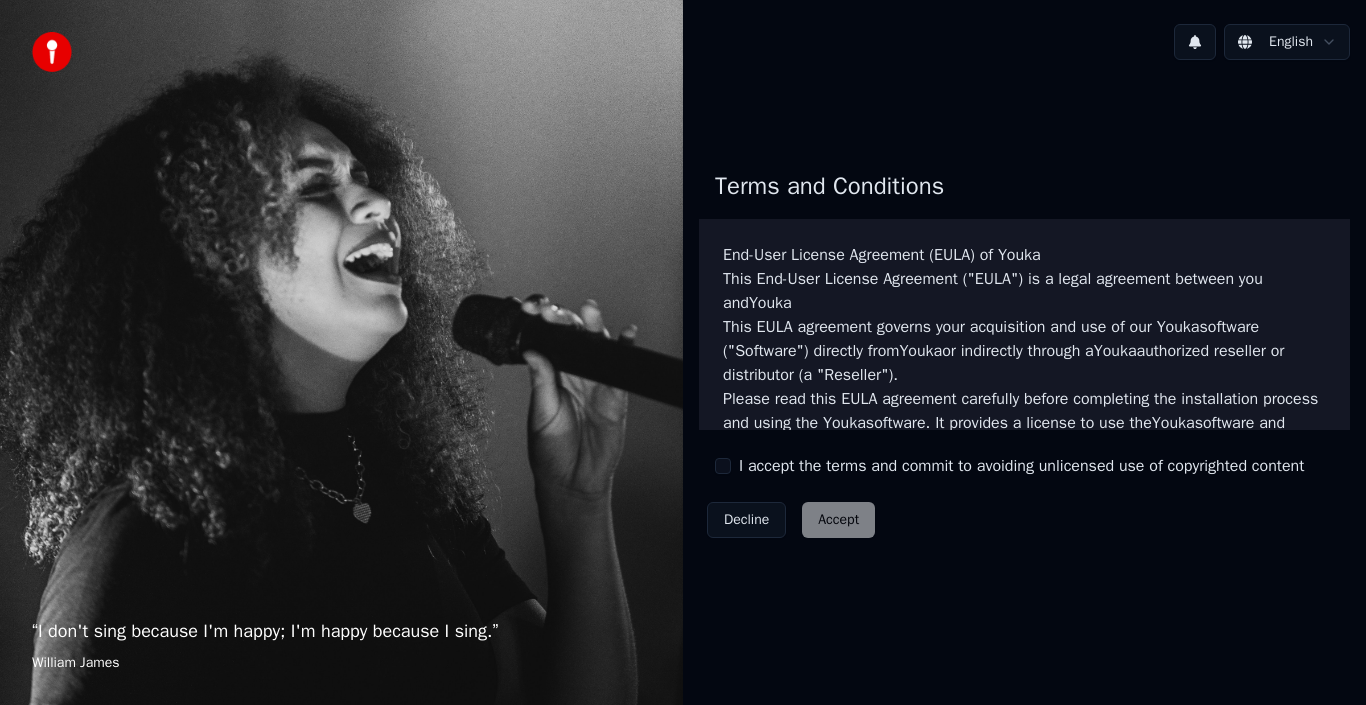 scroll, scrollTop: 0, scrollLeft: 0, axis: both 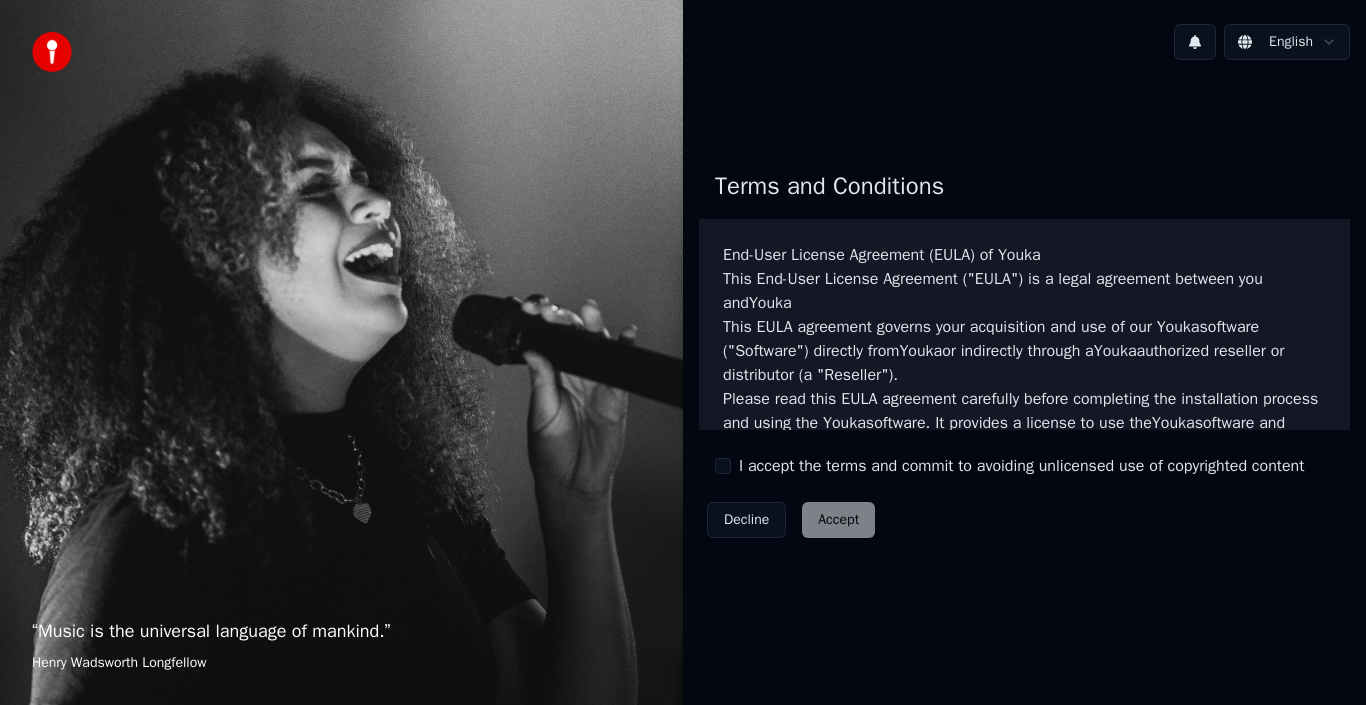 click on "I accept the terms and commit to avoiding unlicensed use of copyrighted content" at bounding box center (723, 466) 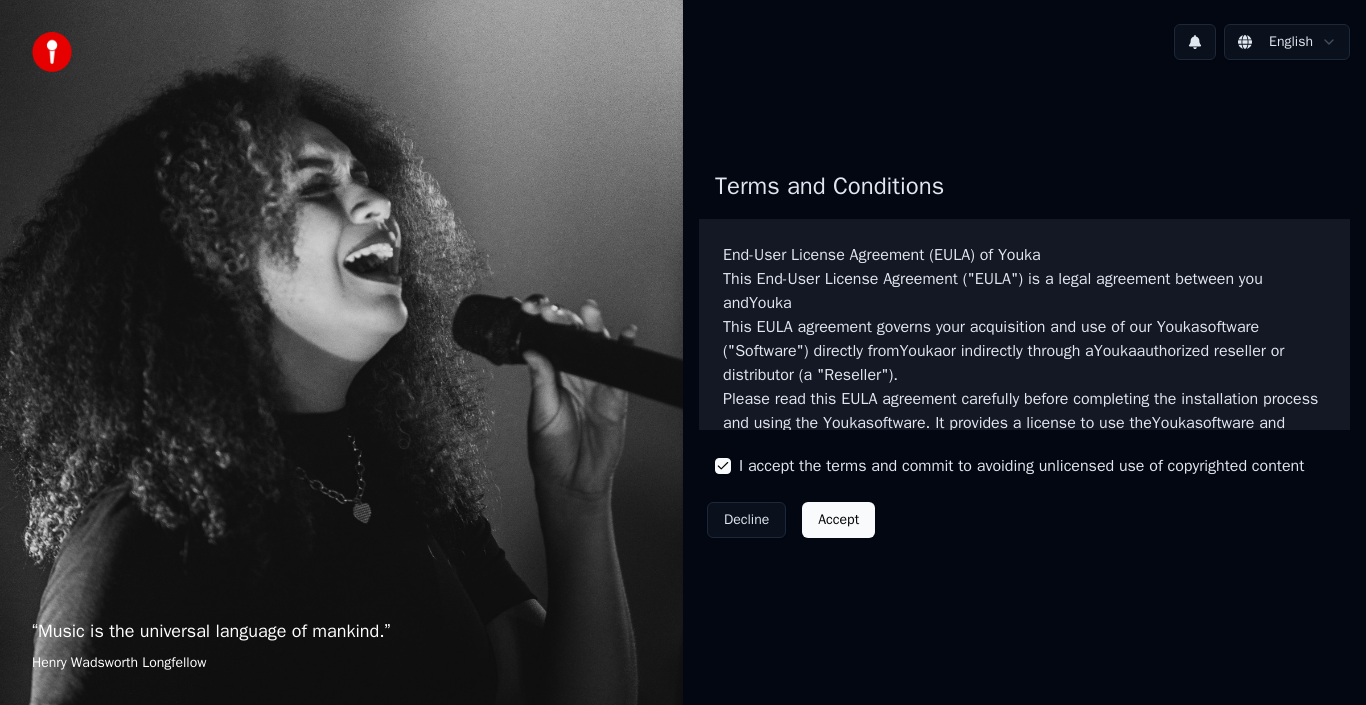 click on "Accept" at bounding box center [838, 520] 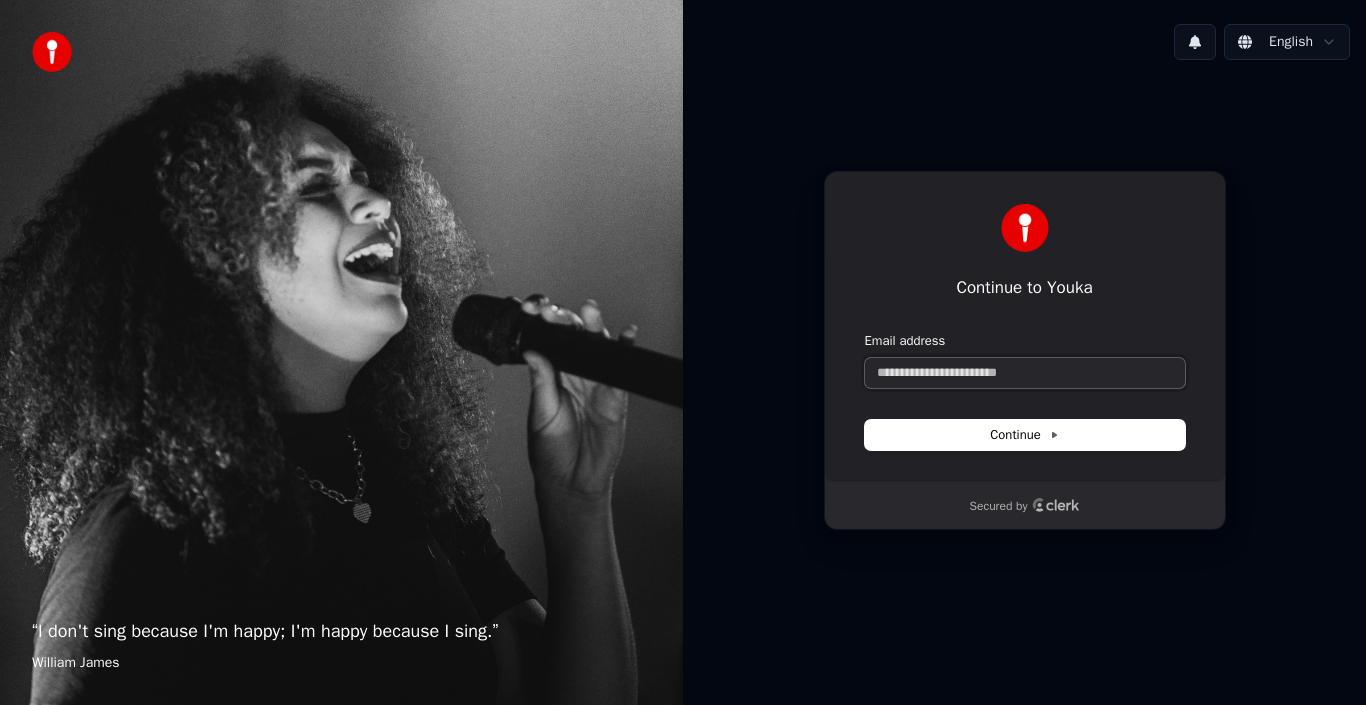 click on "Email address" at bounding box center [1025, 373] 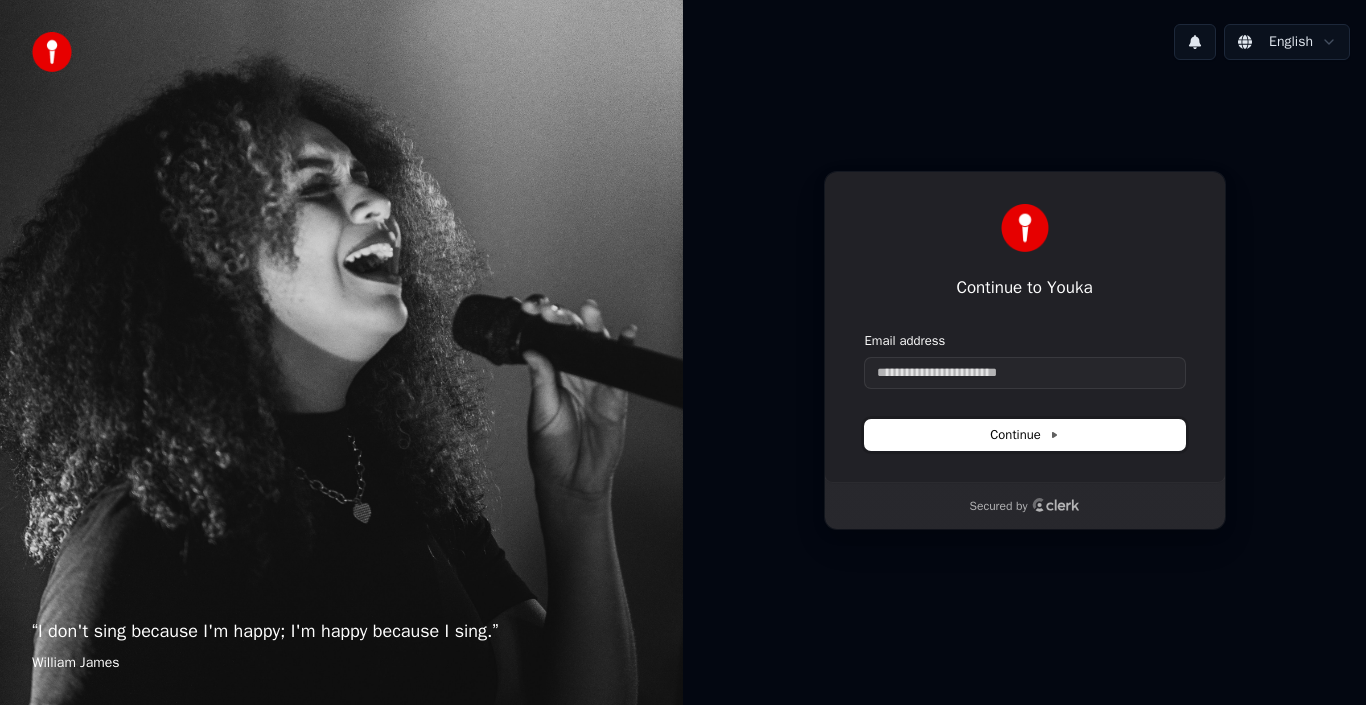 click on "Continue" at bounding box center [1024, 435] 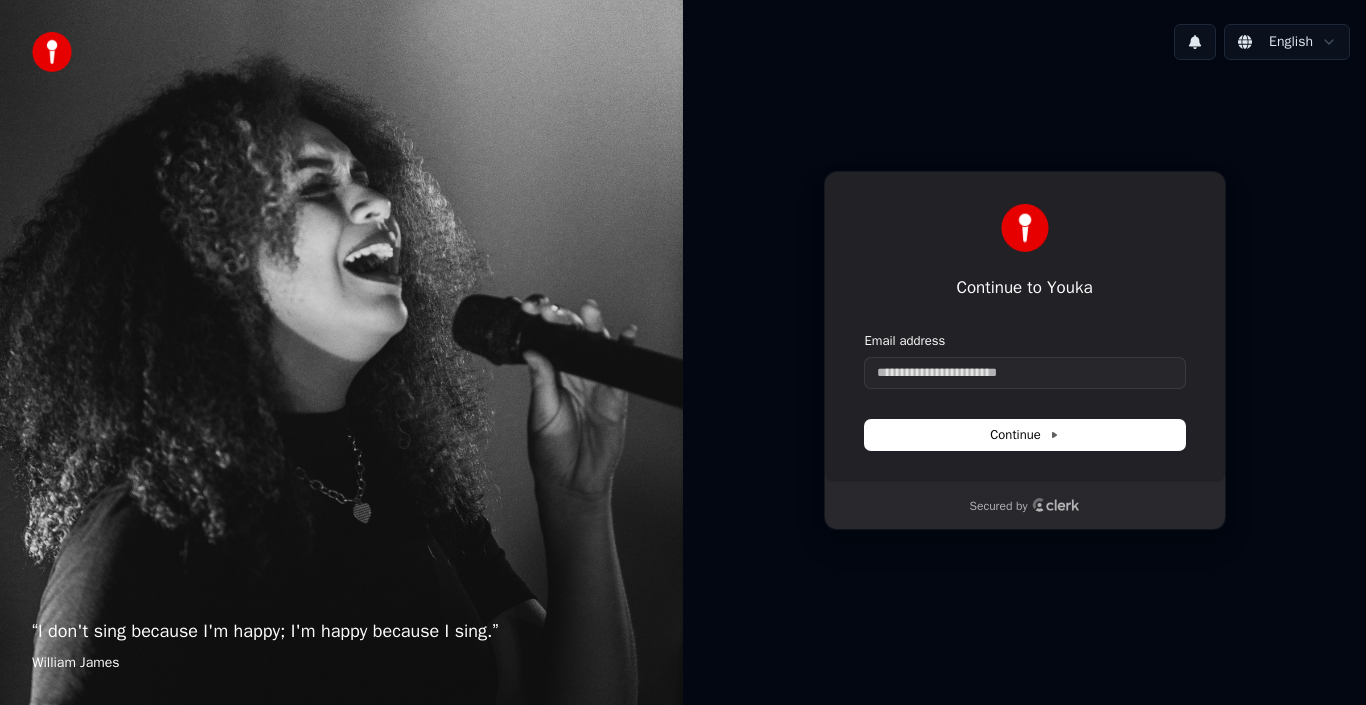 drag, startPoint x: 1032, startPoint y: 580, endPoint x: 1024, endPoint y: 565, distance: 17 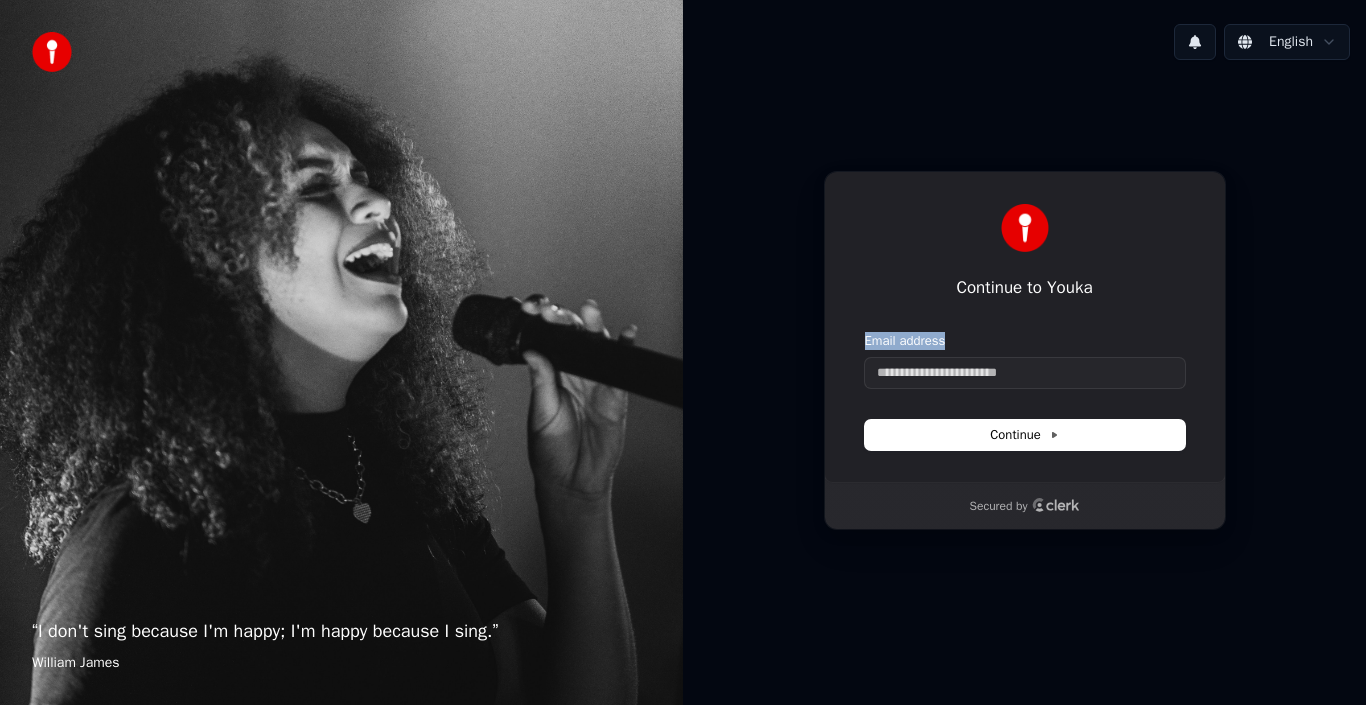 click on "Email address Continue" at bounding box center [1025, 391] 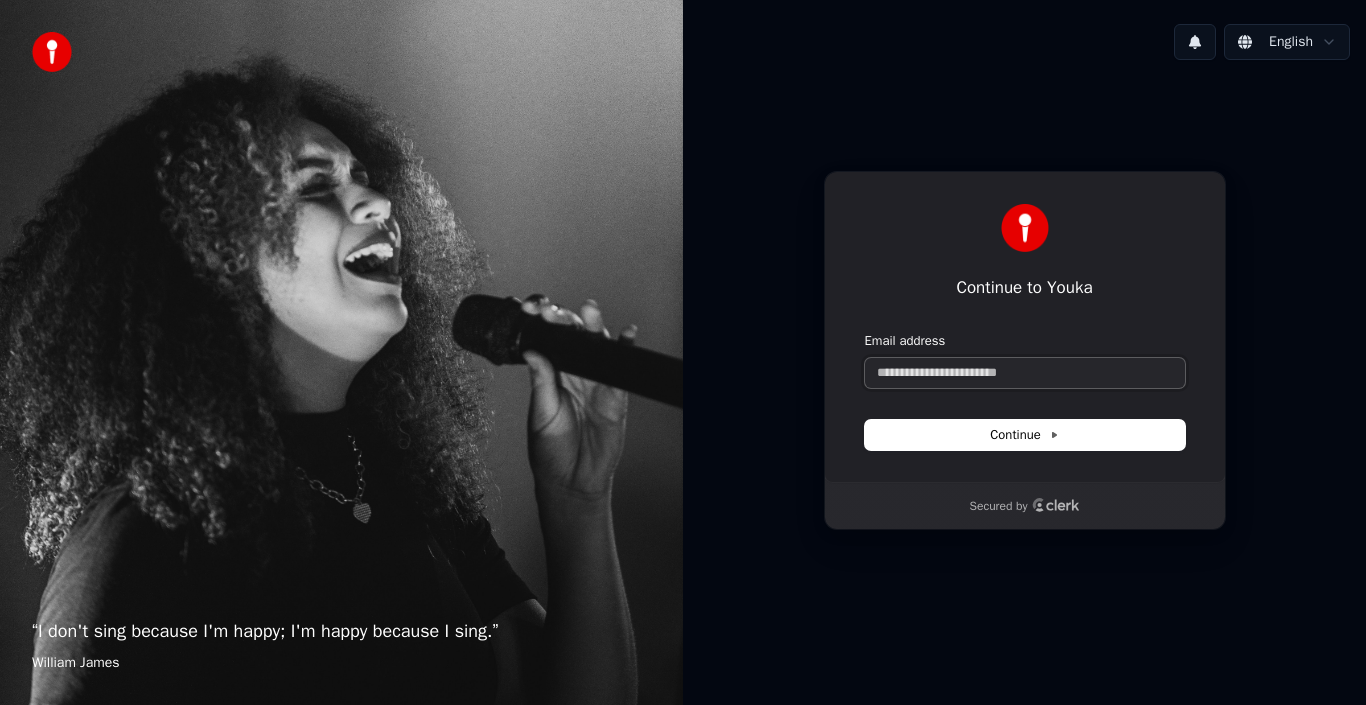 click on "Email address" at bounding box center [1025, 373] 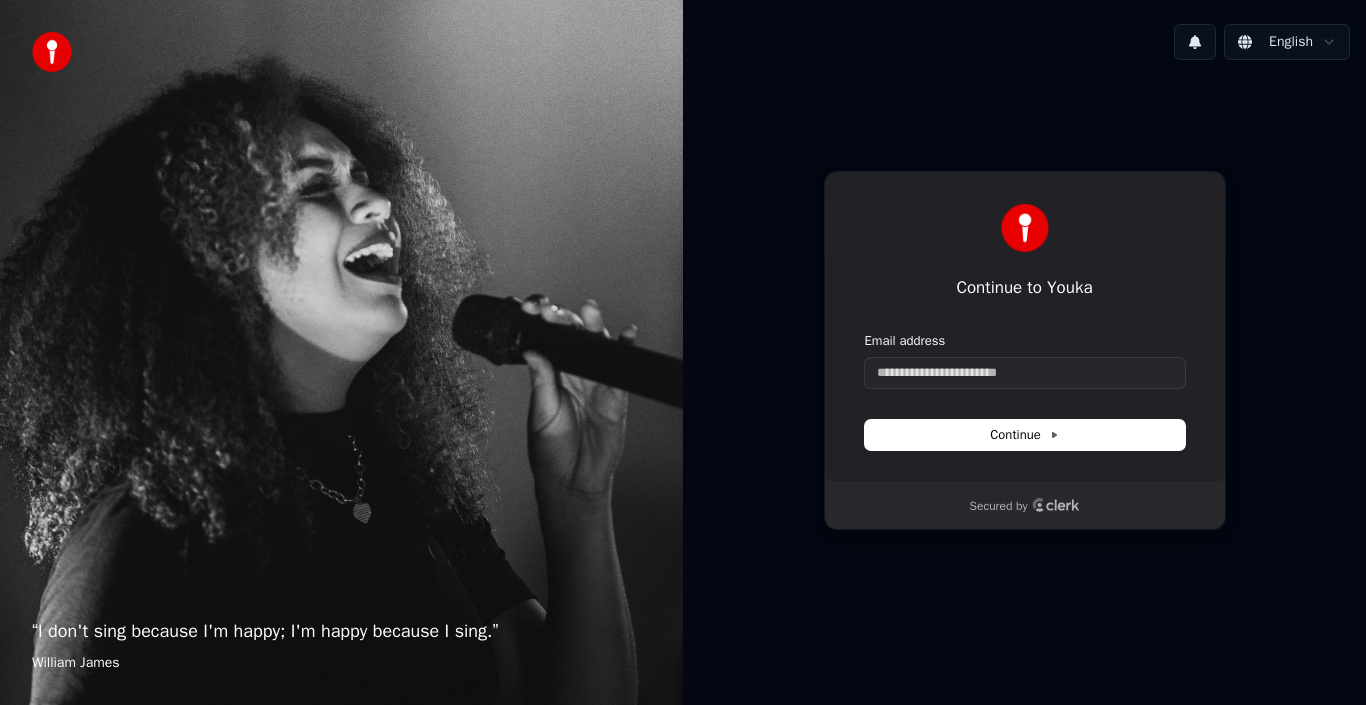 click on "“ I don't sing because I'm happy; I'm happy because I sing. ” William James English Continue to Youka Continue with Google or Email address Continue Secured by" at bounding box center [683, 352] 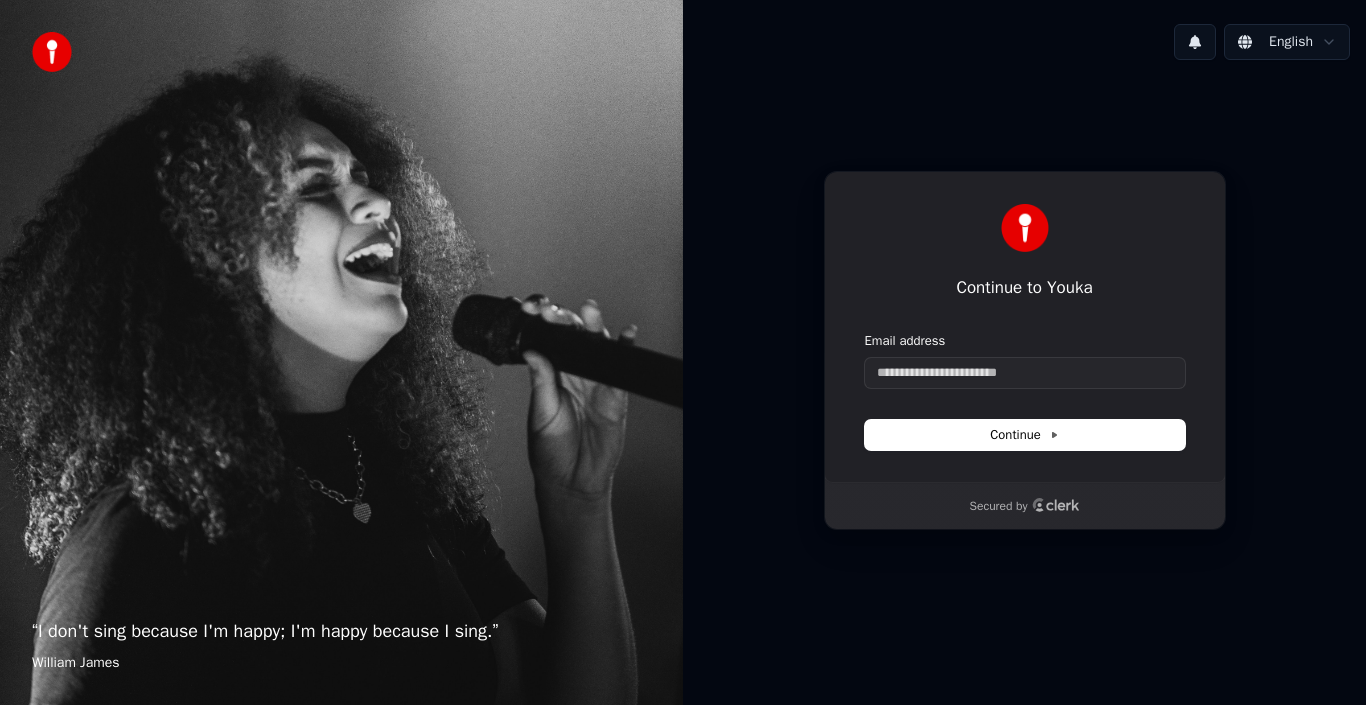 drag, startPoint x: 1335, startPoint y: 463, endPoint x: 1249, endPoint y: 309, distance: 176.38594 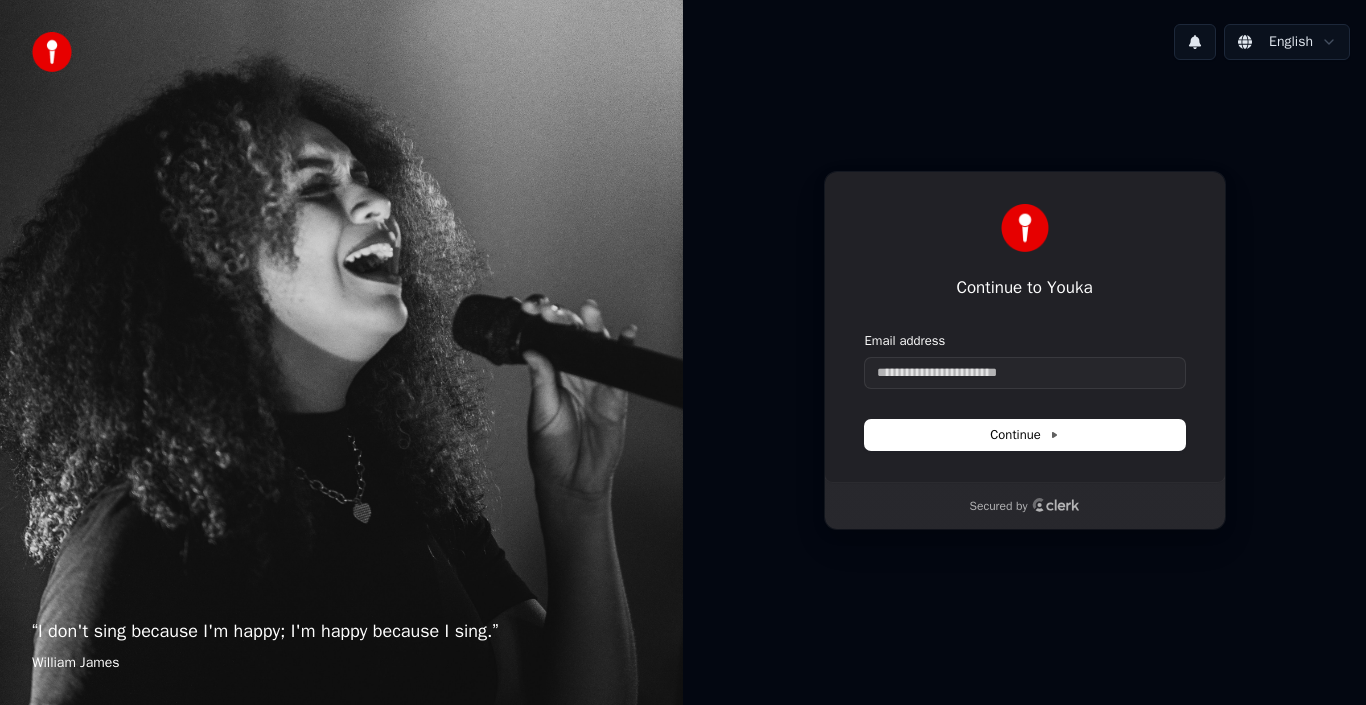 click on "Continue to Youka Continue with Google or Email address Continue Secured by" at bounding box center (1024, 350) 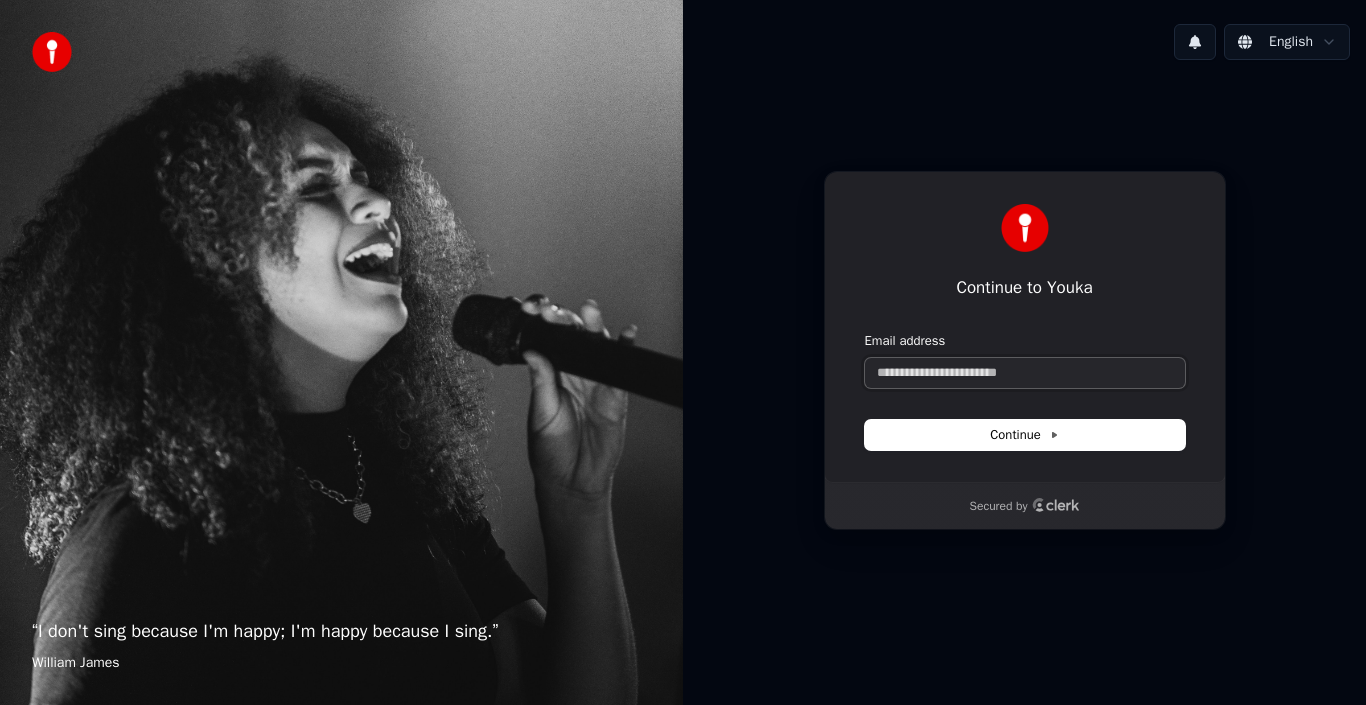click on "Email address" at bounding box center [1025, 373] 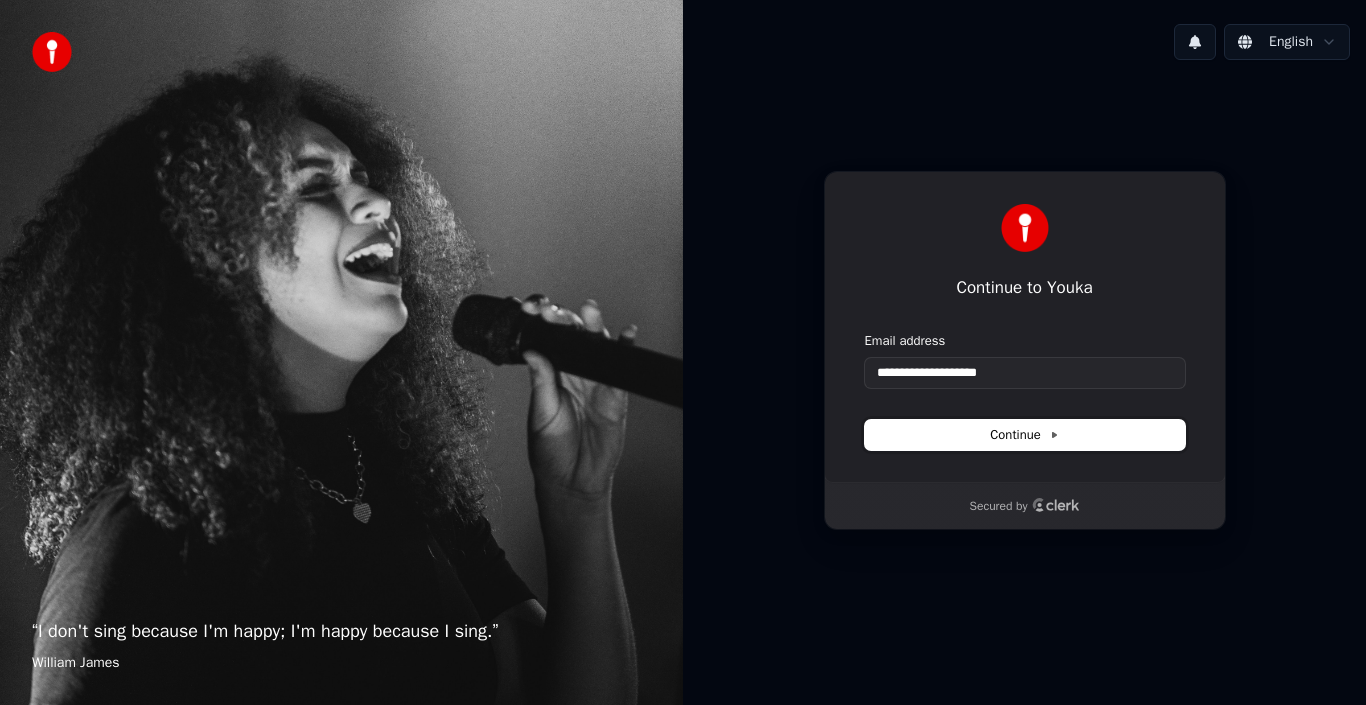 click on "Continue" at bounding box center (1025, 435) 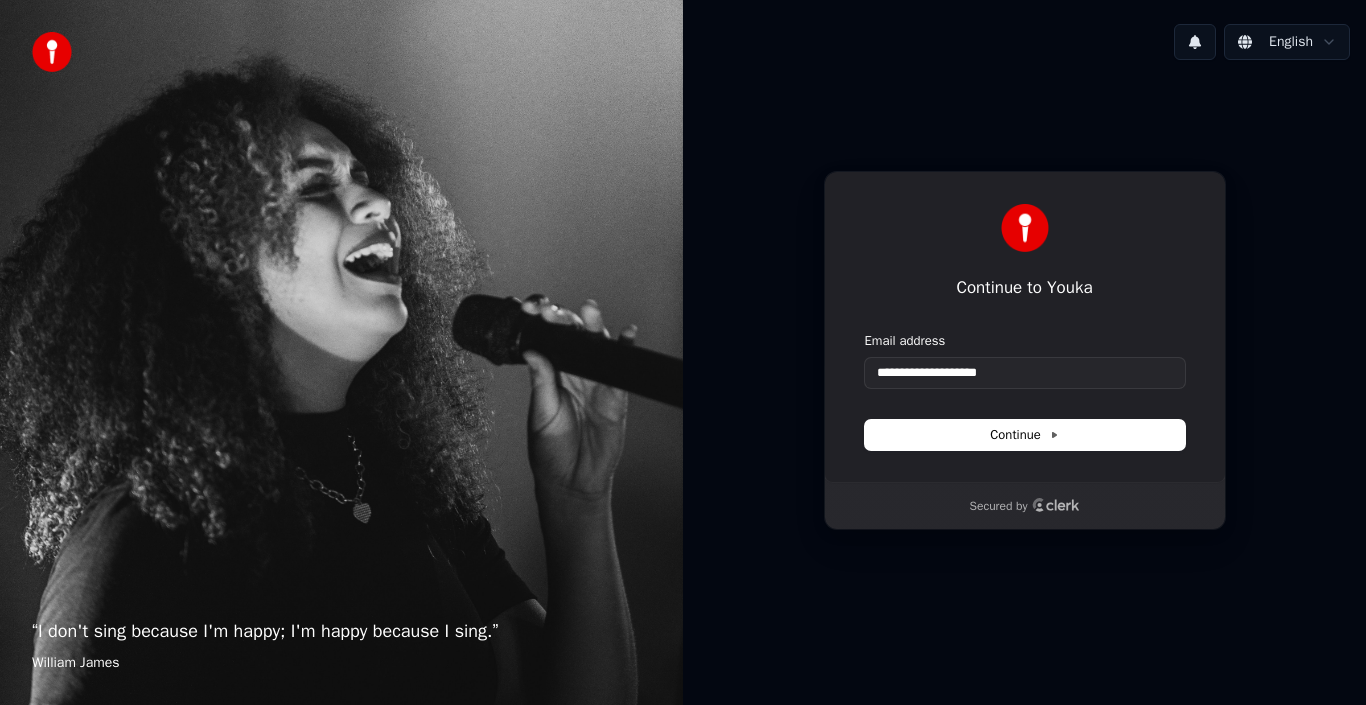 type on "**********" 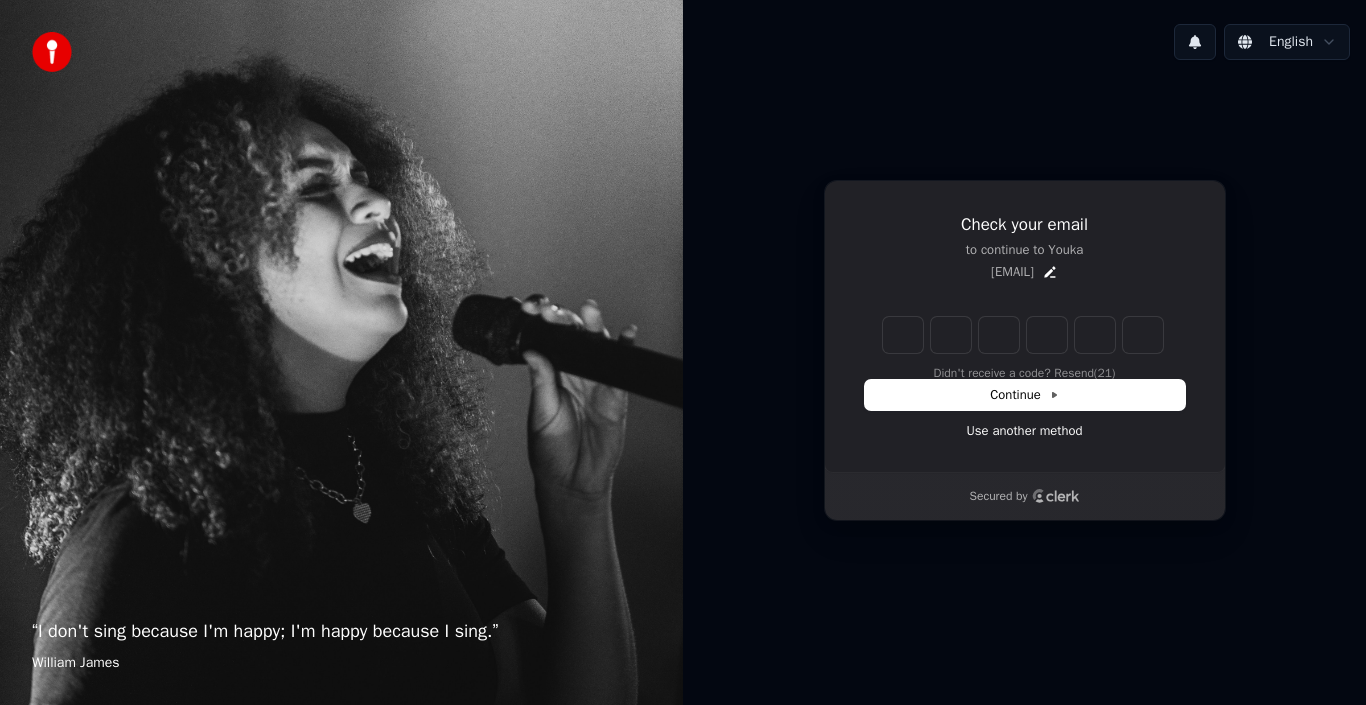 type on "*" 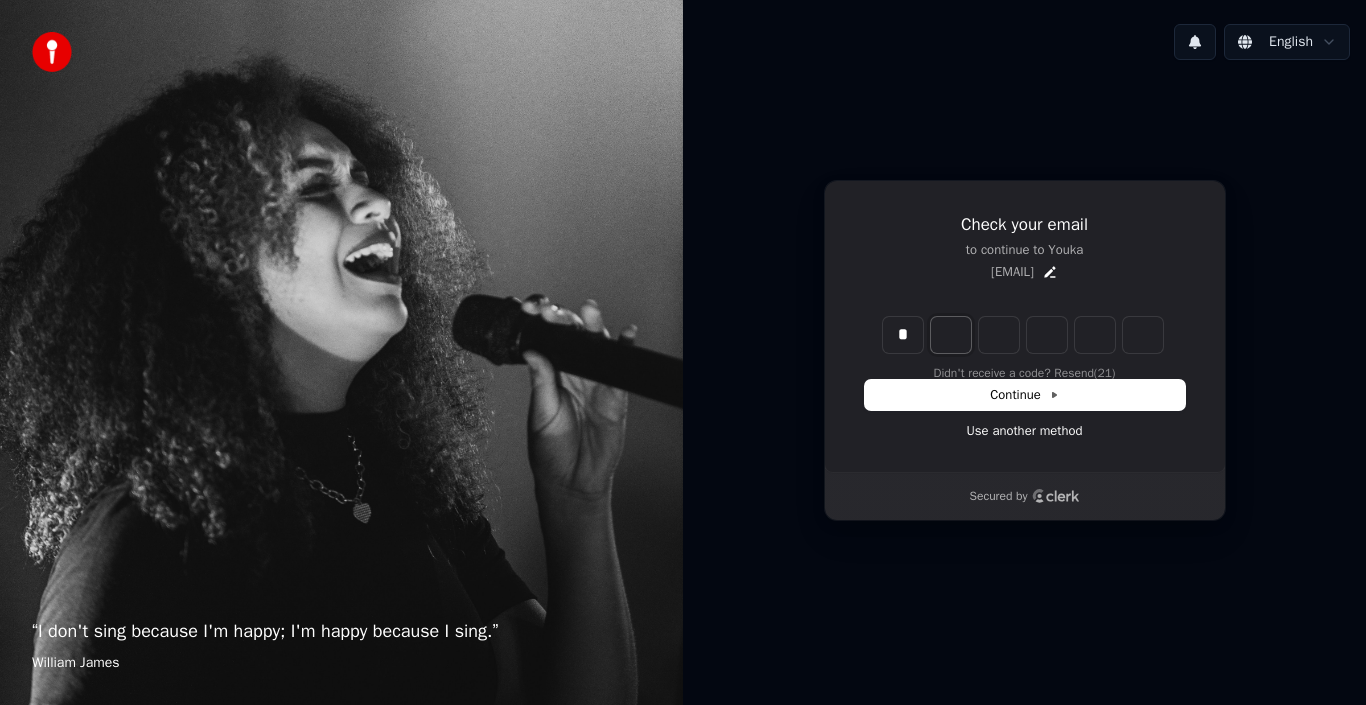 type on "*" 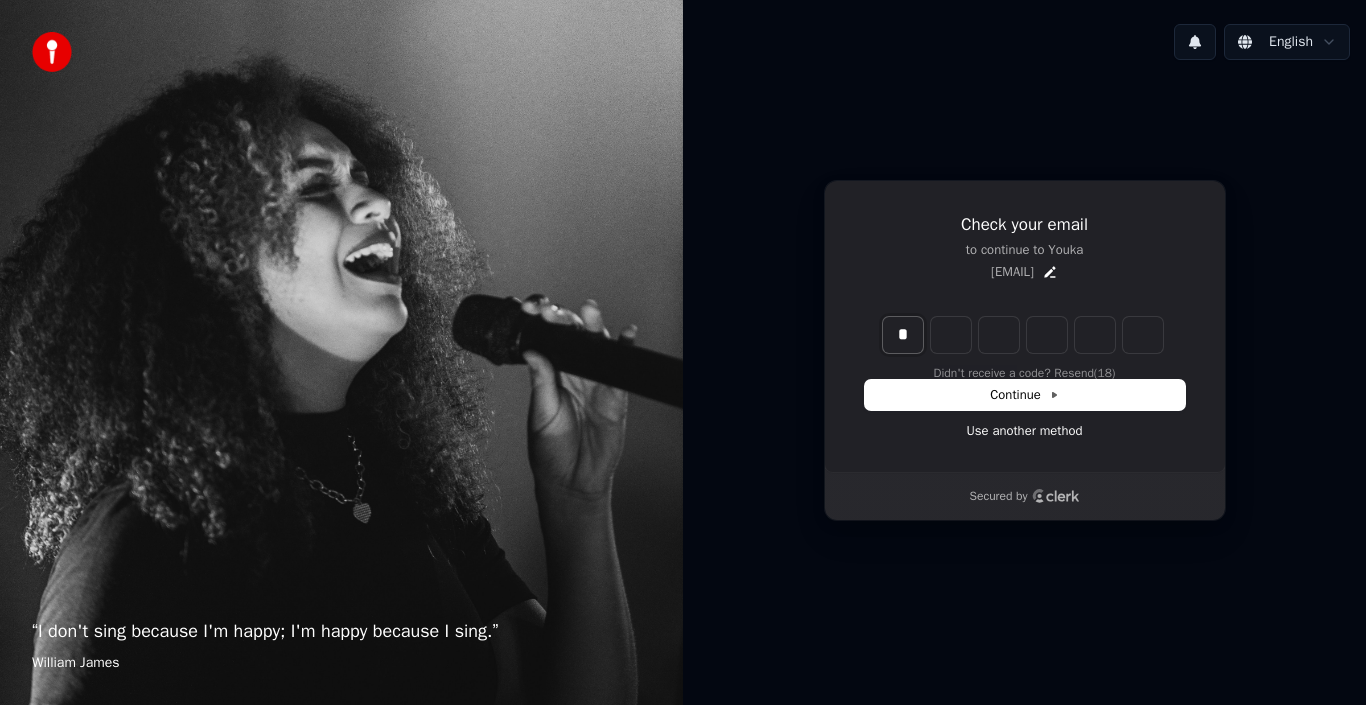 type 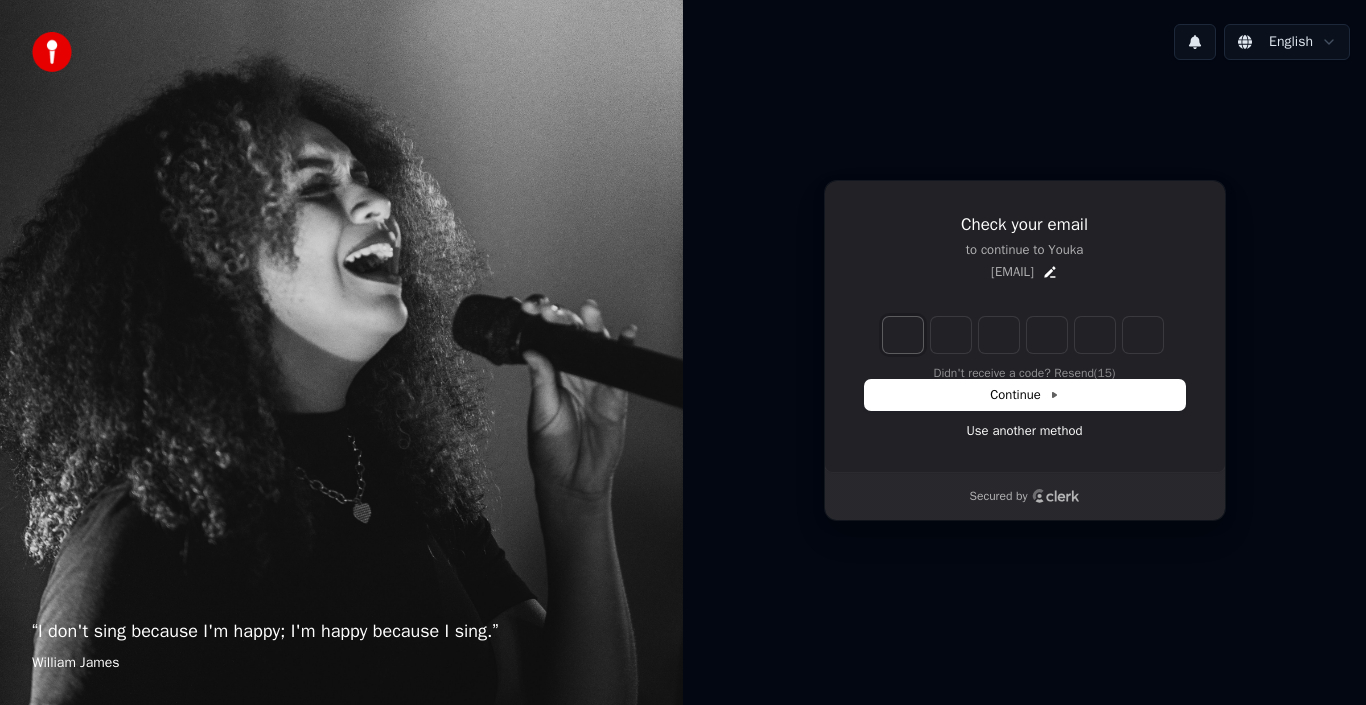 click at bounding box center [903, 335] 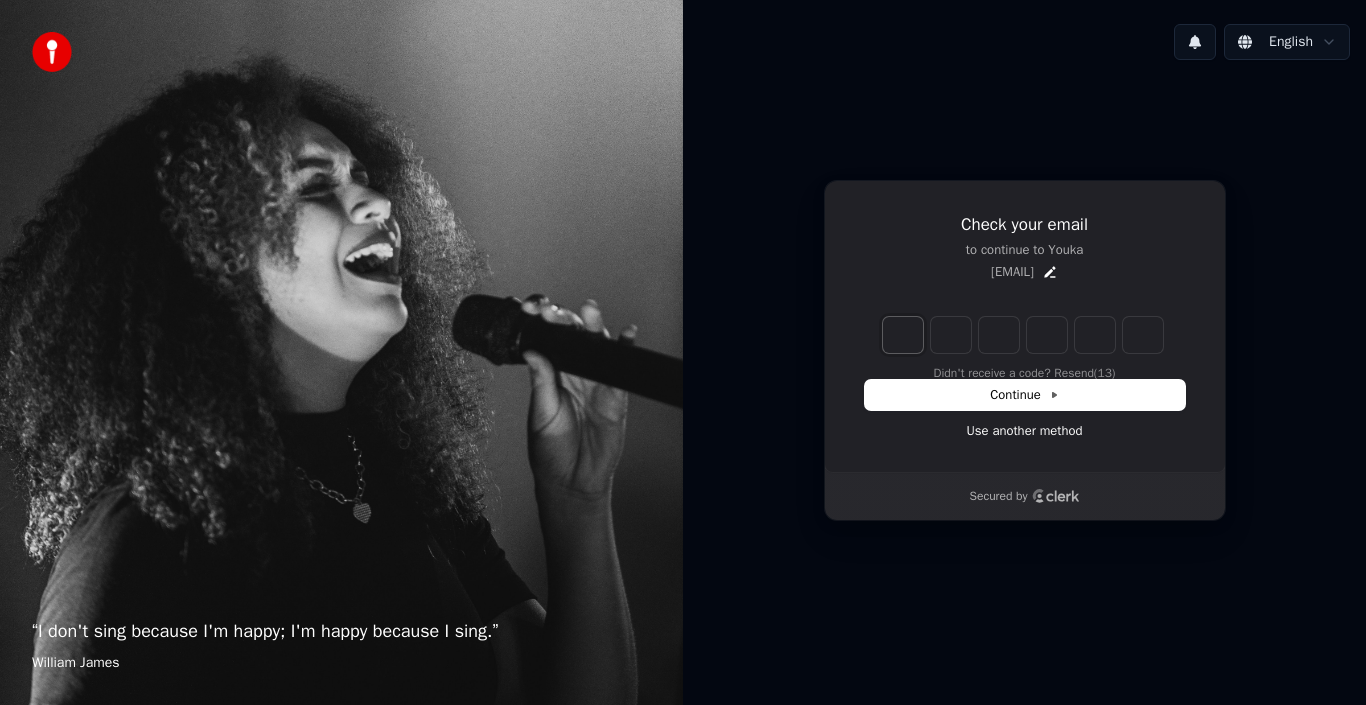type on "*" 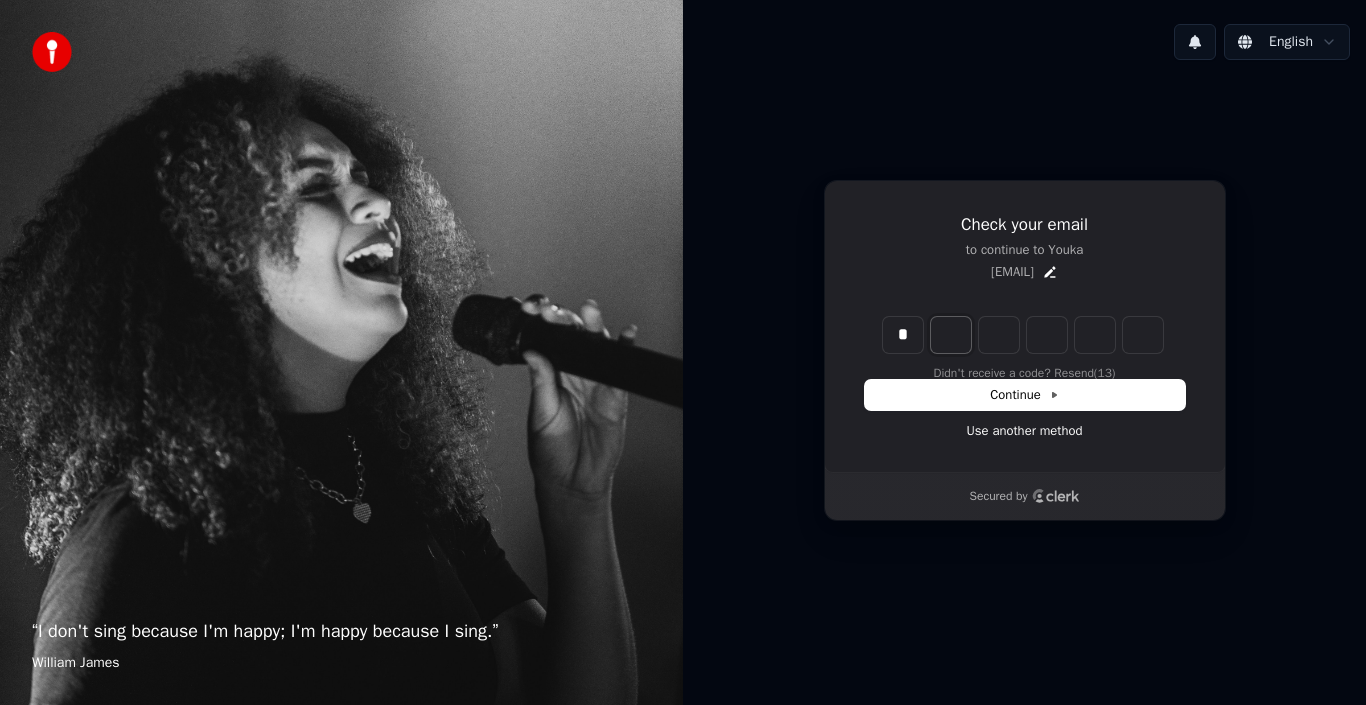 type on "*" 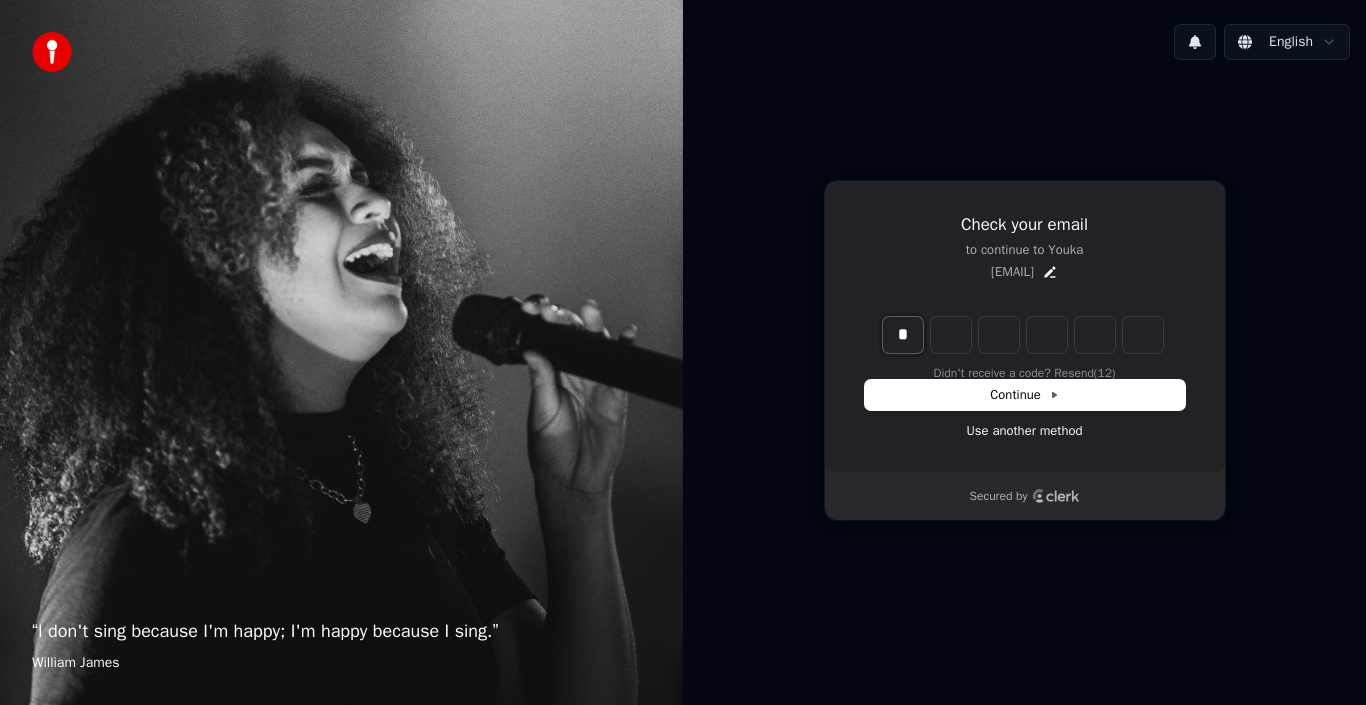 type 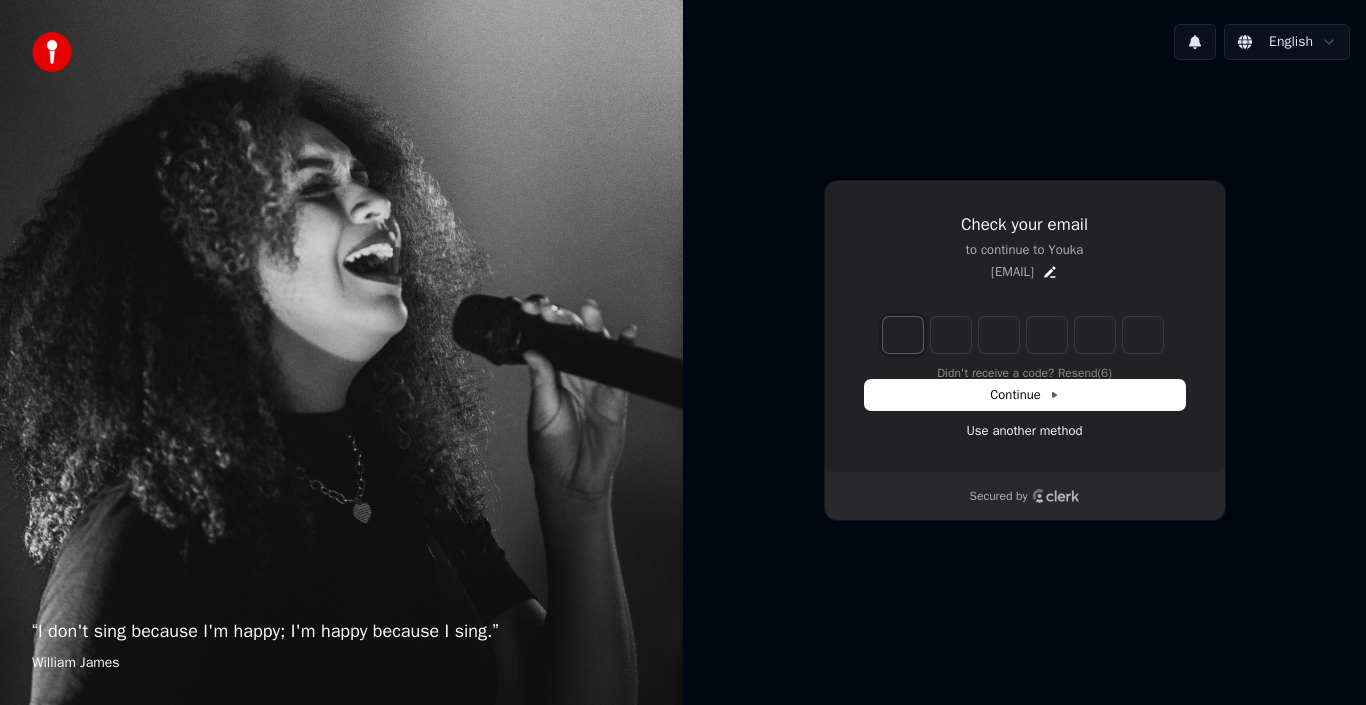 type 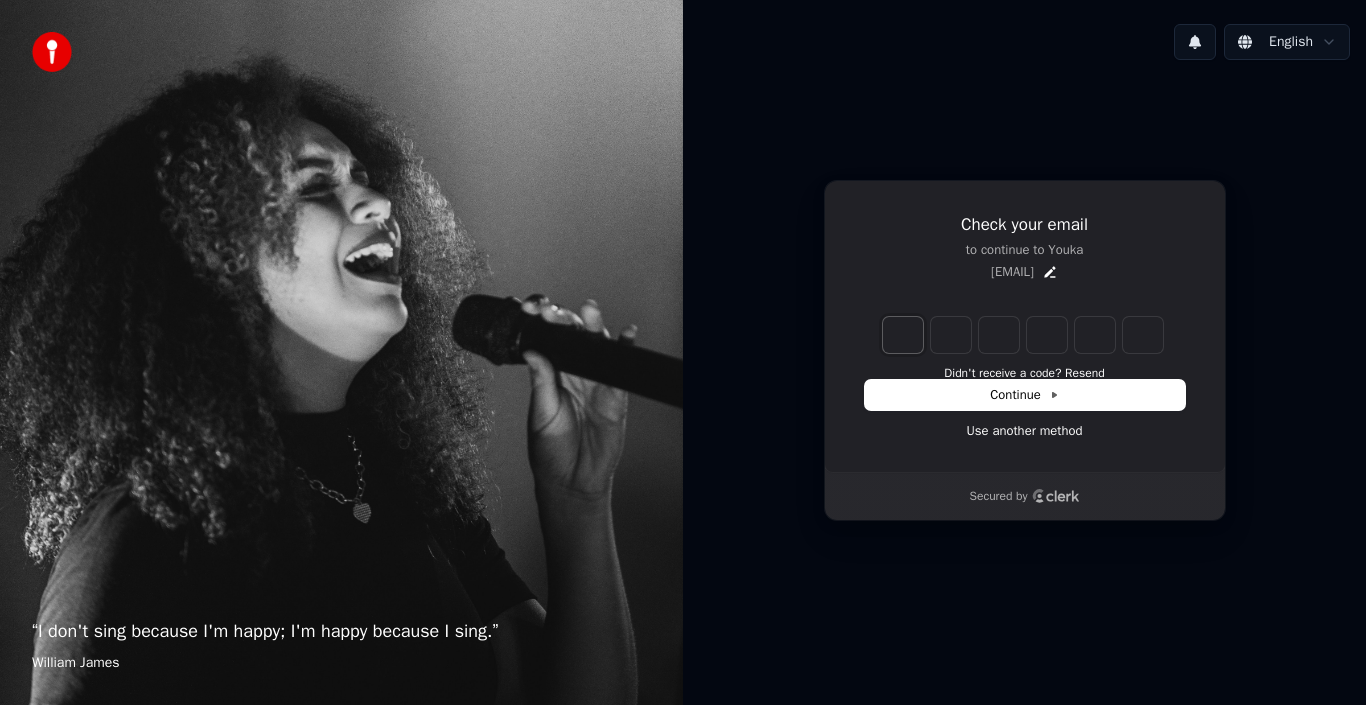click at bounding box center [903, 335] 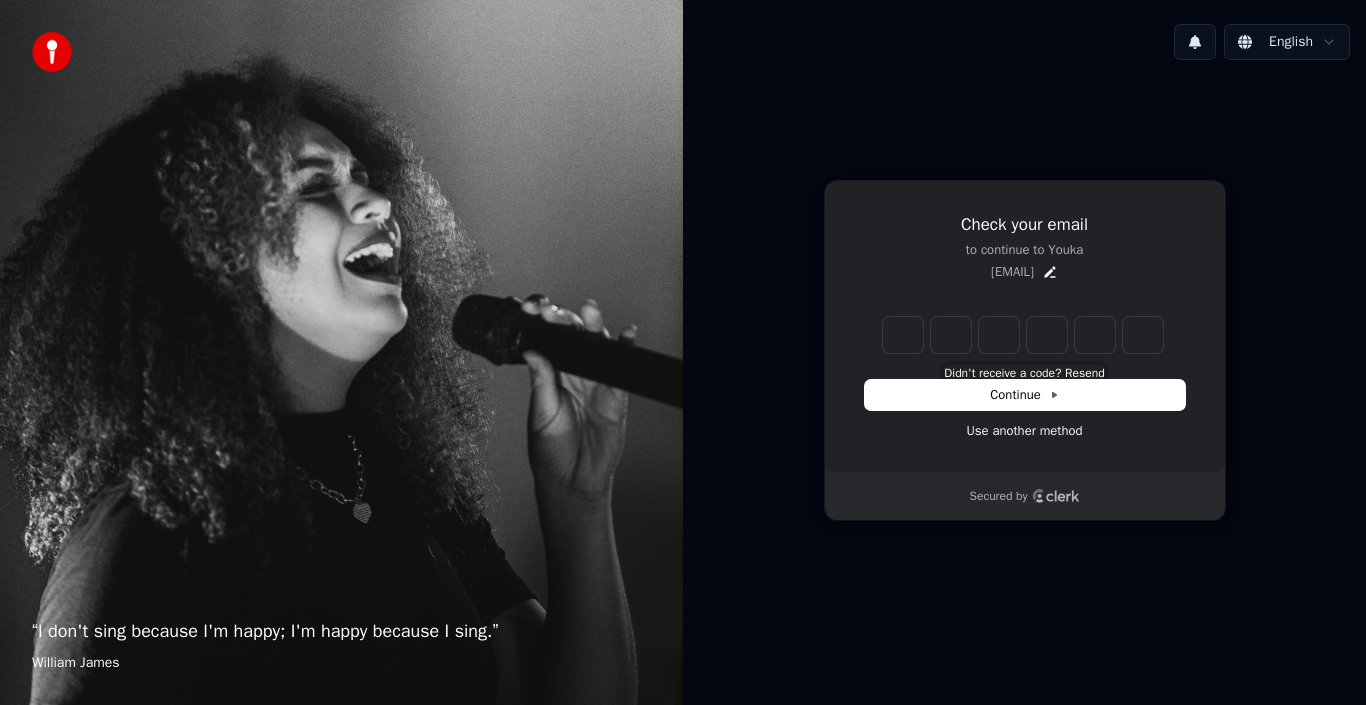click on "Didn't receive a code? Resend" at bounding box center [1024, 373] 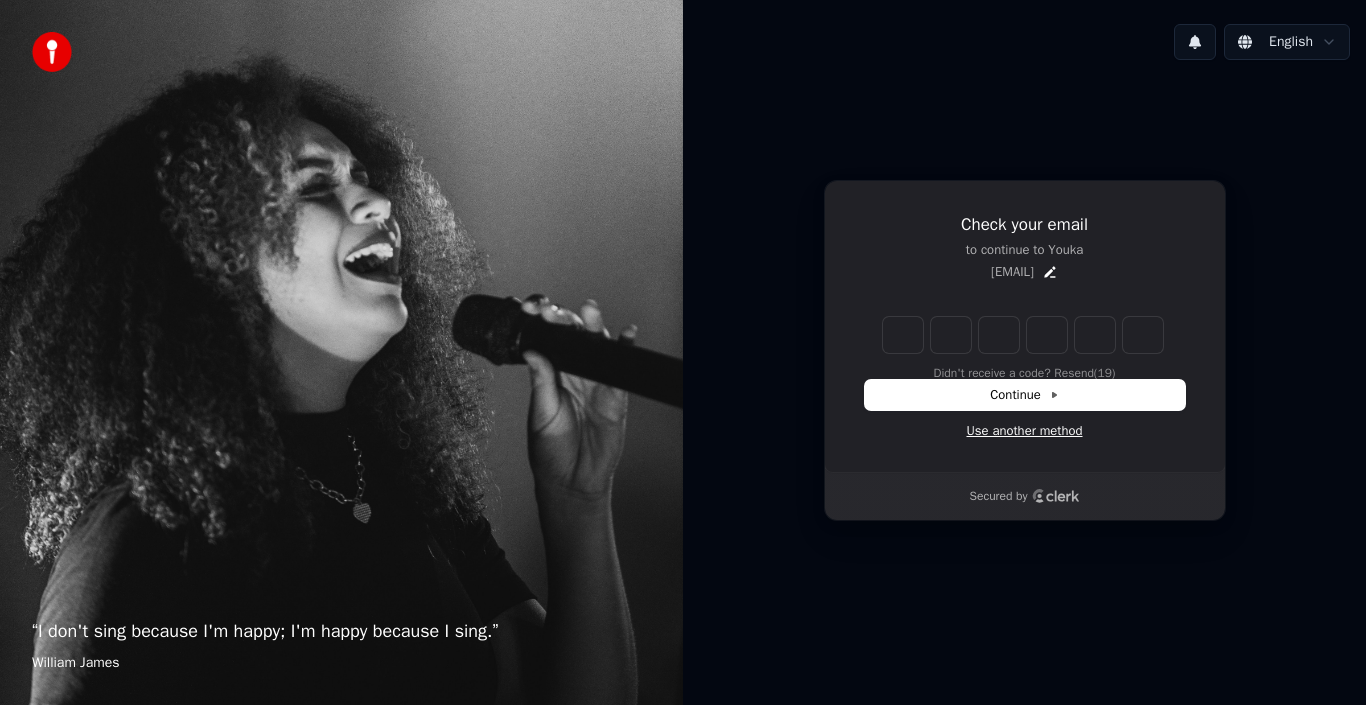 click on "Use another method" at bounding box center [1024, 431] 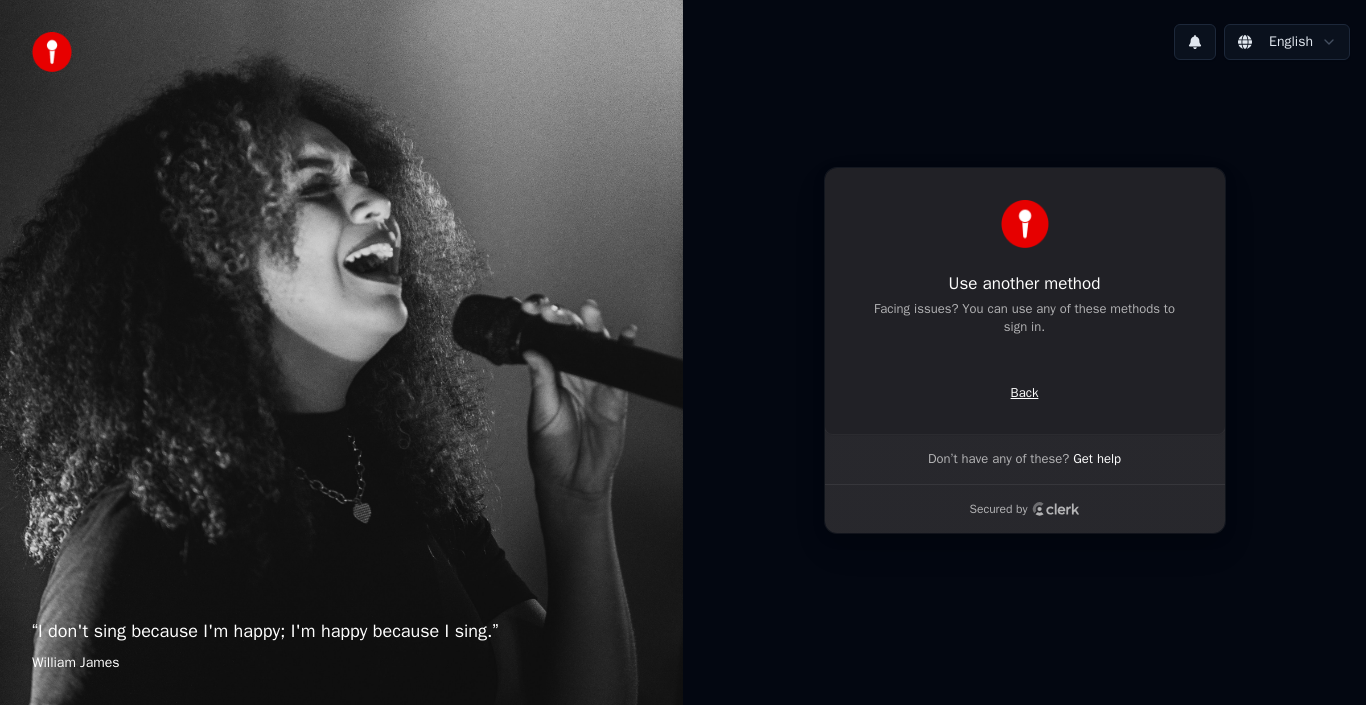 click on "Back" at bounding box center (1025, 393) 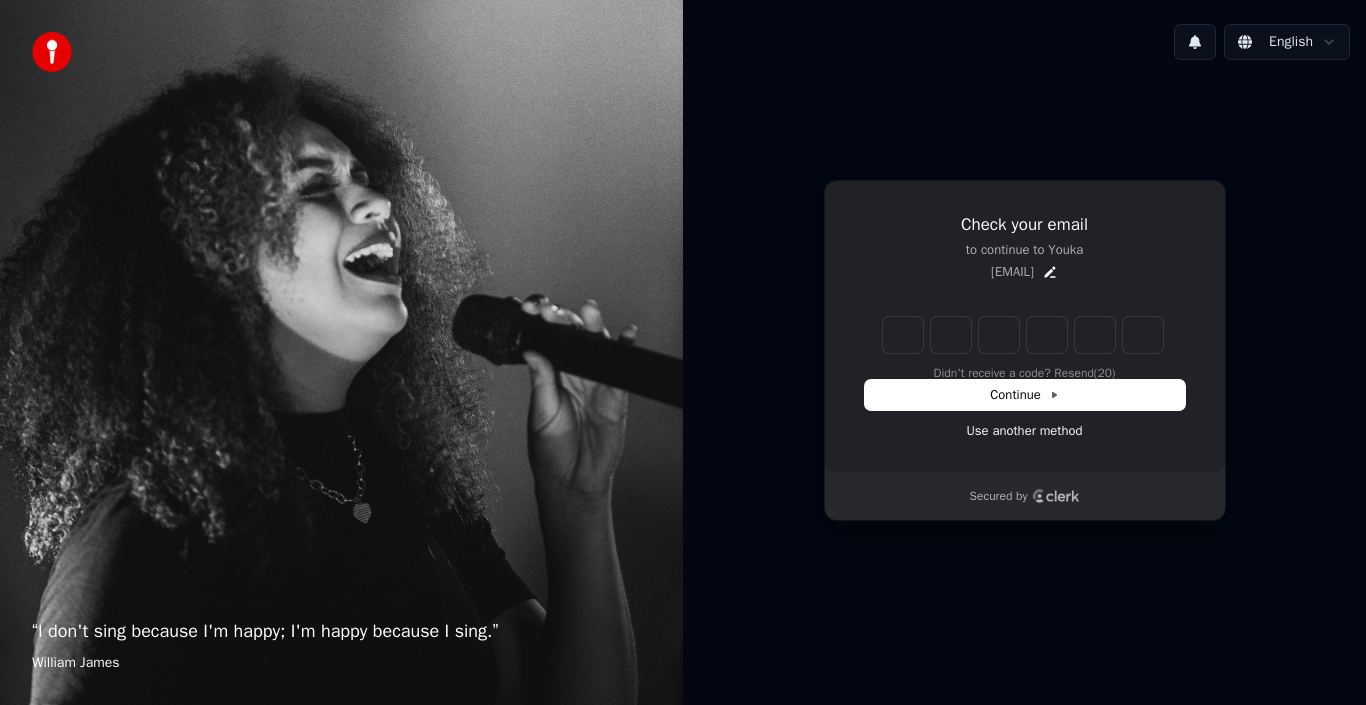 type on "*" 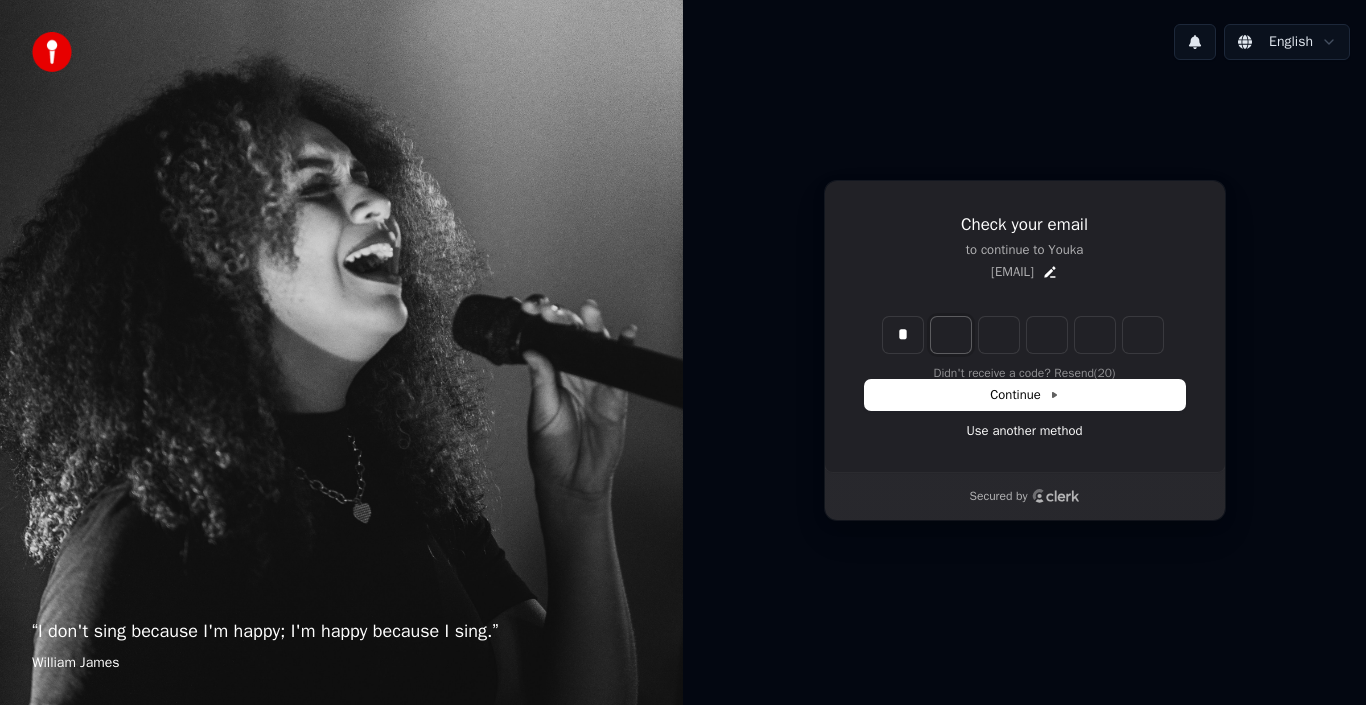 type on "*" 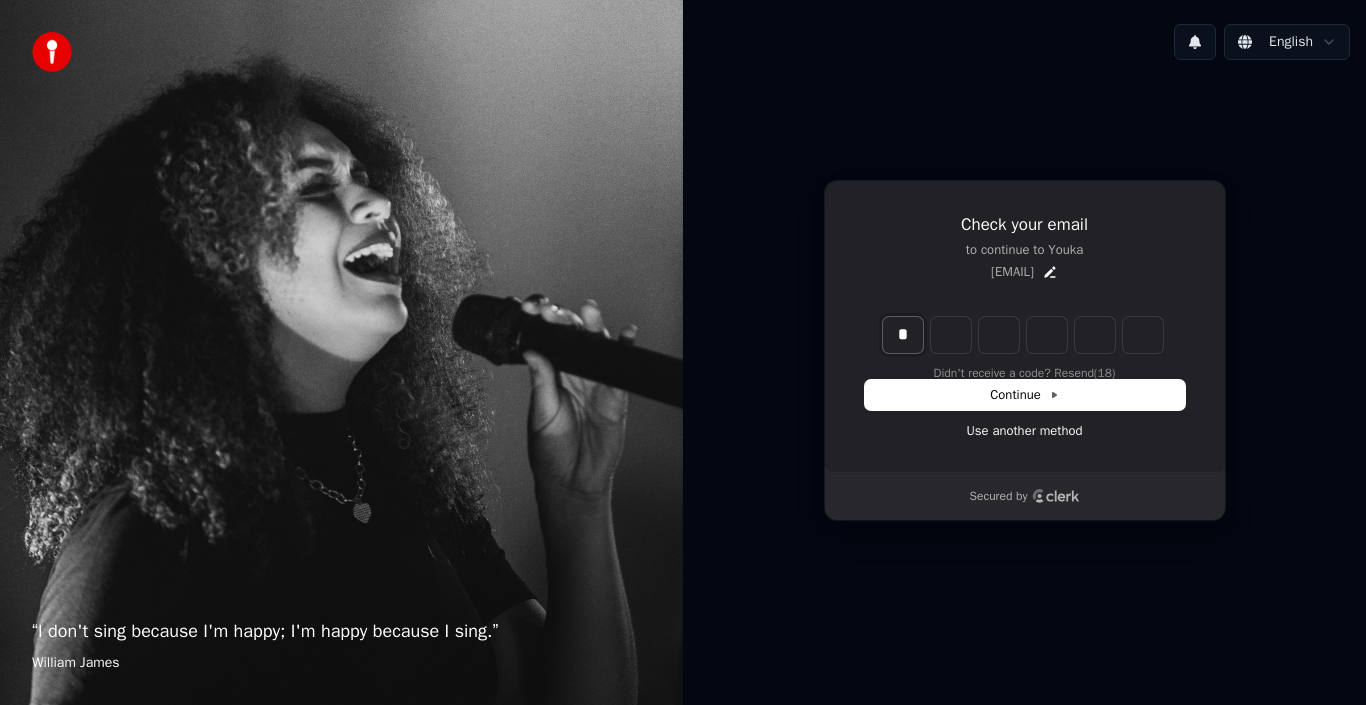 type 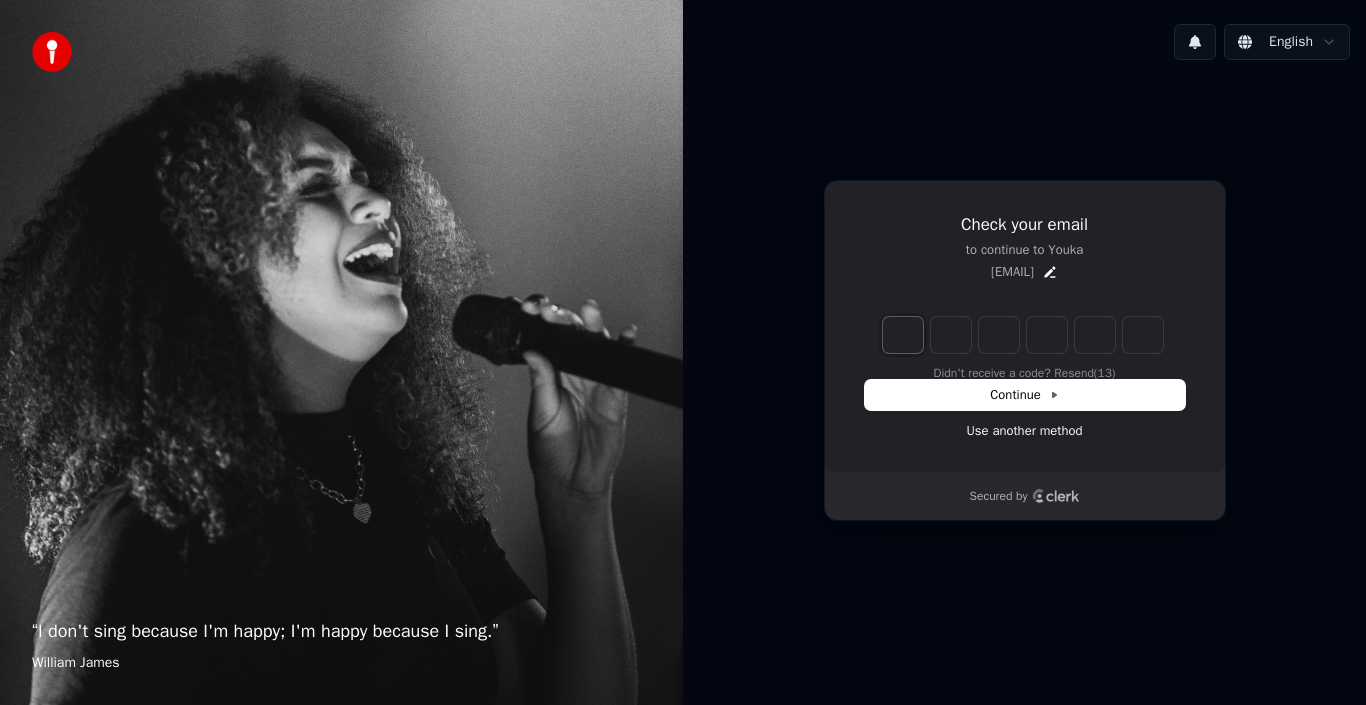 type 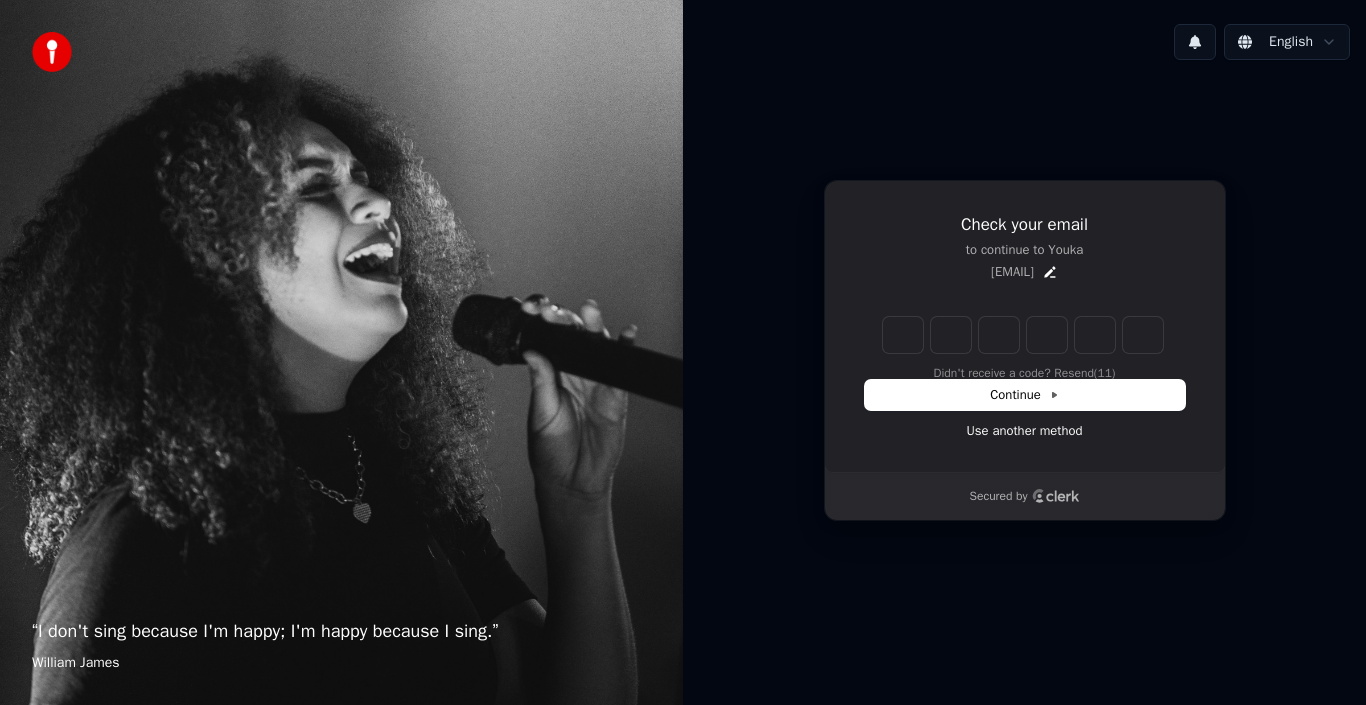 click on "Enter the  6 -digit verification code Didn't receive a code? Resend  (11)" at bounding box center [1025, 347] 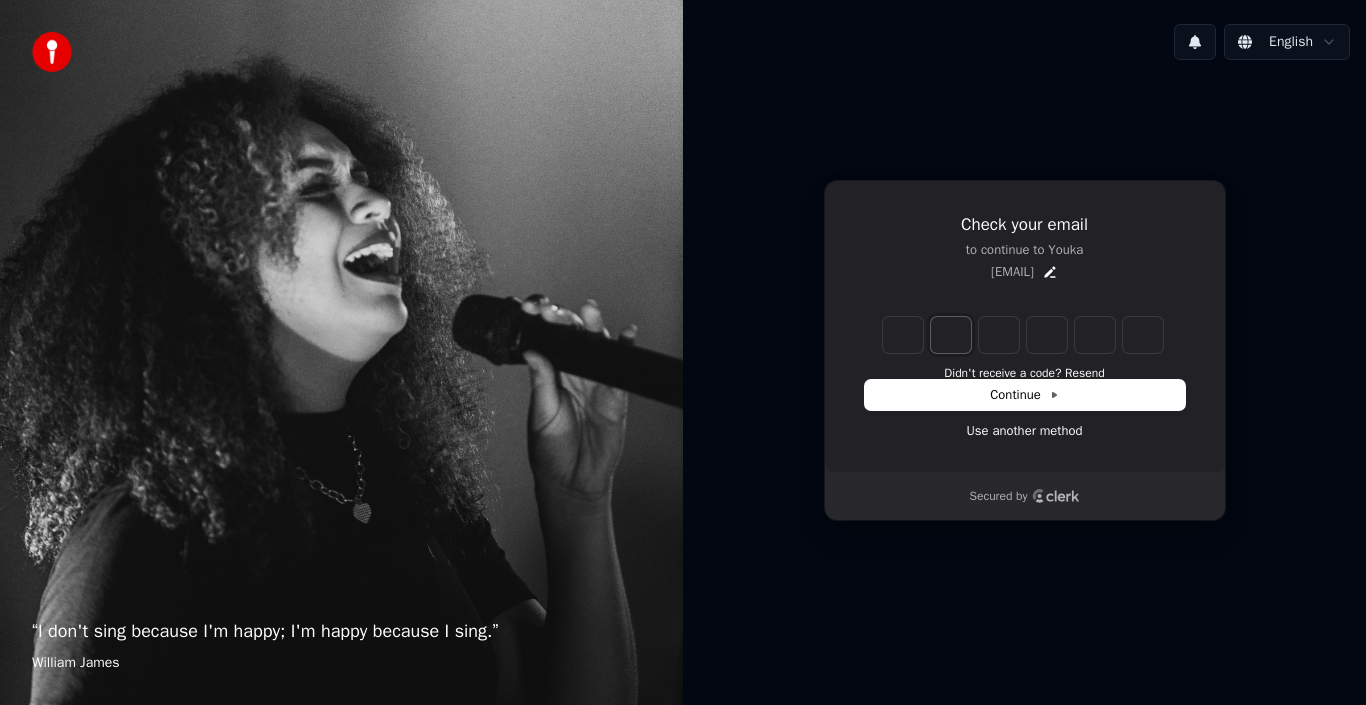 type on "*" 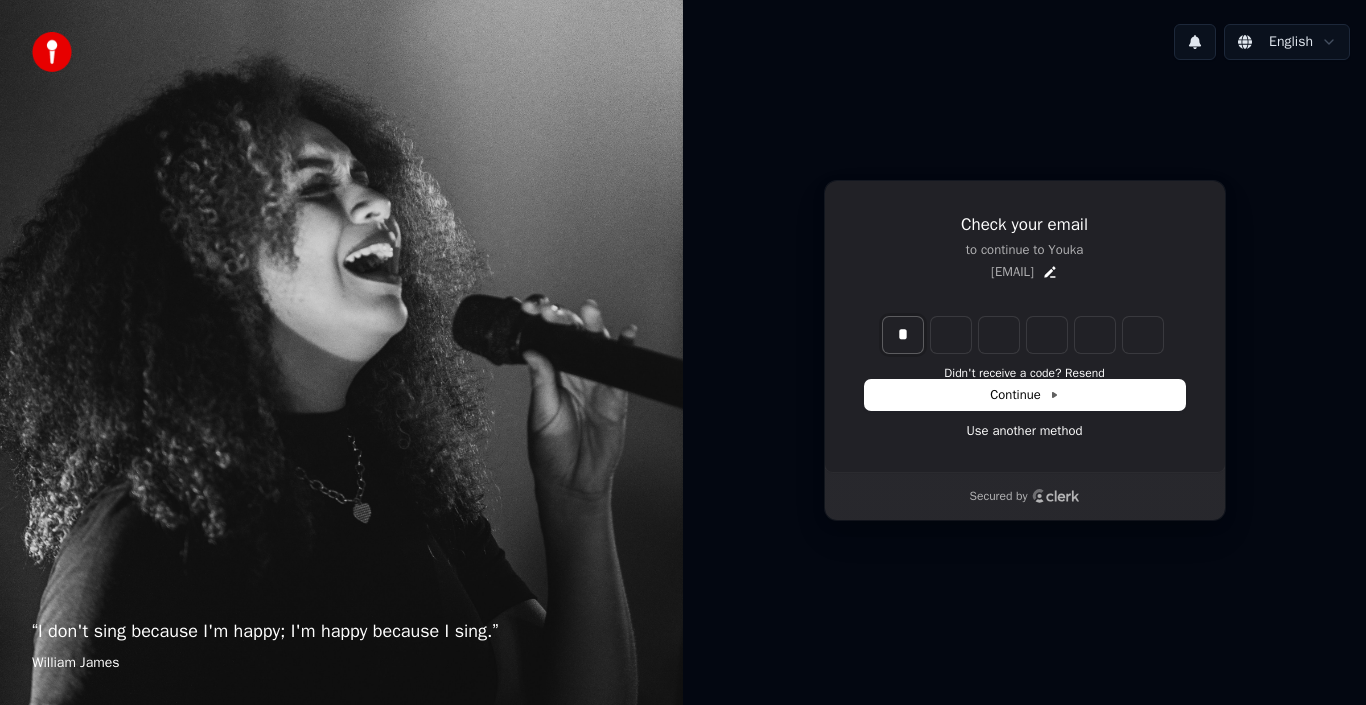 type 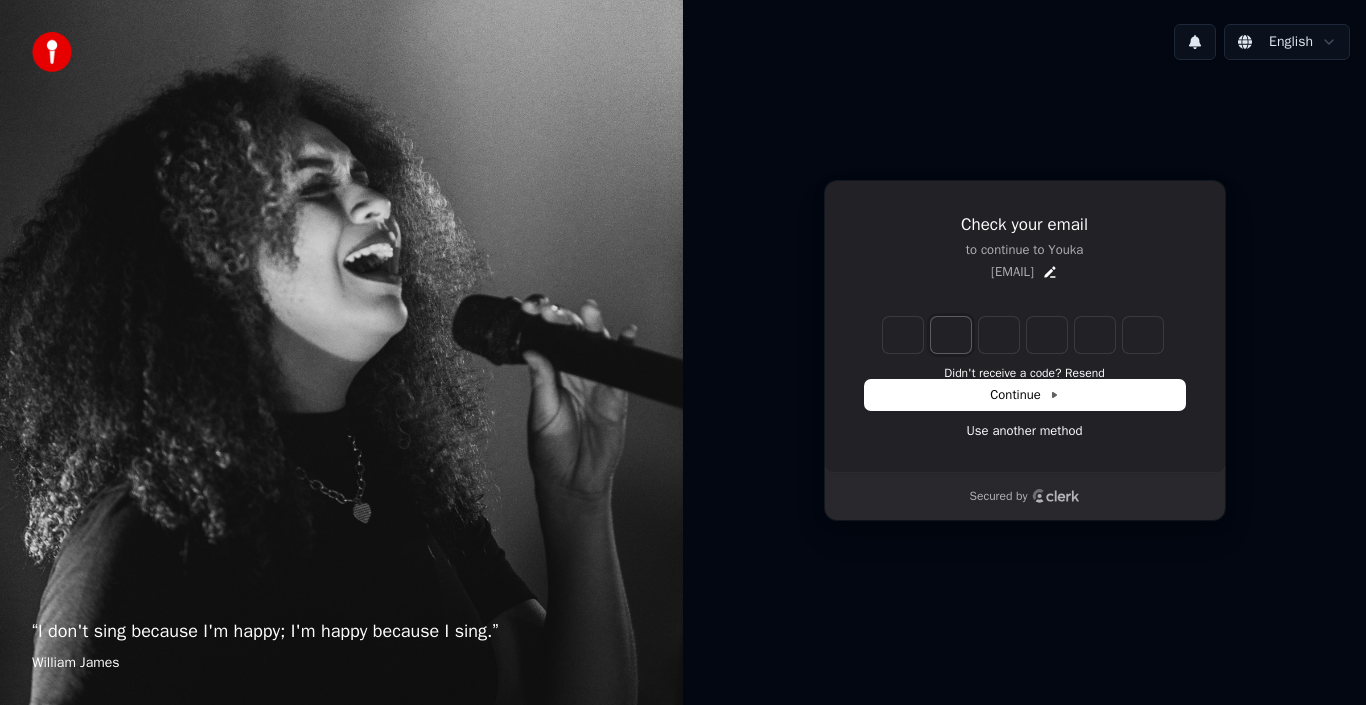 type on "*" 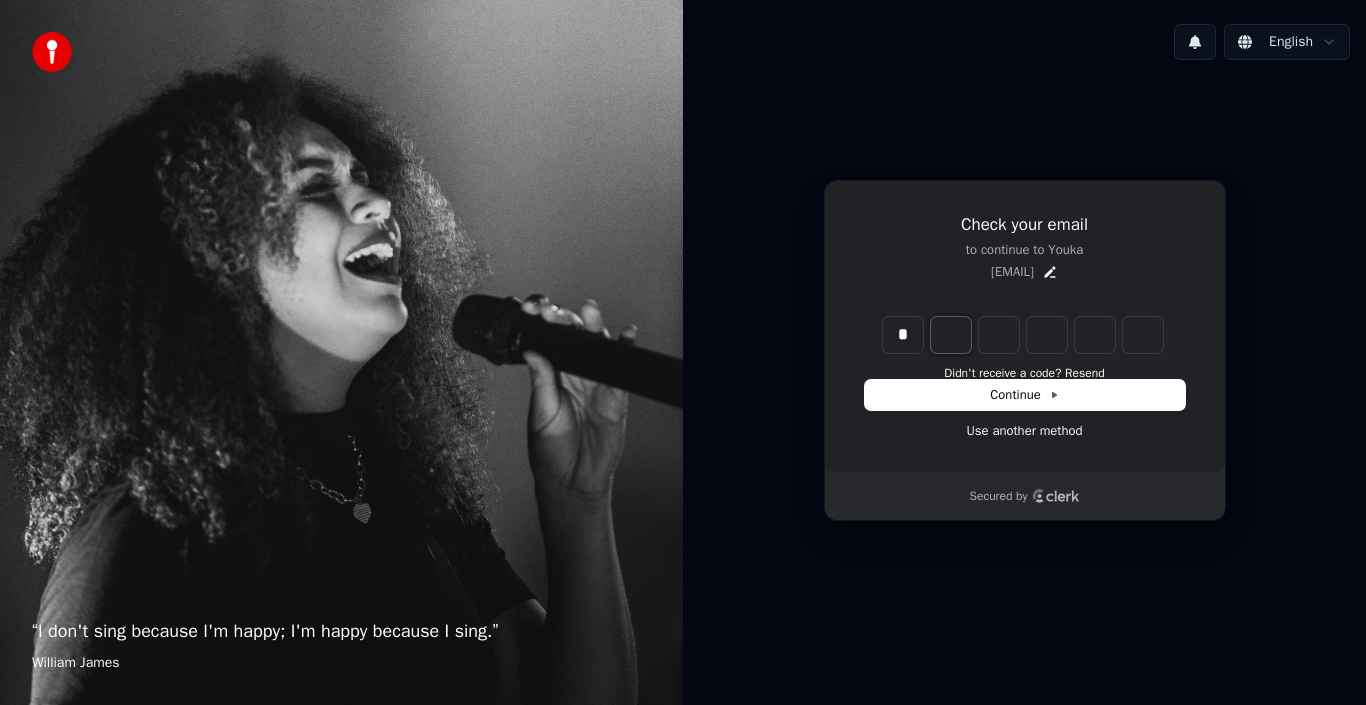 type on "*" 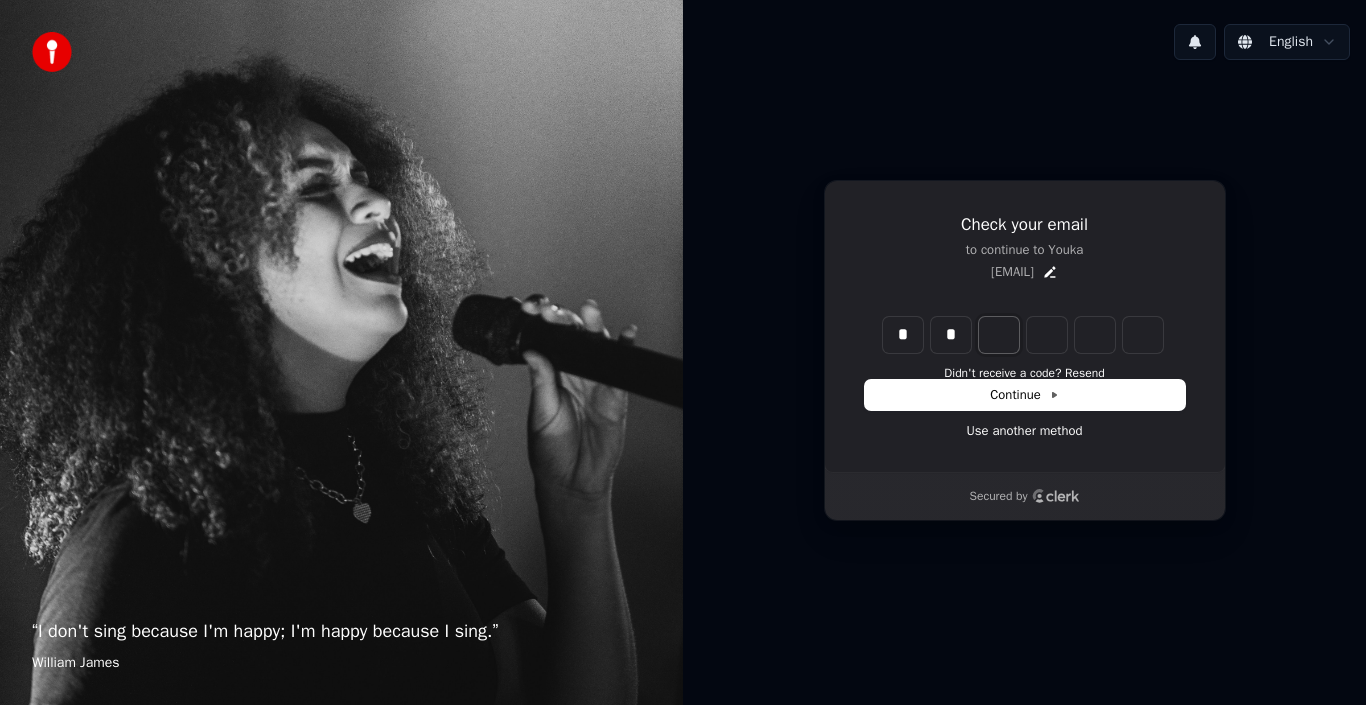 type on "**" 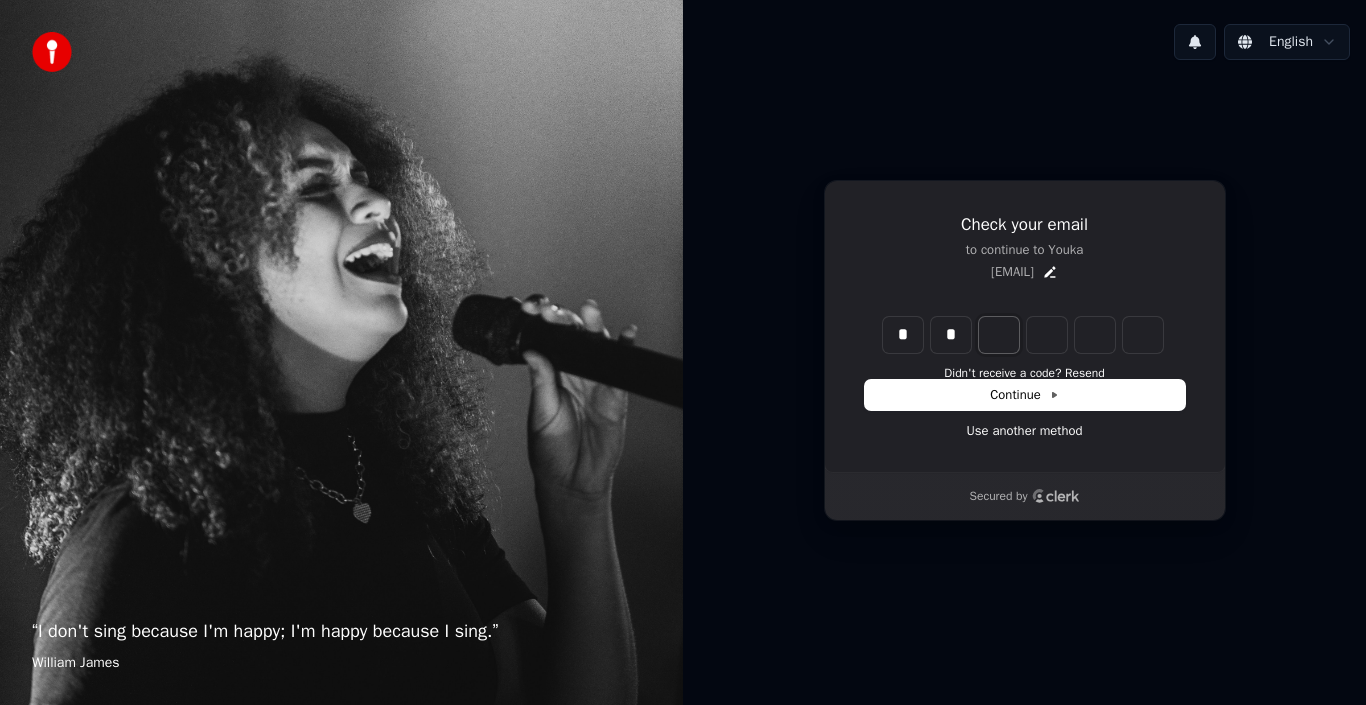 type on "*" 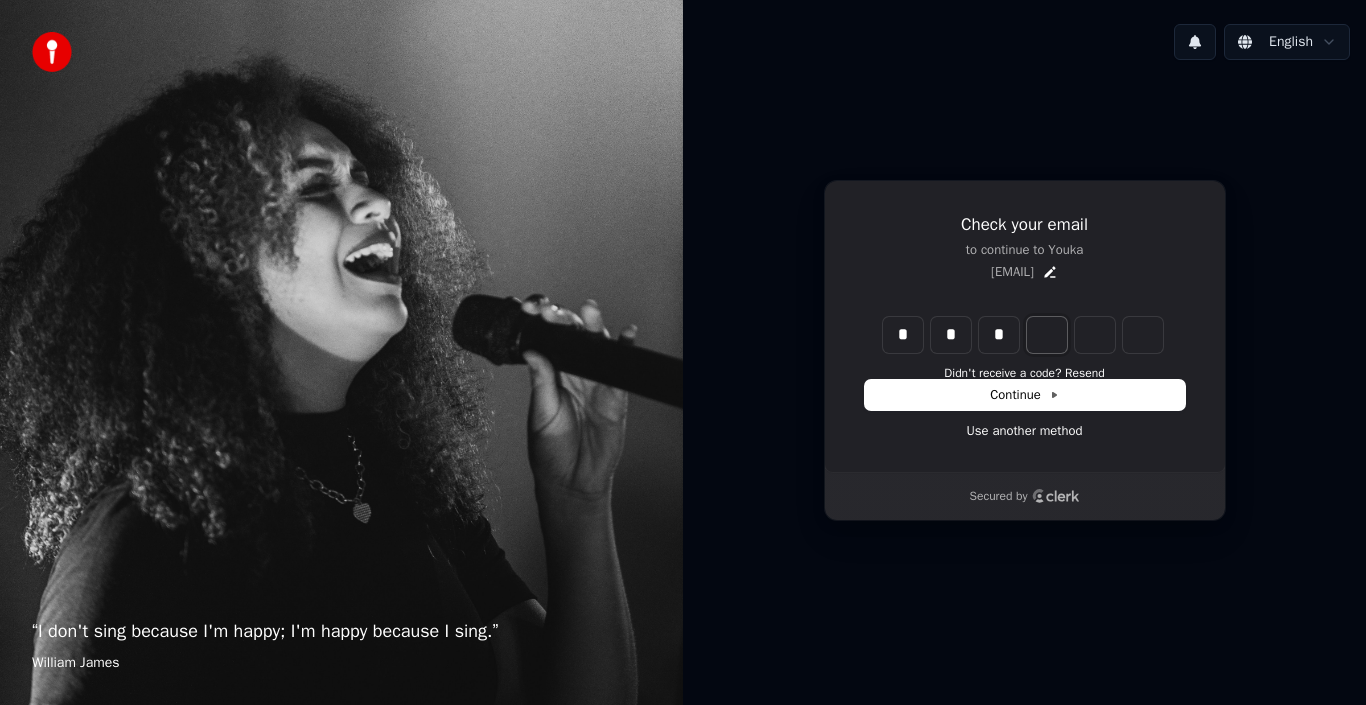 type on "***" 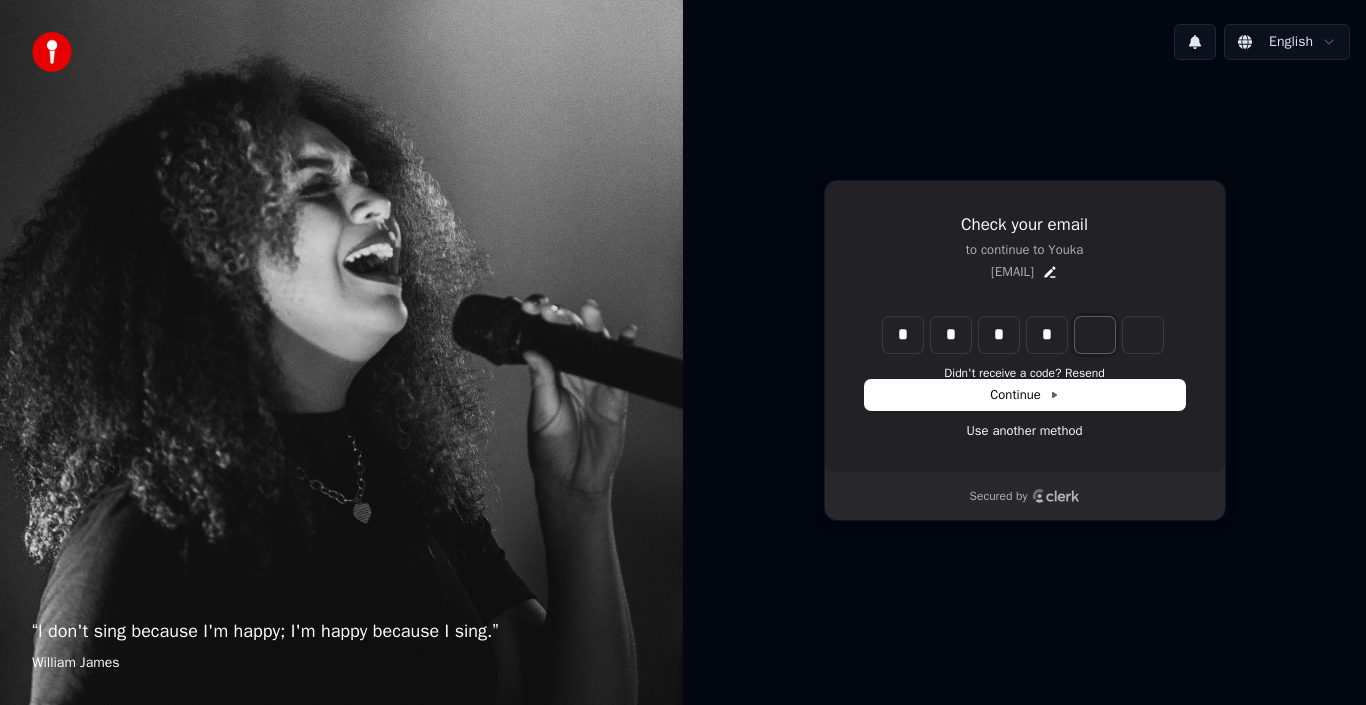 type on "****" 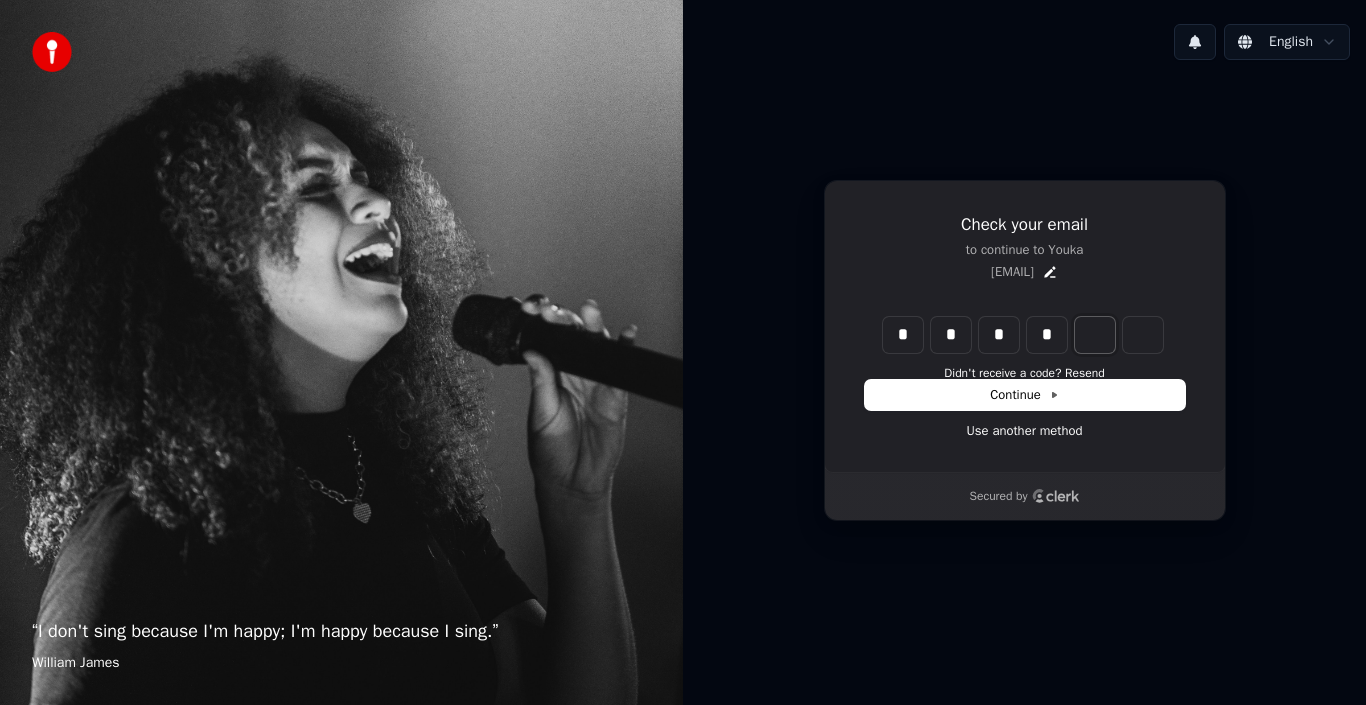 type on "*" 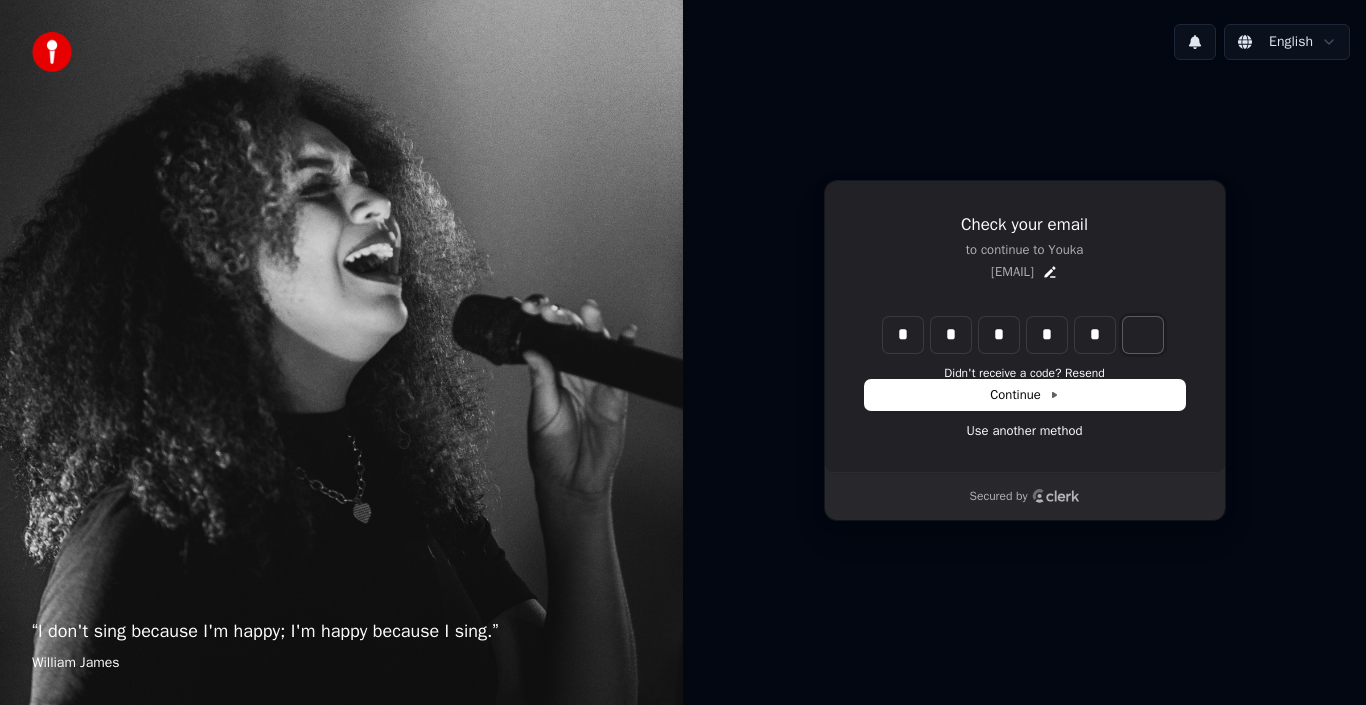 type on "******" 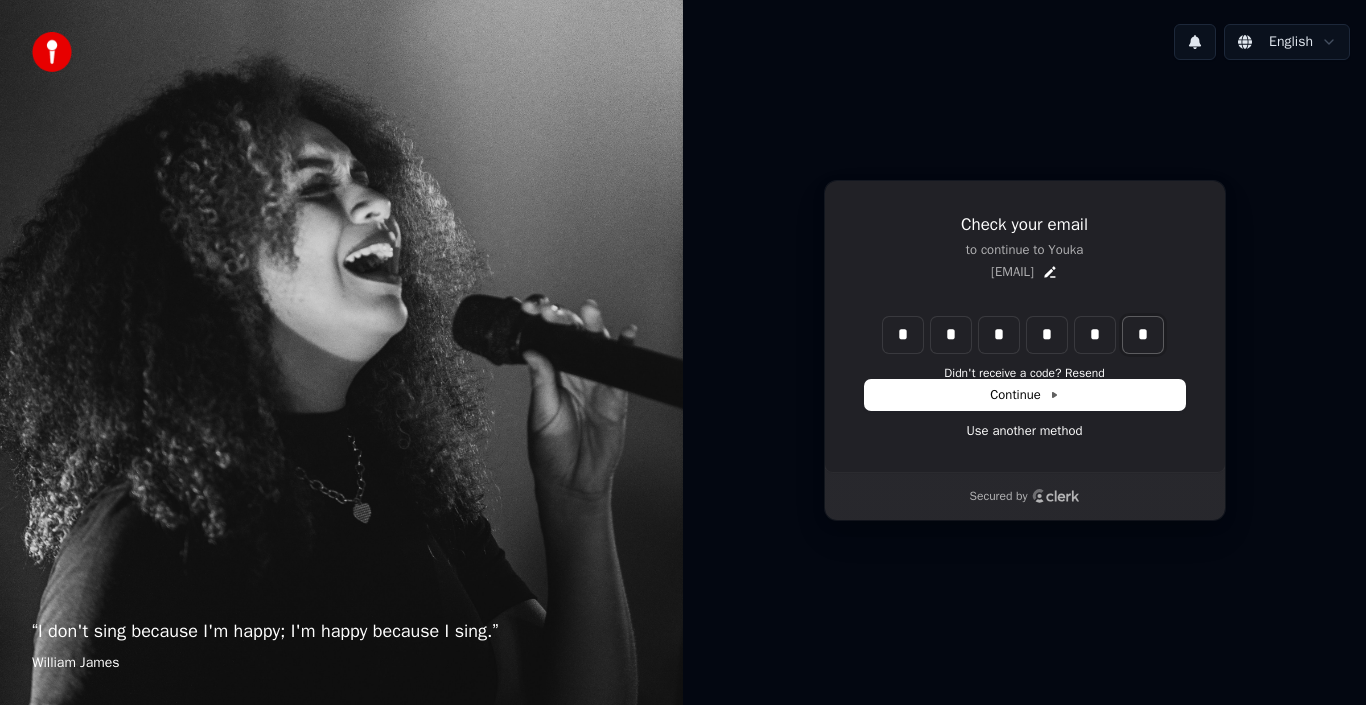 type on "*" 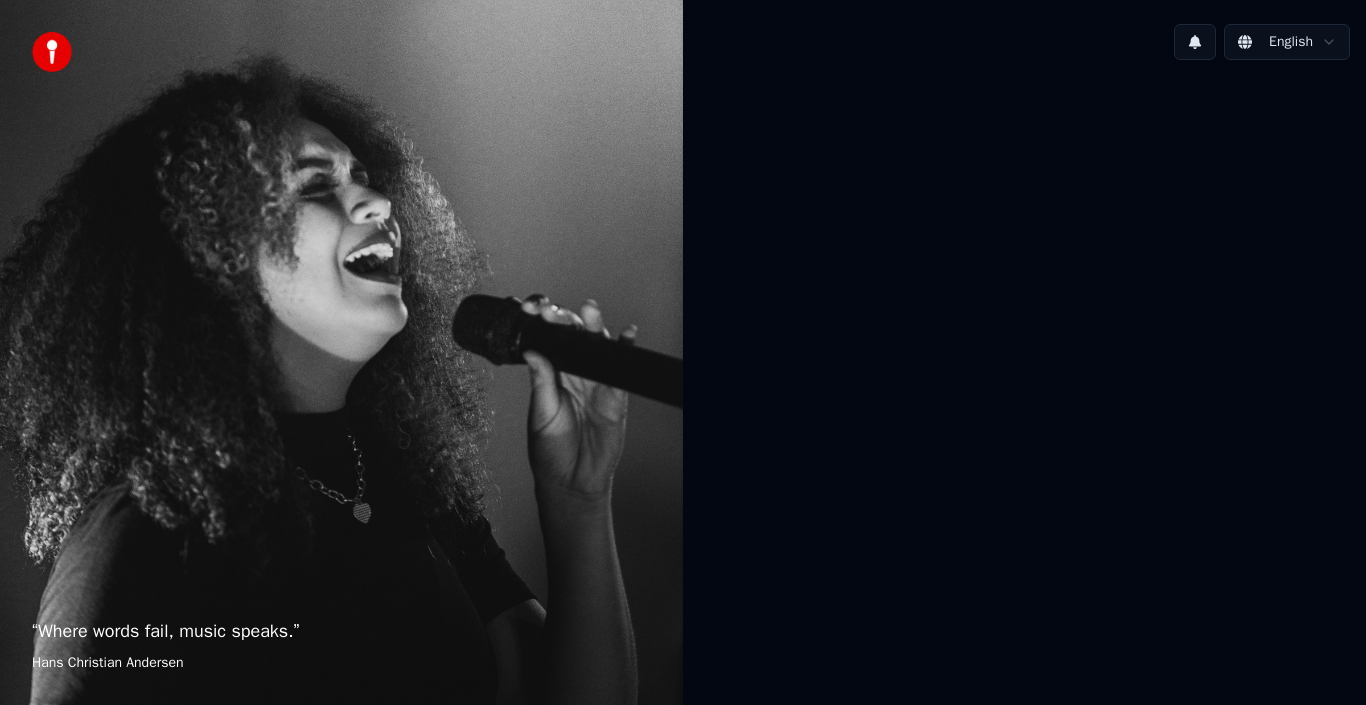 scroll, scrollTop: 0, scrollLeft: 0, axis: both 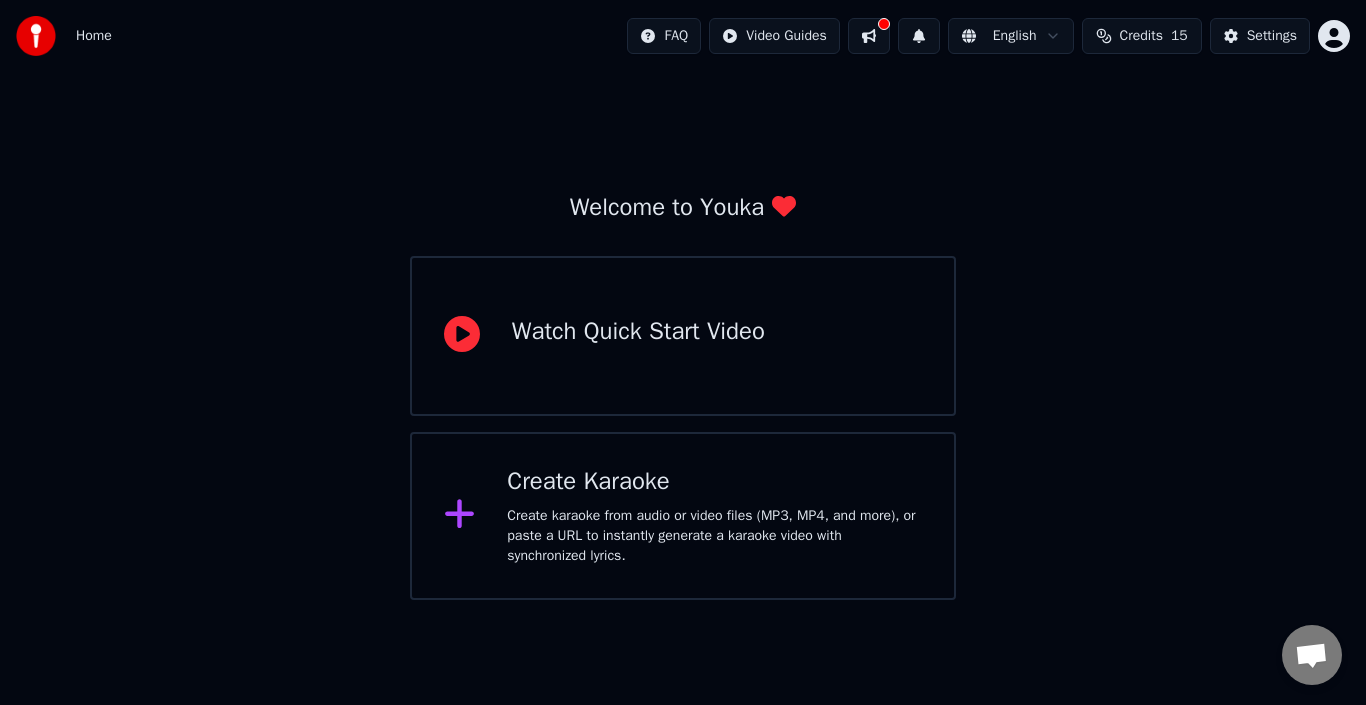 click on "Create karaoke from audio or video files (MP3, MP4, and more), or paste a URL to instantly generate a karaoke video with synchronized lyrics." at bounding box center [714, 536] 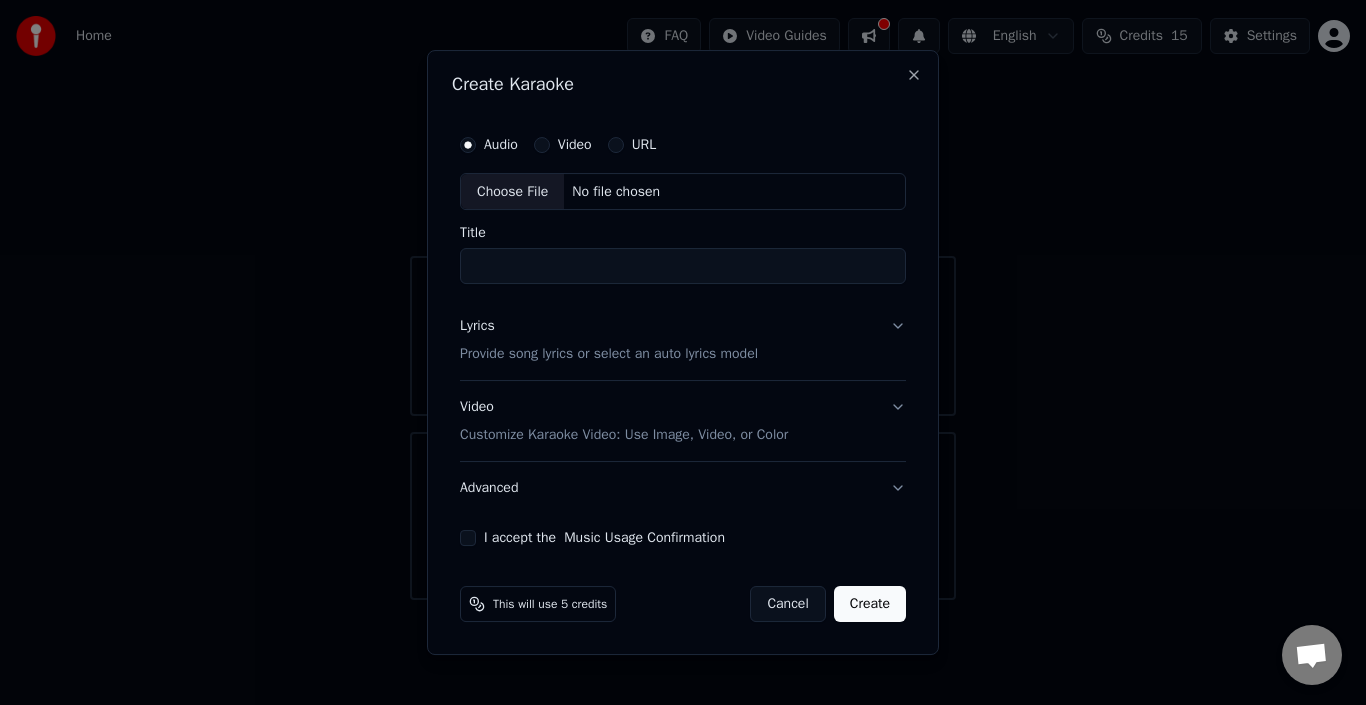 click on "Title" at bounding box center (683, 267) 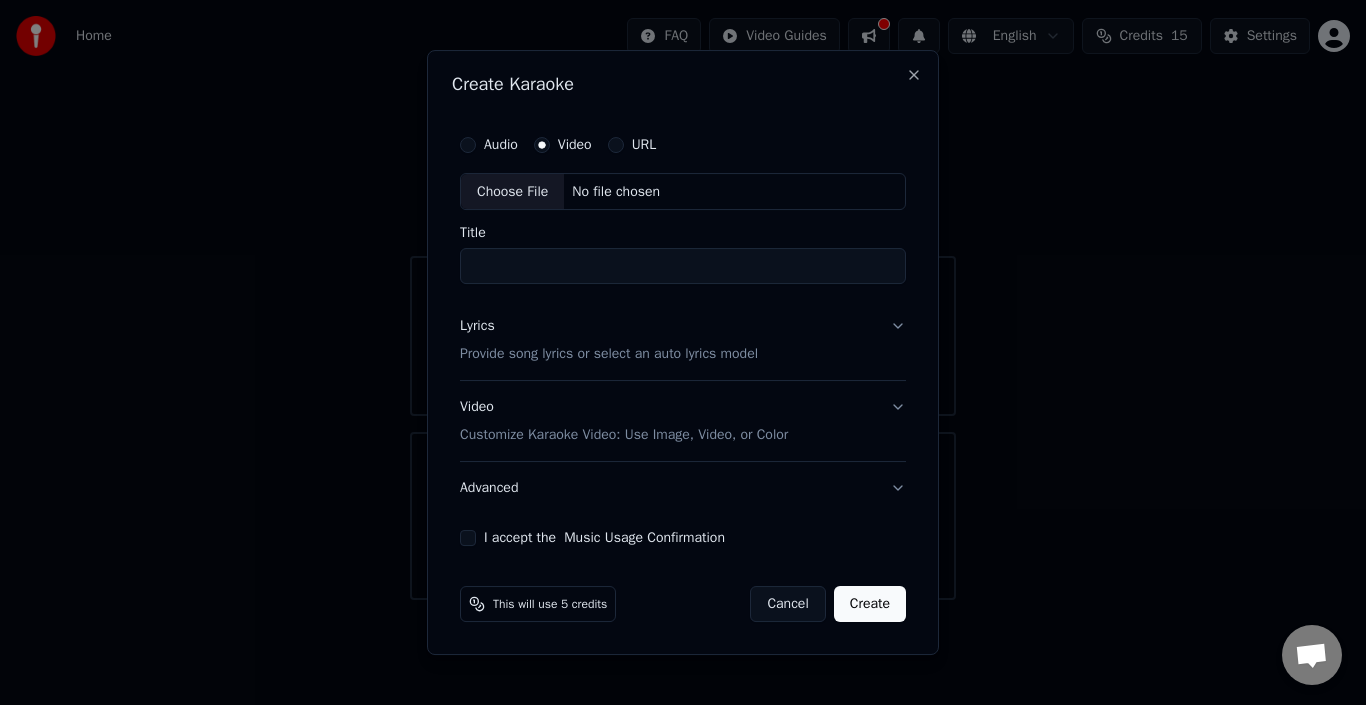 click on "Audio Video URL Choose File No file chosen" at bounding box center [683, 168] 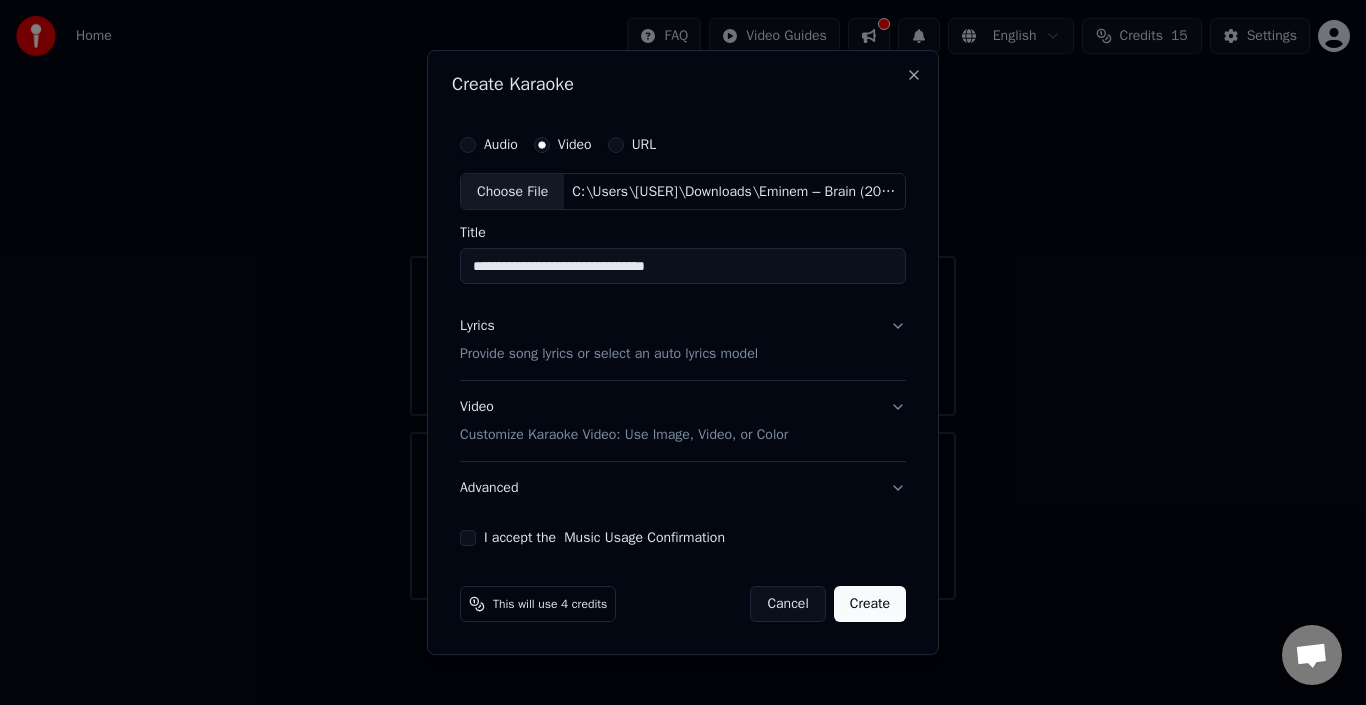click on "Choose File" at bounding box center [512, 192] 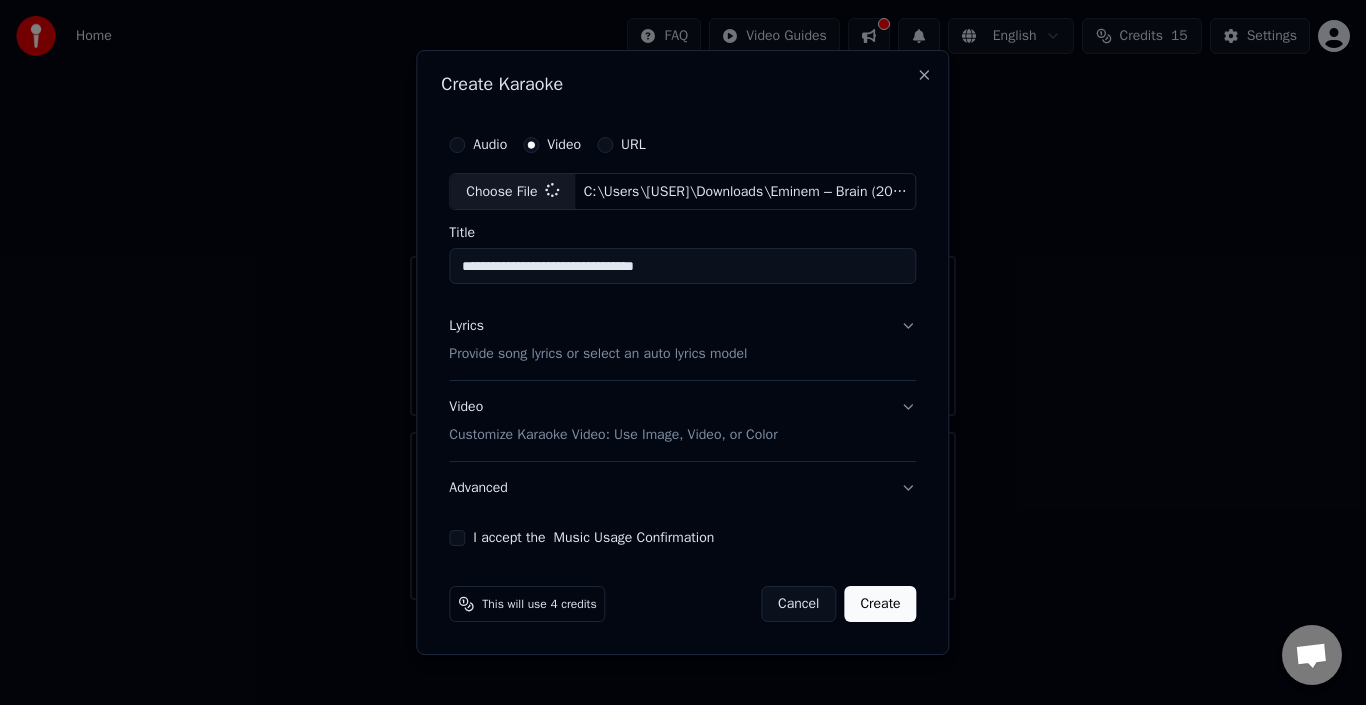 type on "**********" 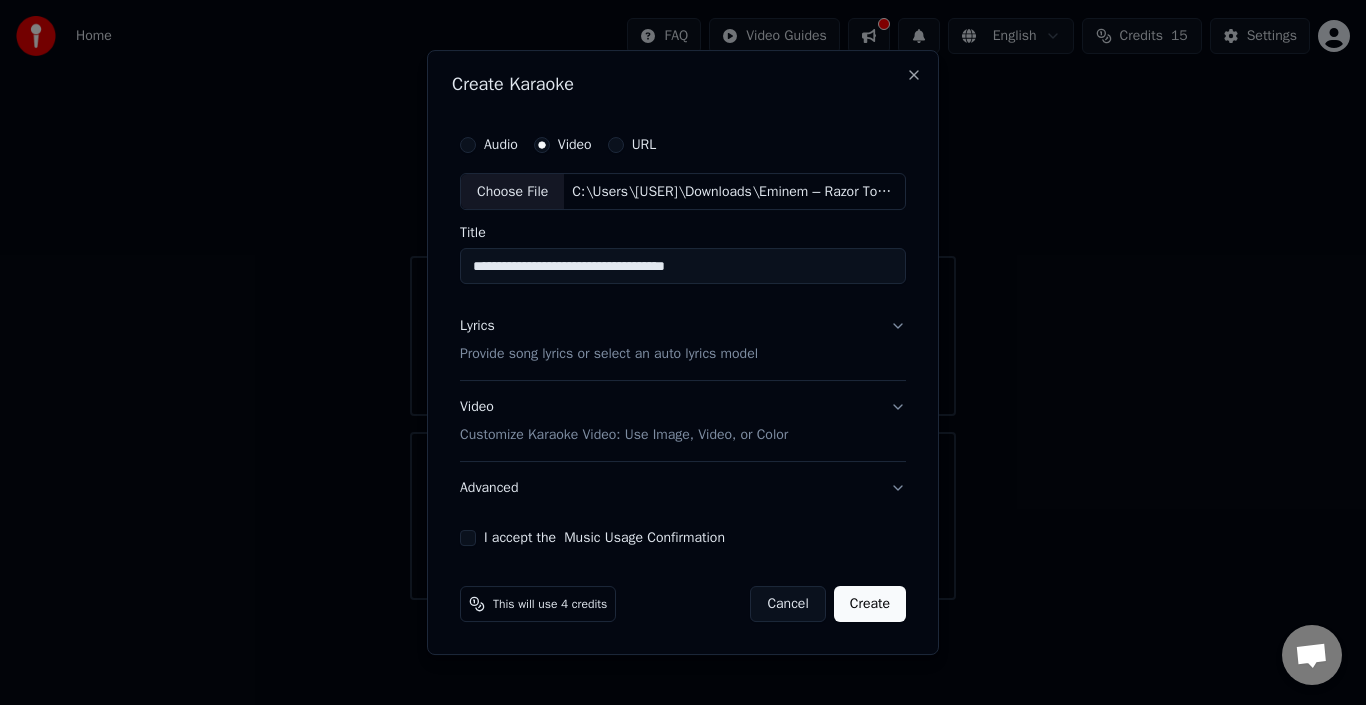 drag, startPoint x: 888, startPoint y: 334, endPoint x: 897, endPoint y: 325, distance: 12.727922 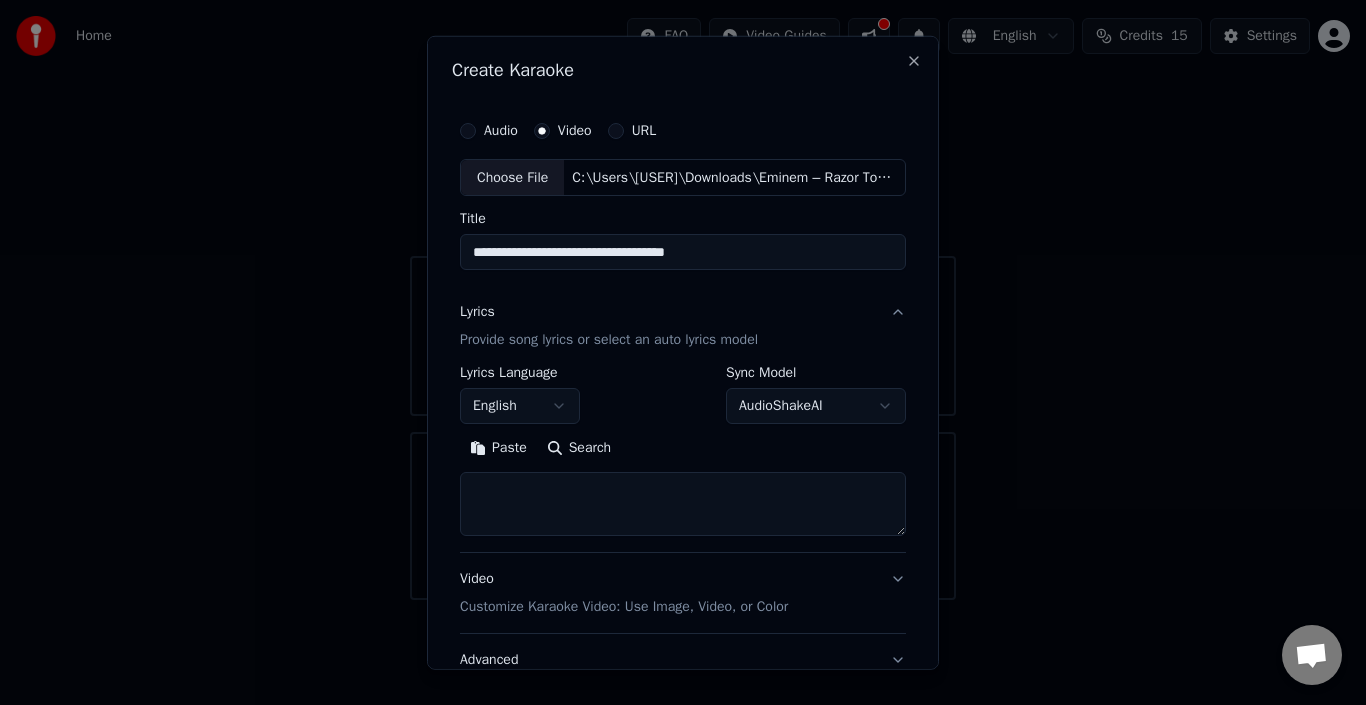 click on "**********" at bounding box center (683, 414) 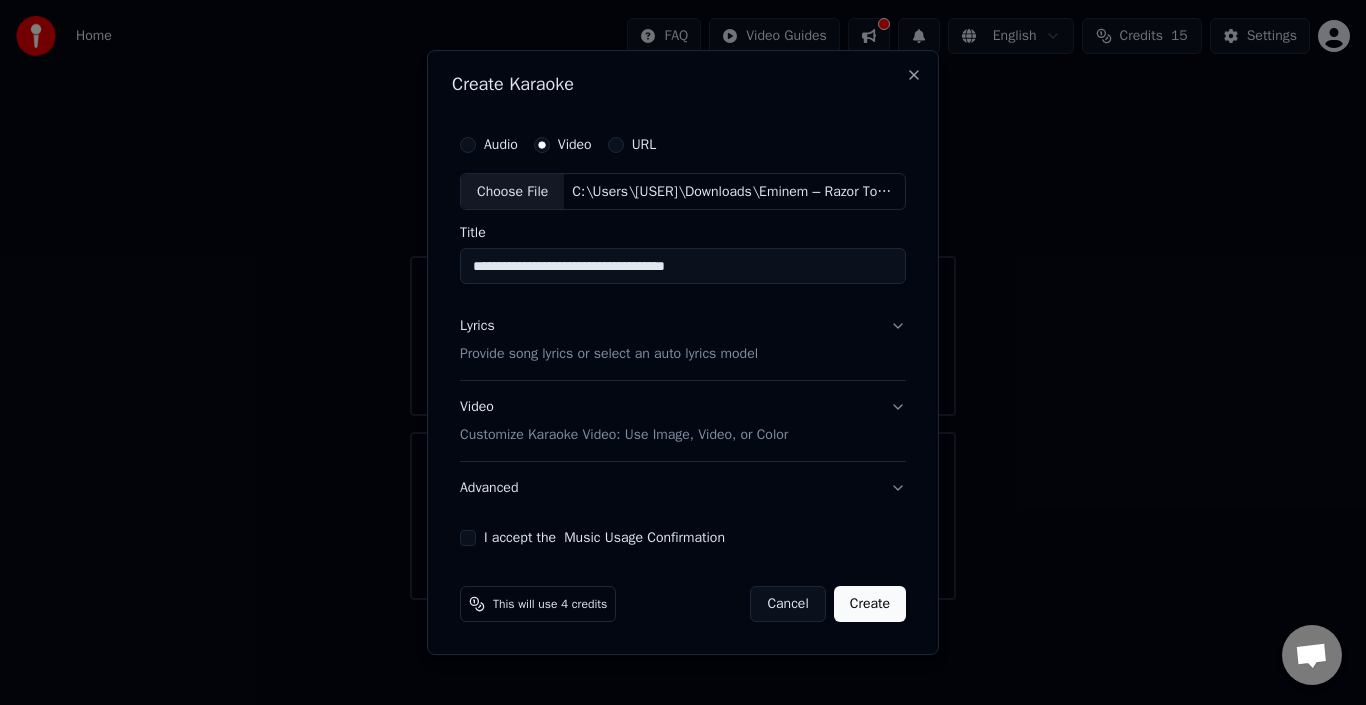 click on "I accept the   Music Usage Confirmation" at bounding box center [604, 538] 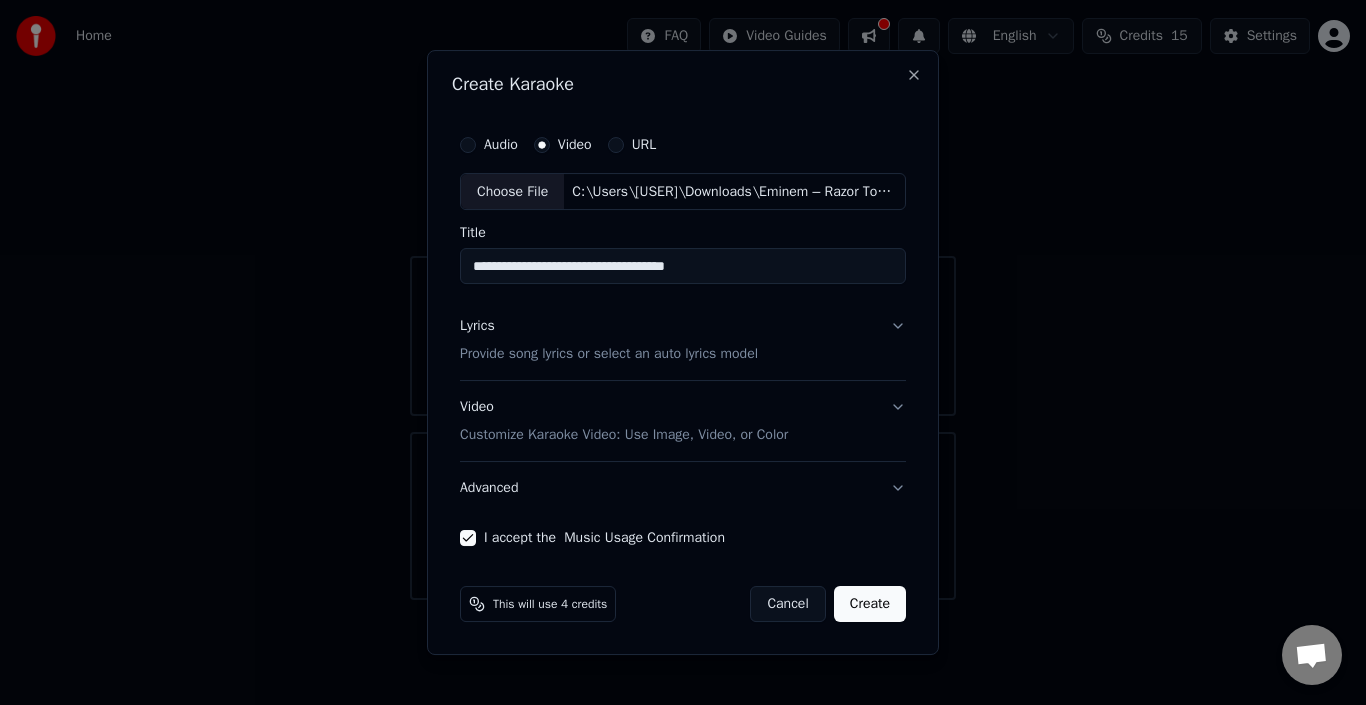 click on "Create" at bounding box center (870, 604) 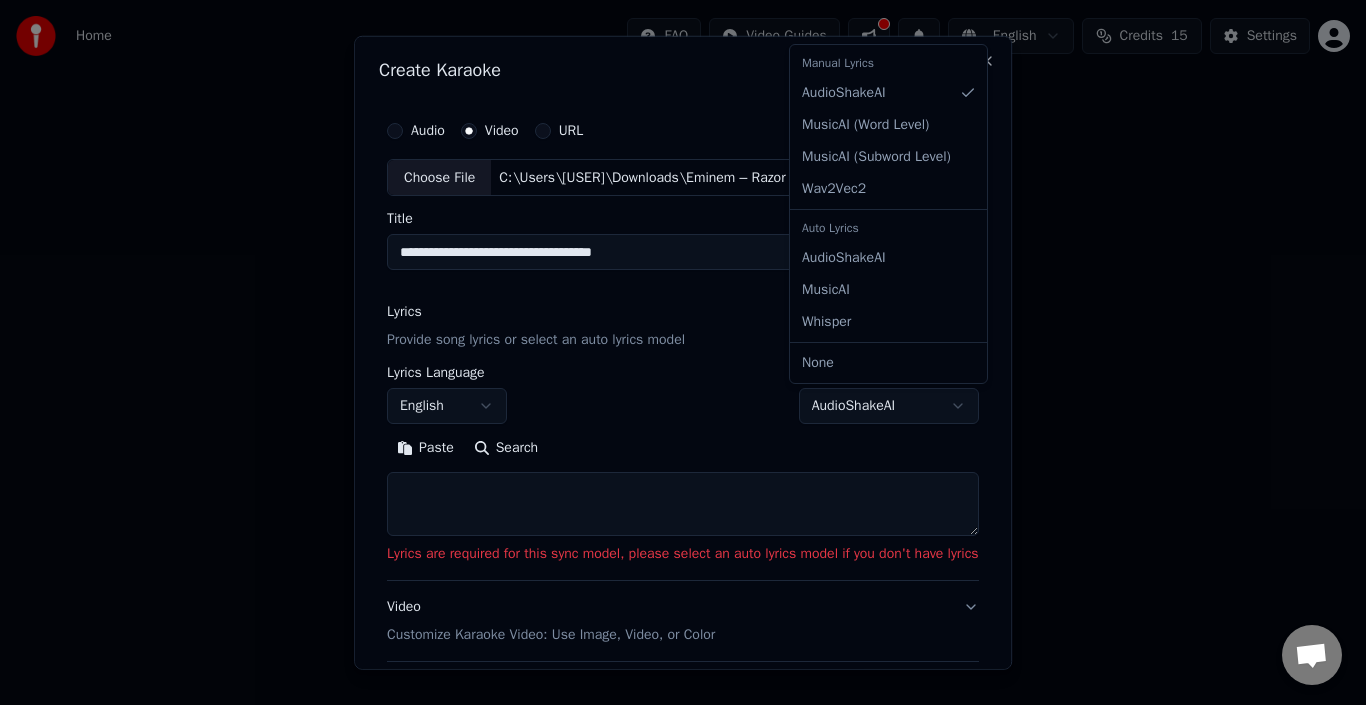 click on "**********" at bounding box center (683, 300) 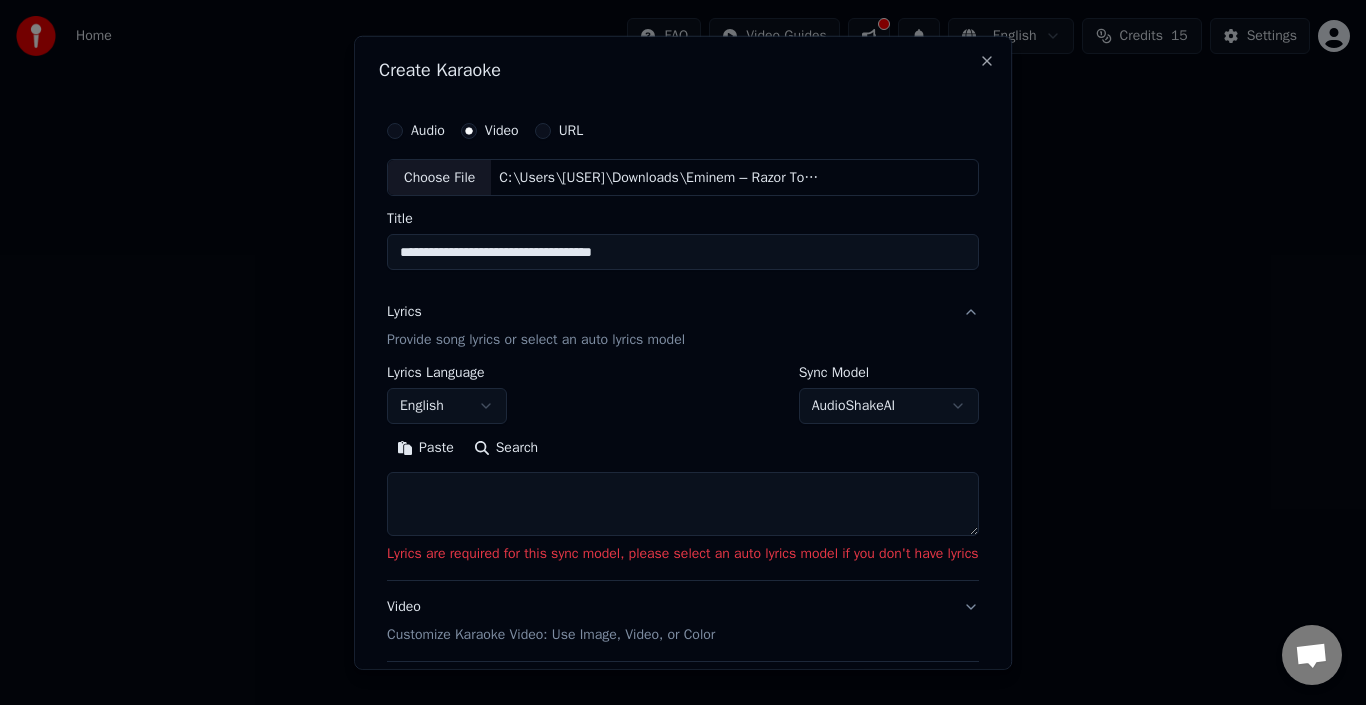 click on "**********" at bounding box center (683, 300) 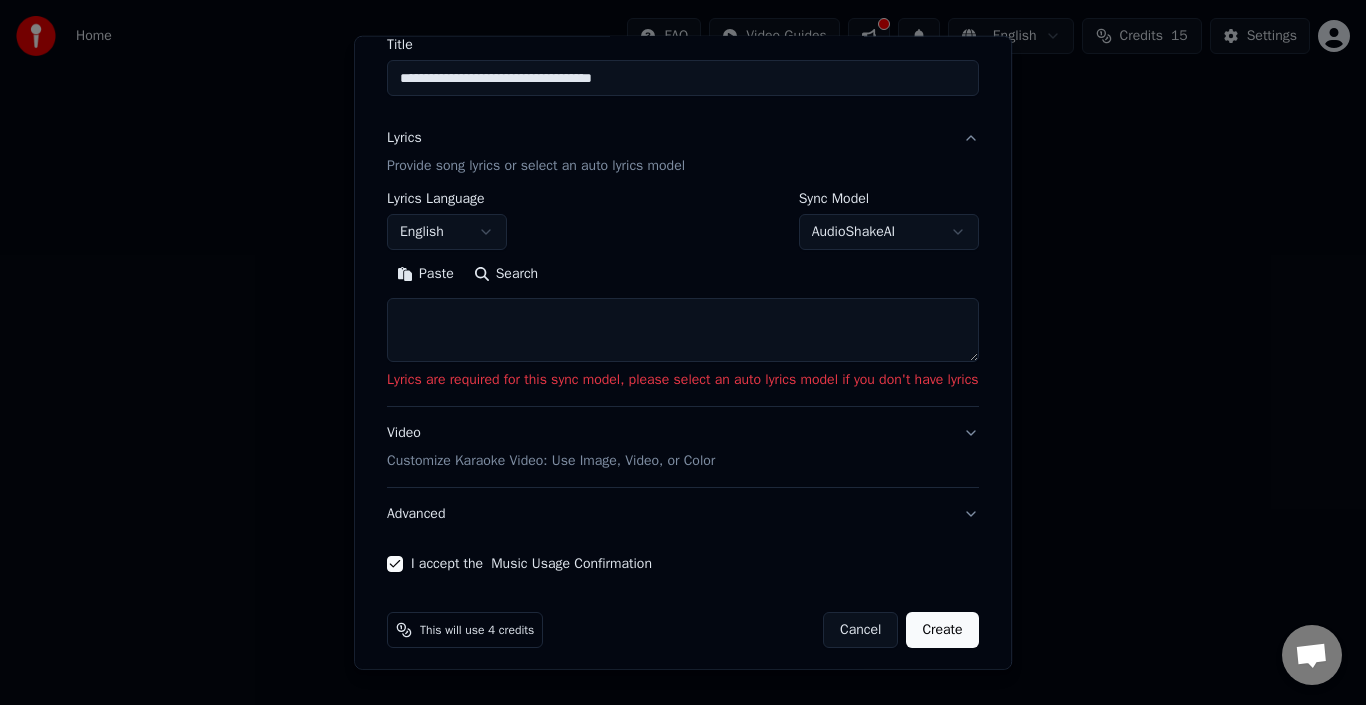 scroll, scrollTop: 185, scrollLeft: 0, axis: vertical 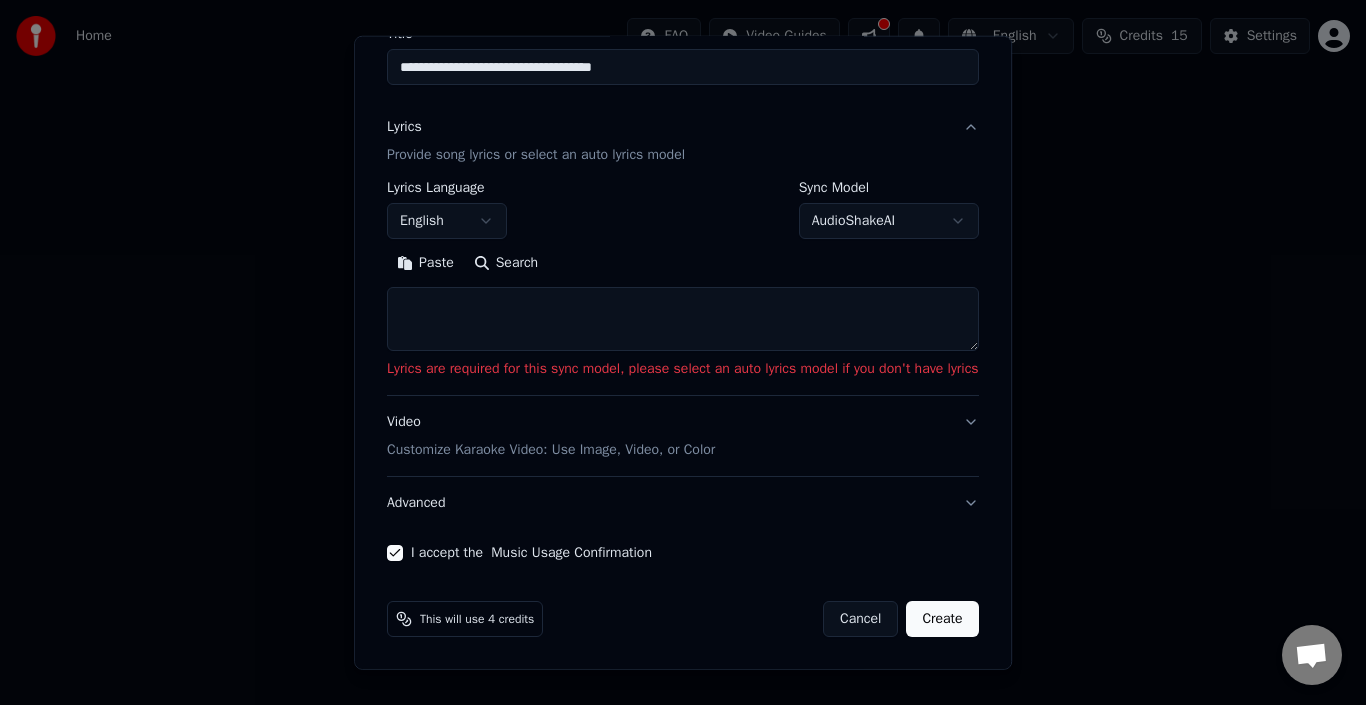 click at bounding box center [683, 319] 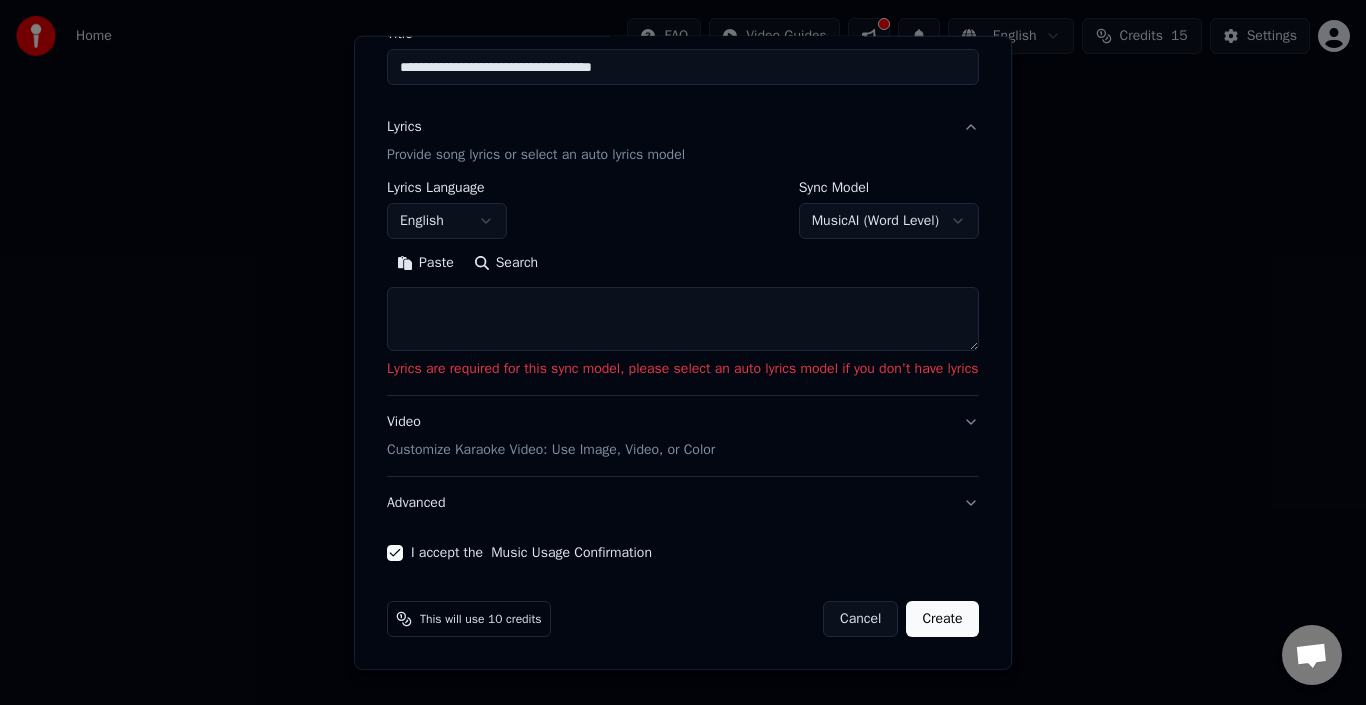 click on "Create" at bounding box center (943, 619) 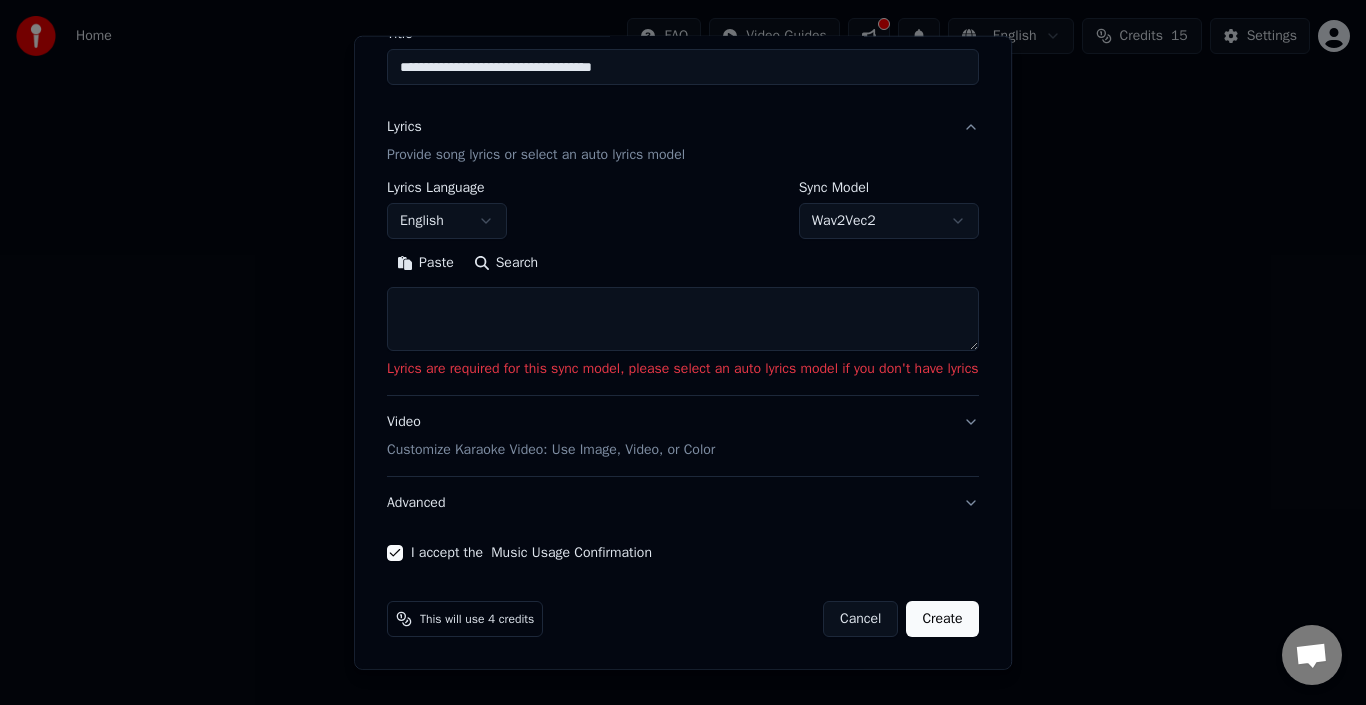 drag, startPoint x: 928, startPoint y: 613, endPoint x: 928, endPoint y: 582, distance: 31 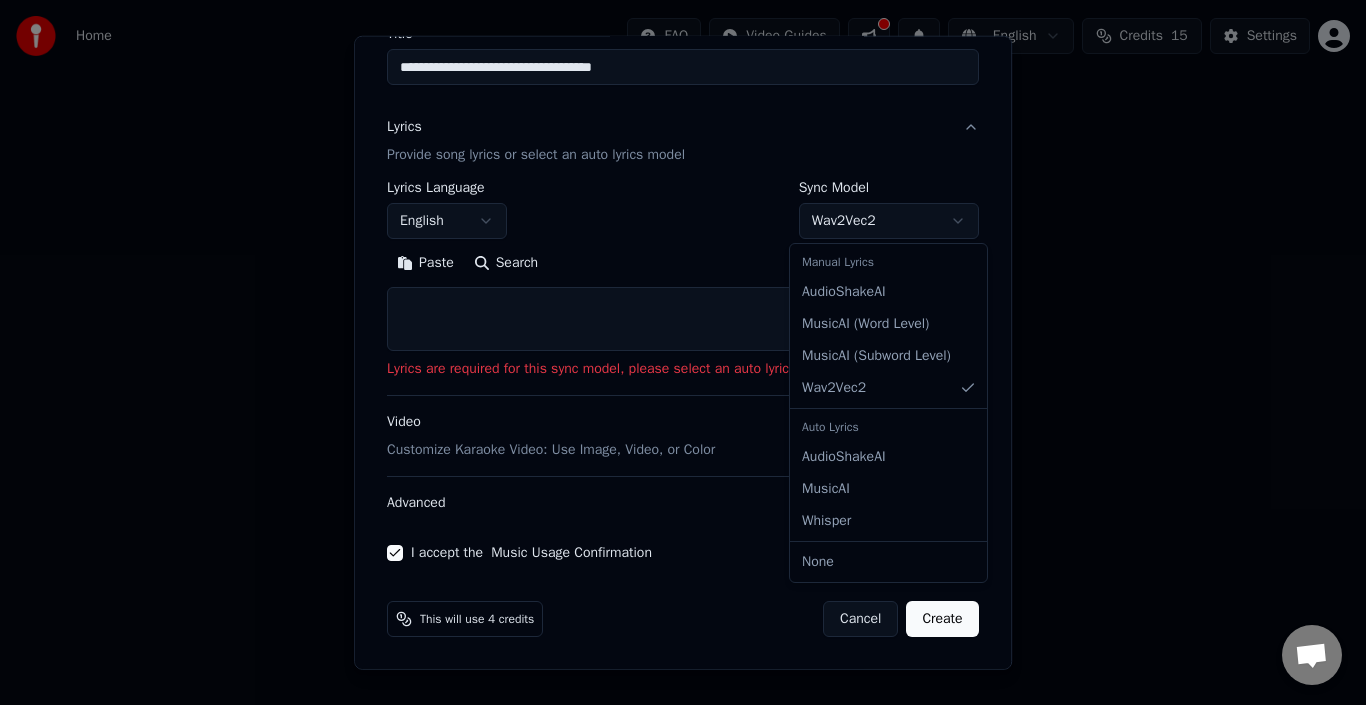 select on "**********" 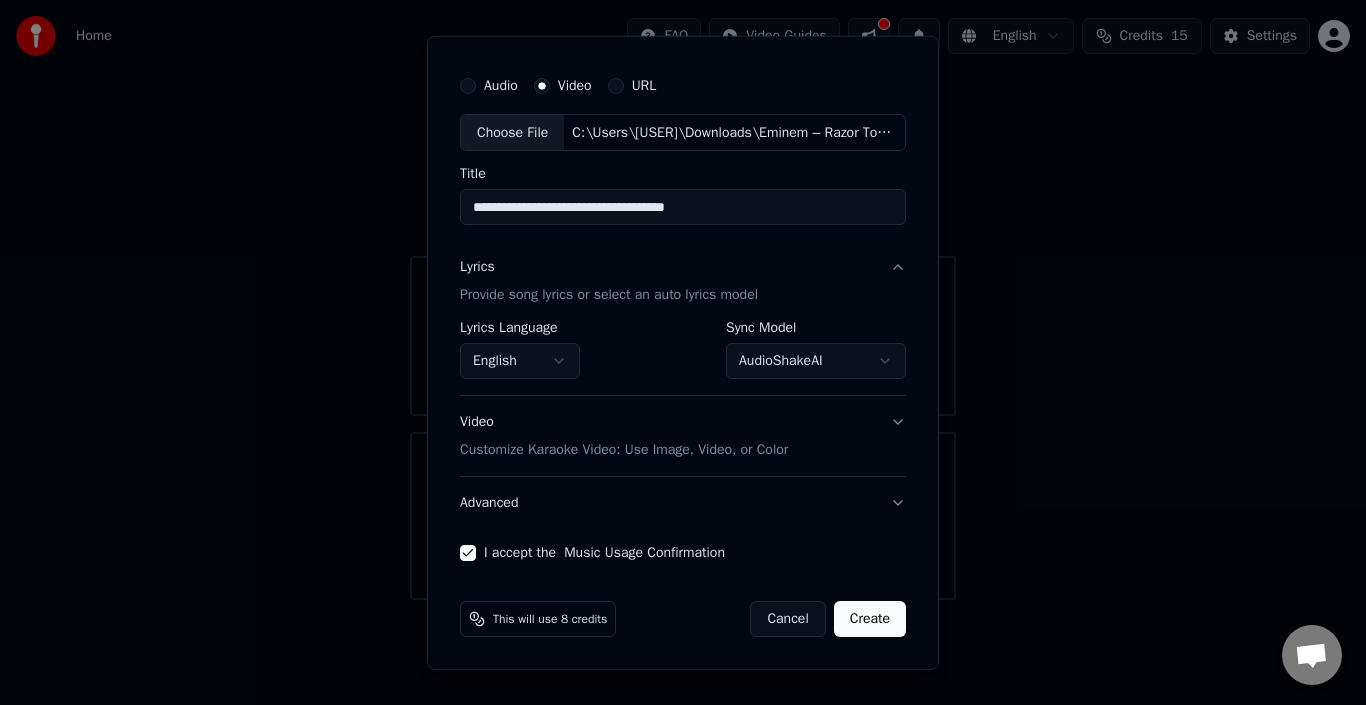 click on "**********" at bounding box center [683, 300] 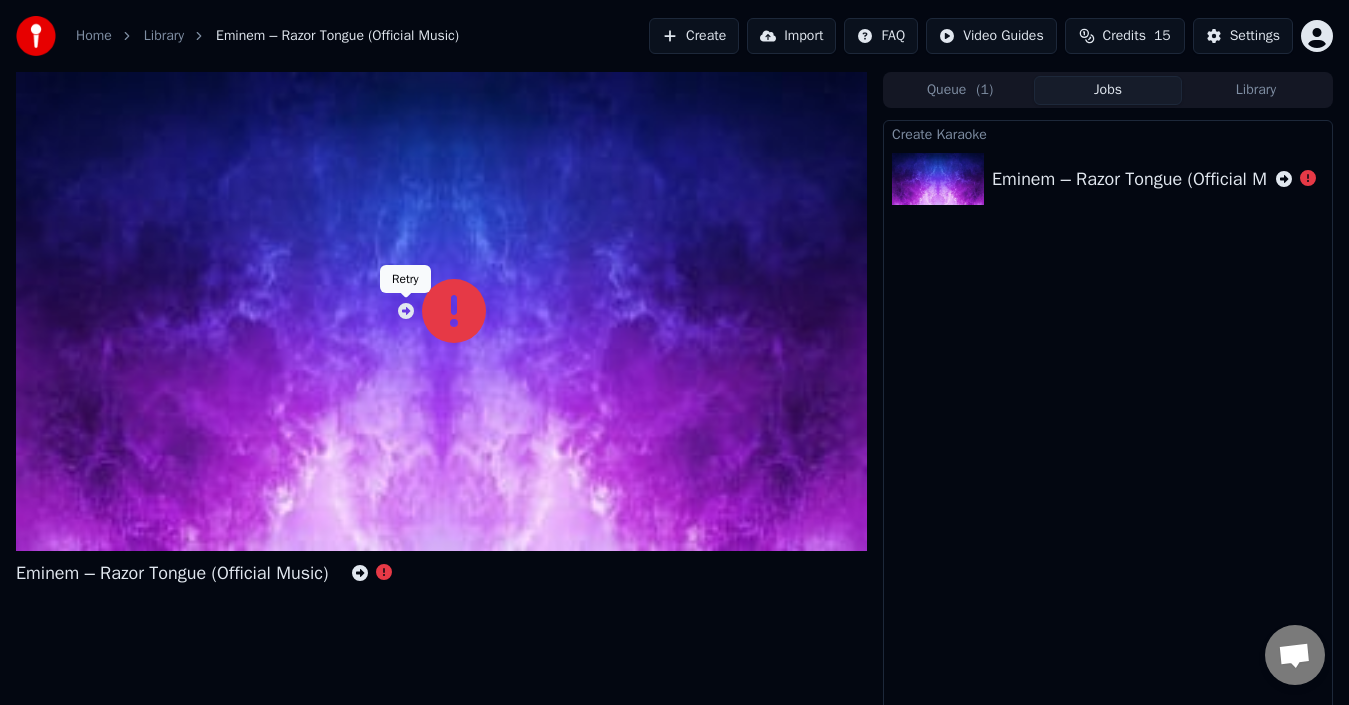 click 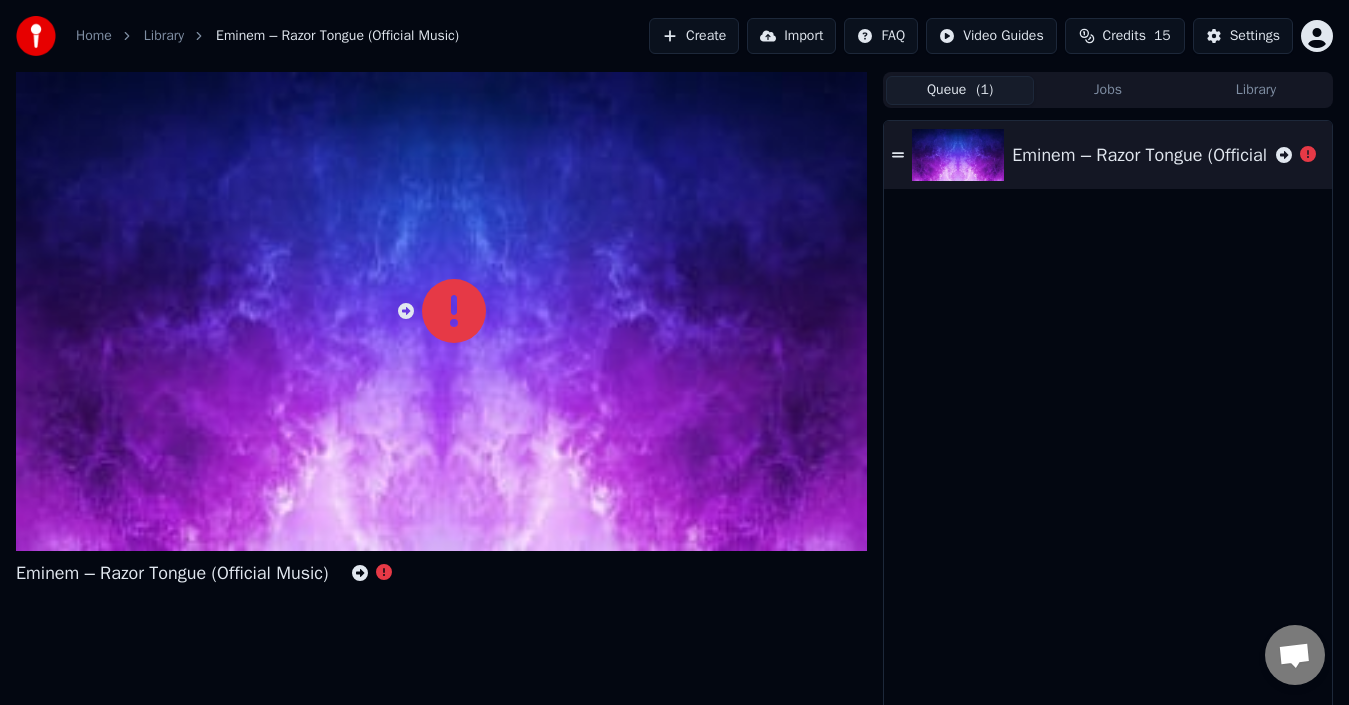 click on "Queue ( 1 )" at bounding box center (960, 90) 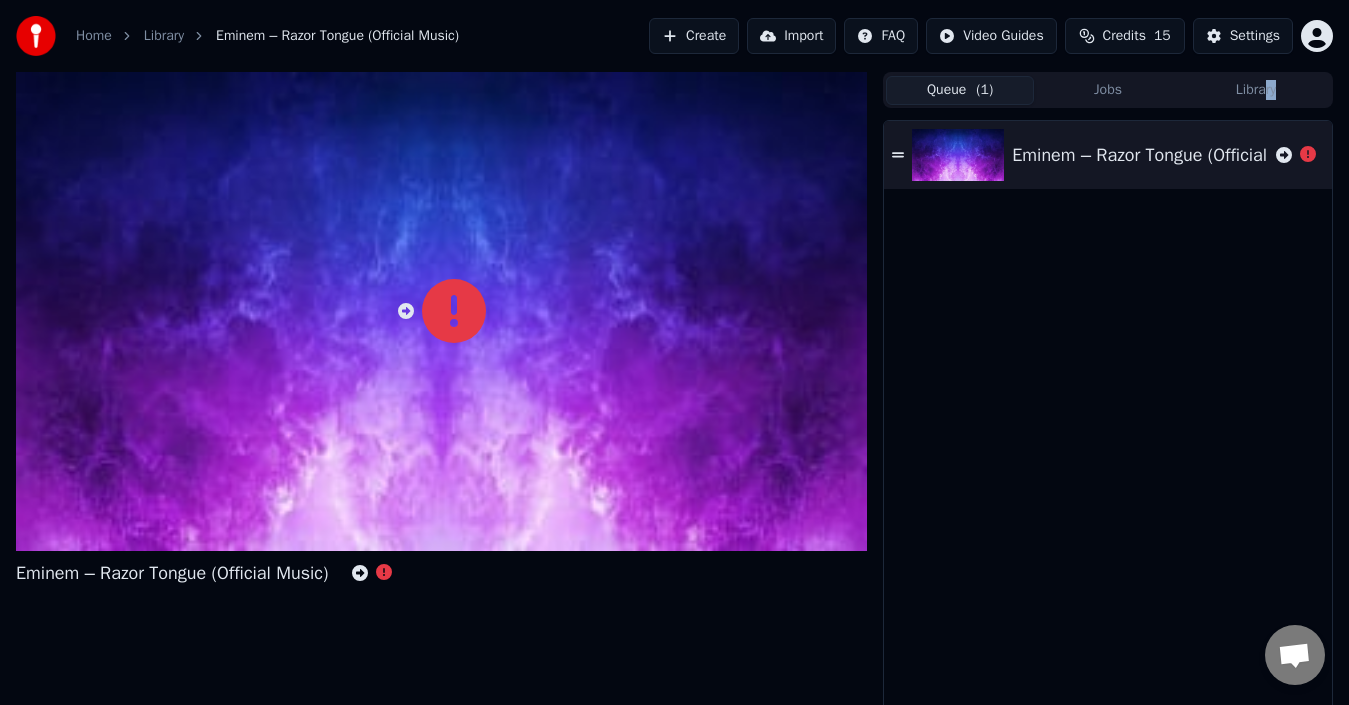 drag, startPoint x: 1278, startPoint y: 74, endPoint x: 1257, endPoint y: 95, distance: 29.698484 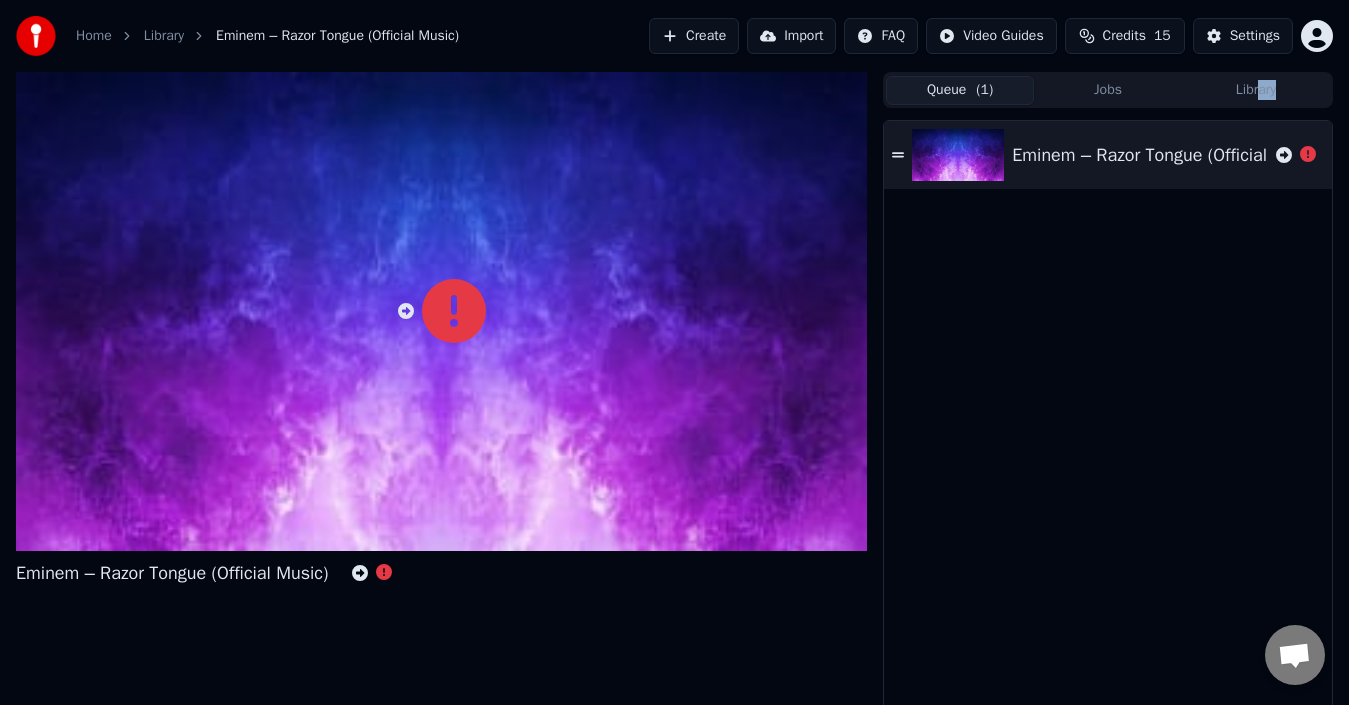 click on "Library" at bounding box center [1256, 90] 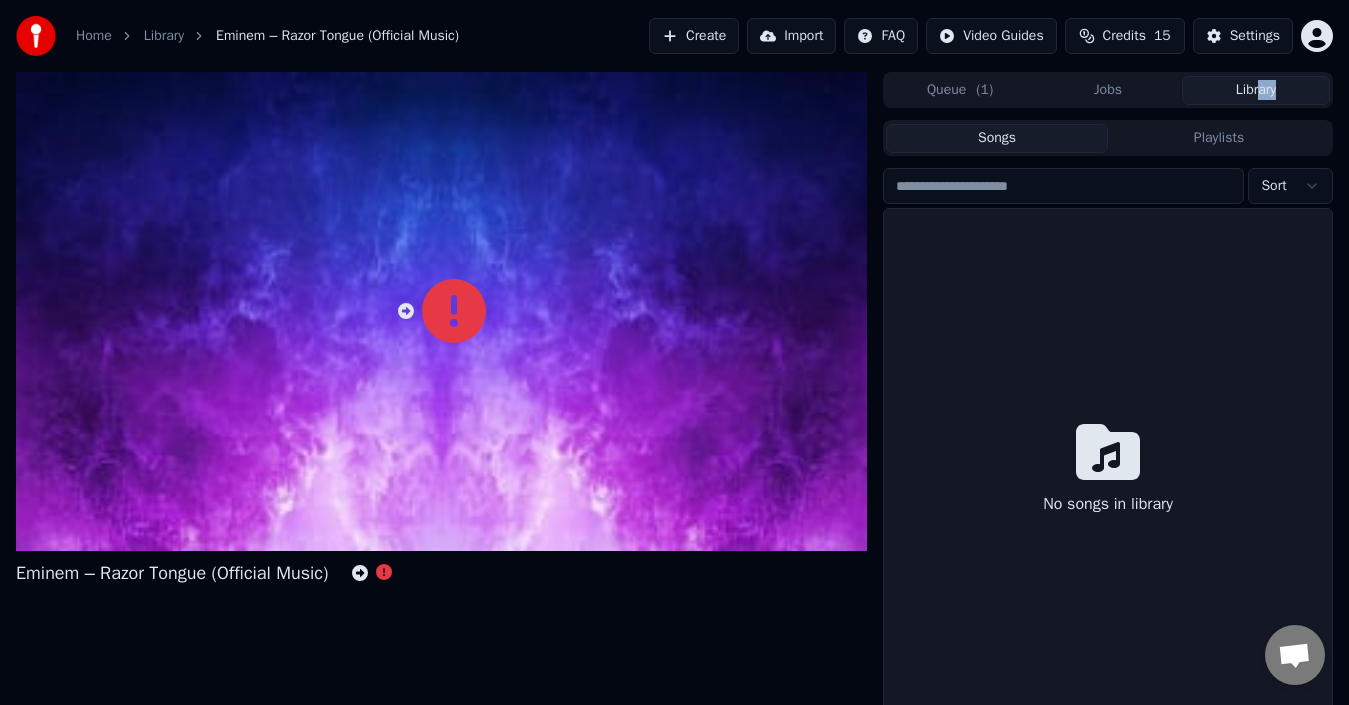 click on "Create Import FAQ Video Guides Credits 15 Settings" at bounding box center [991, 36] 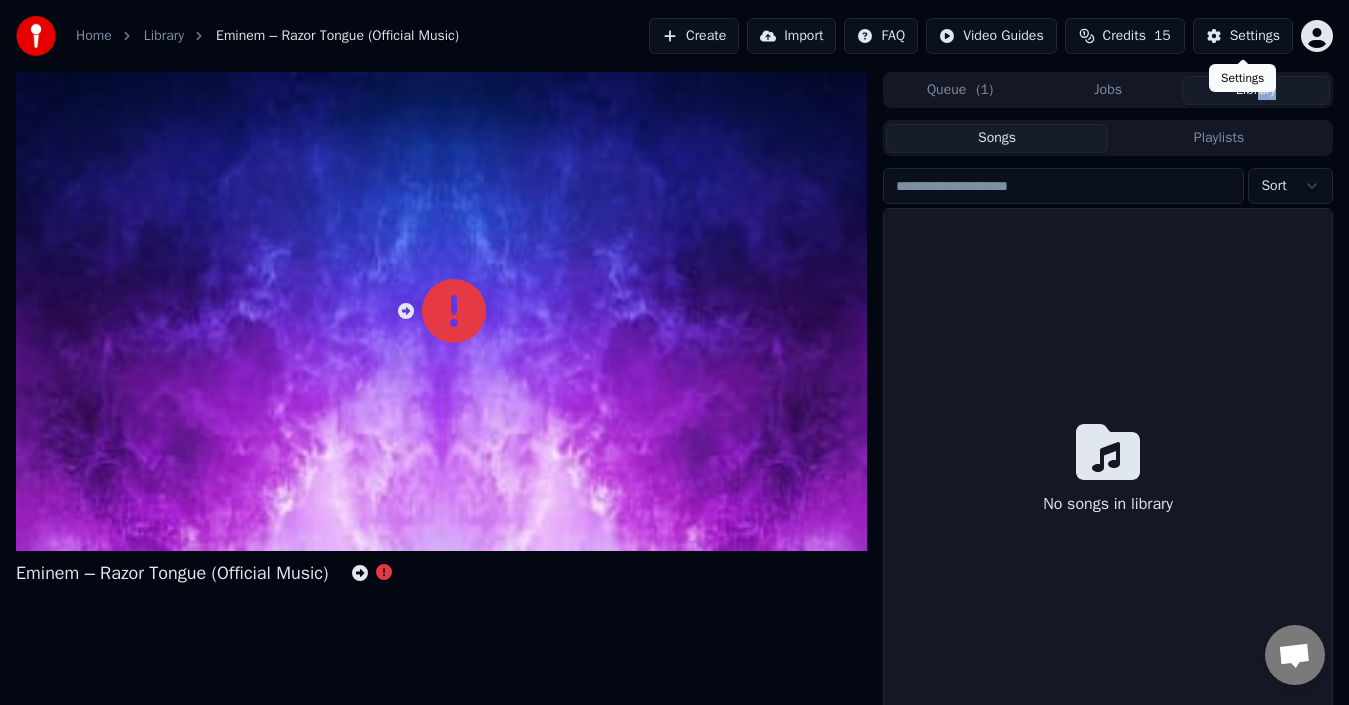 click on "Settings" at bounding box center [1243, 36] 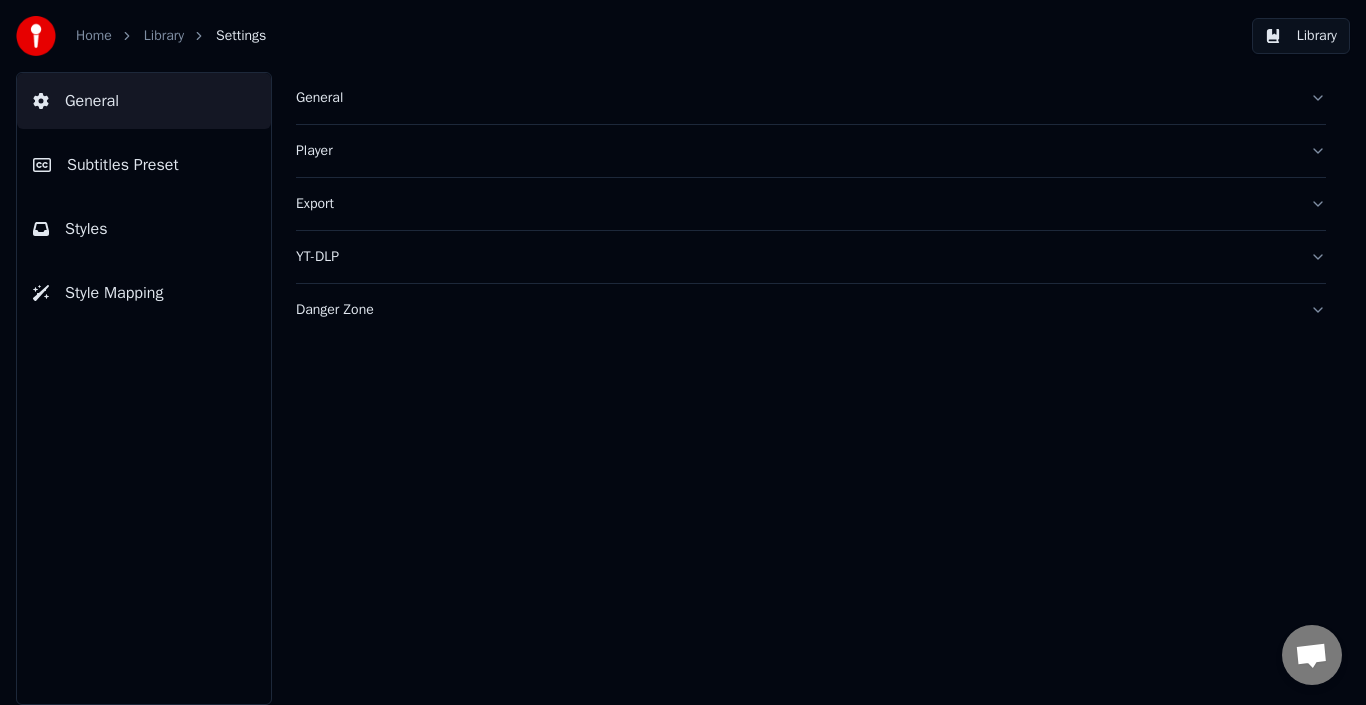 click on "Home" at bounding box center (94, 36) 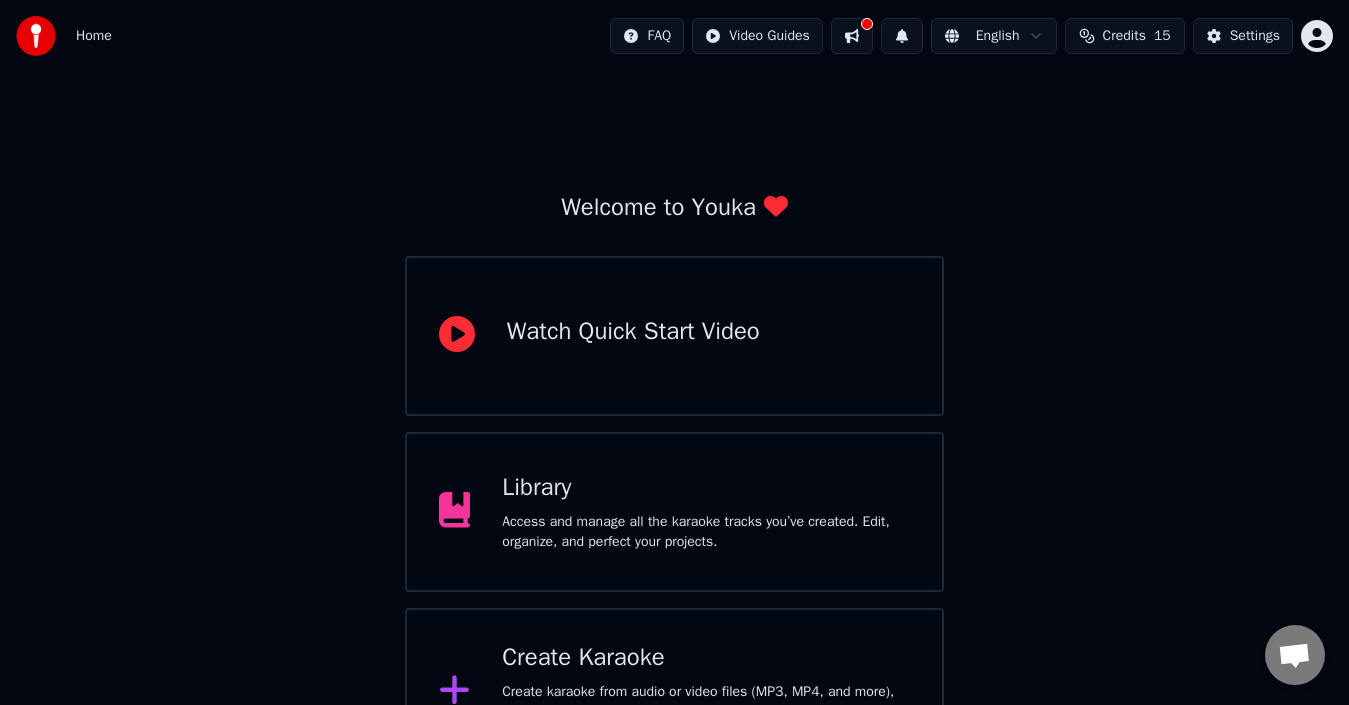 click on "Create Karaoke Create karaoke from audio or video files (MP3, MP4, and more), or paste a URL to instantly generate a karaoke video with synchronized lyrics." at bounding box center (675, 692) 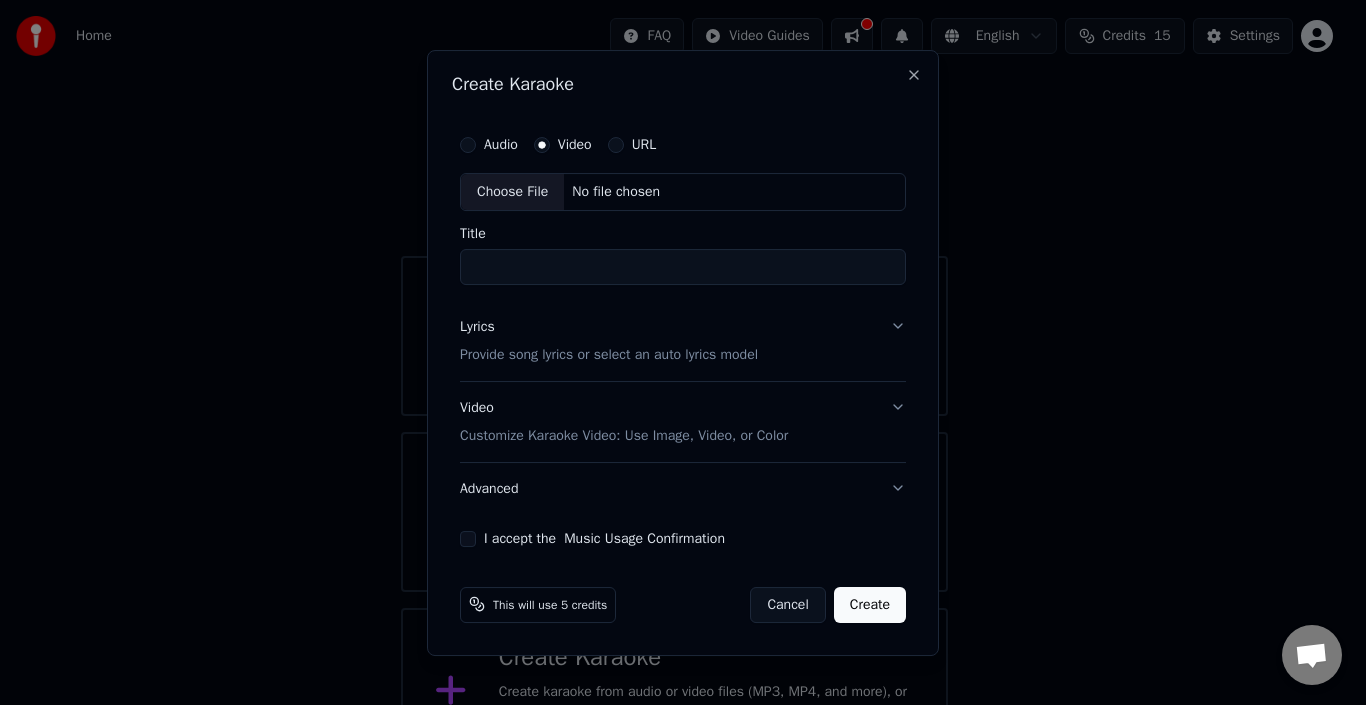 click on "Audio" at bounding box center (501, 145) 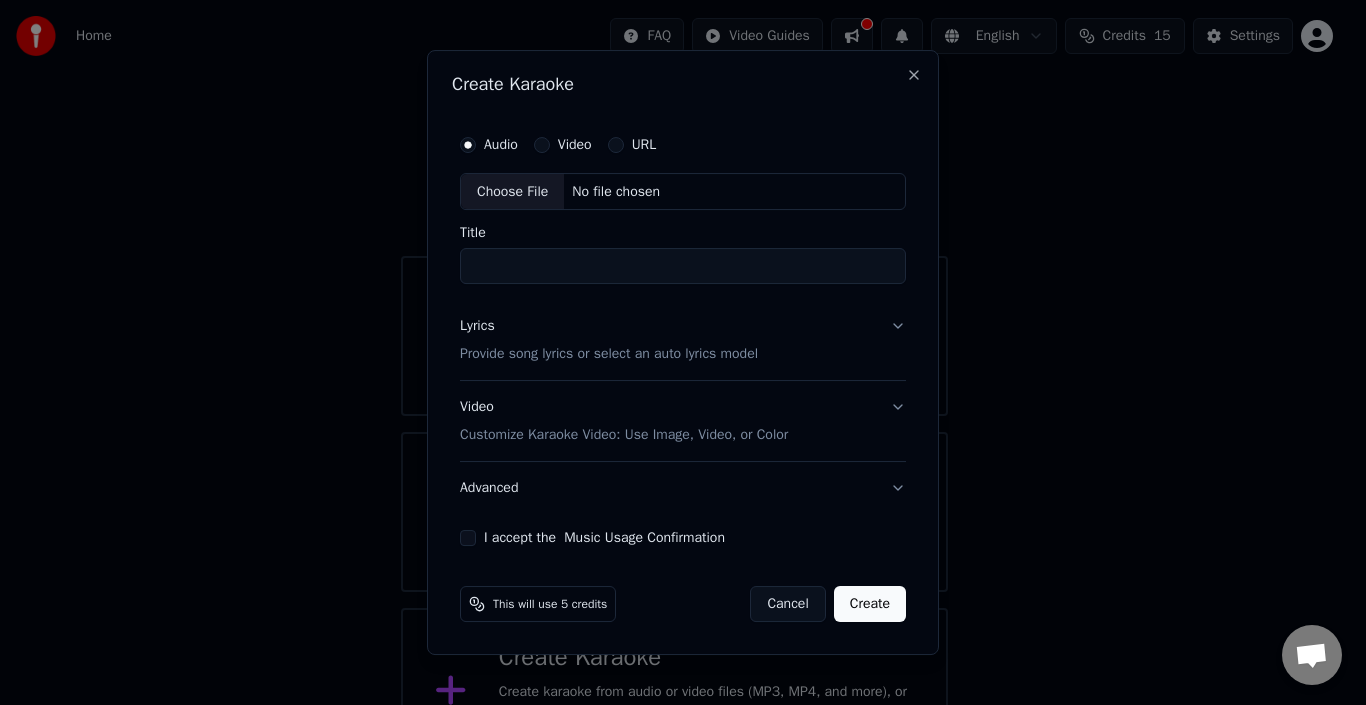 click on "Video" at bounding box center [575, 145] 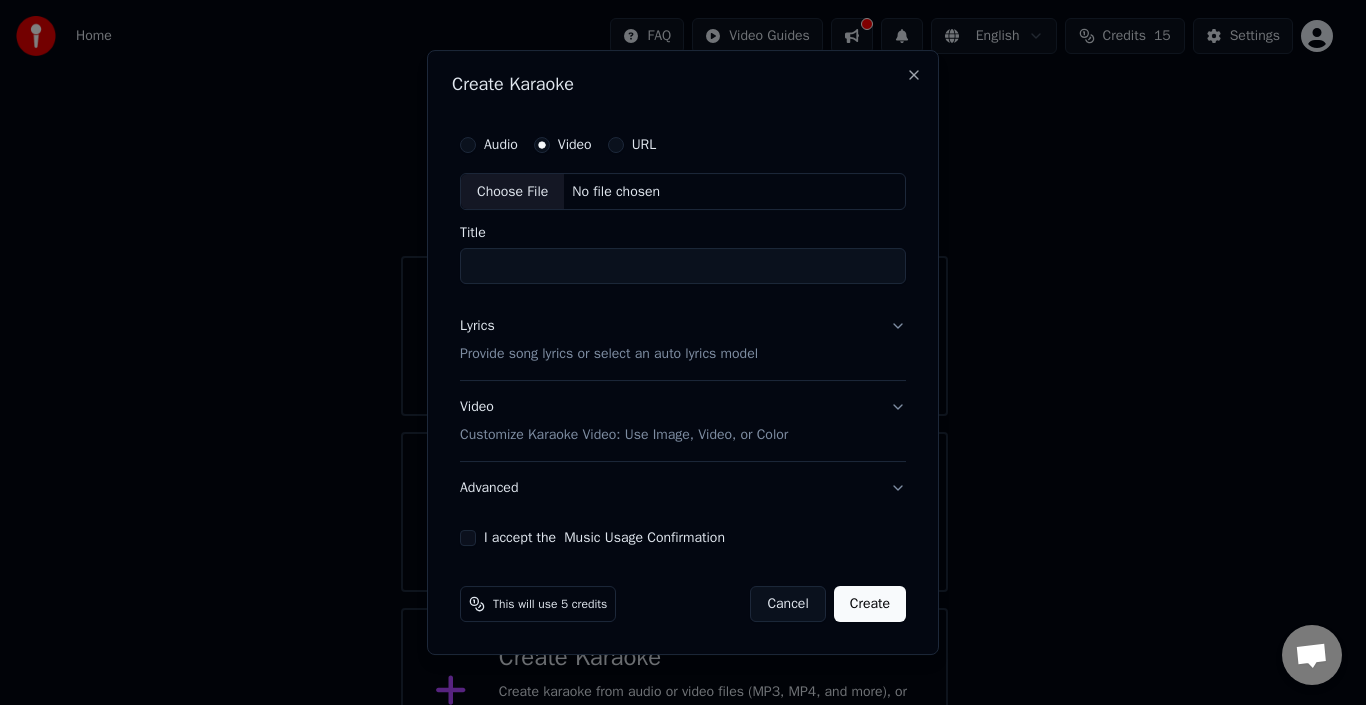 click on "Audio" at bounding box center [501, 145] 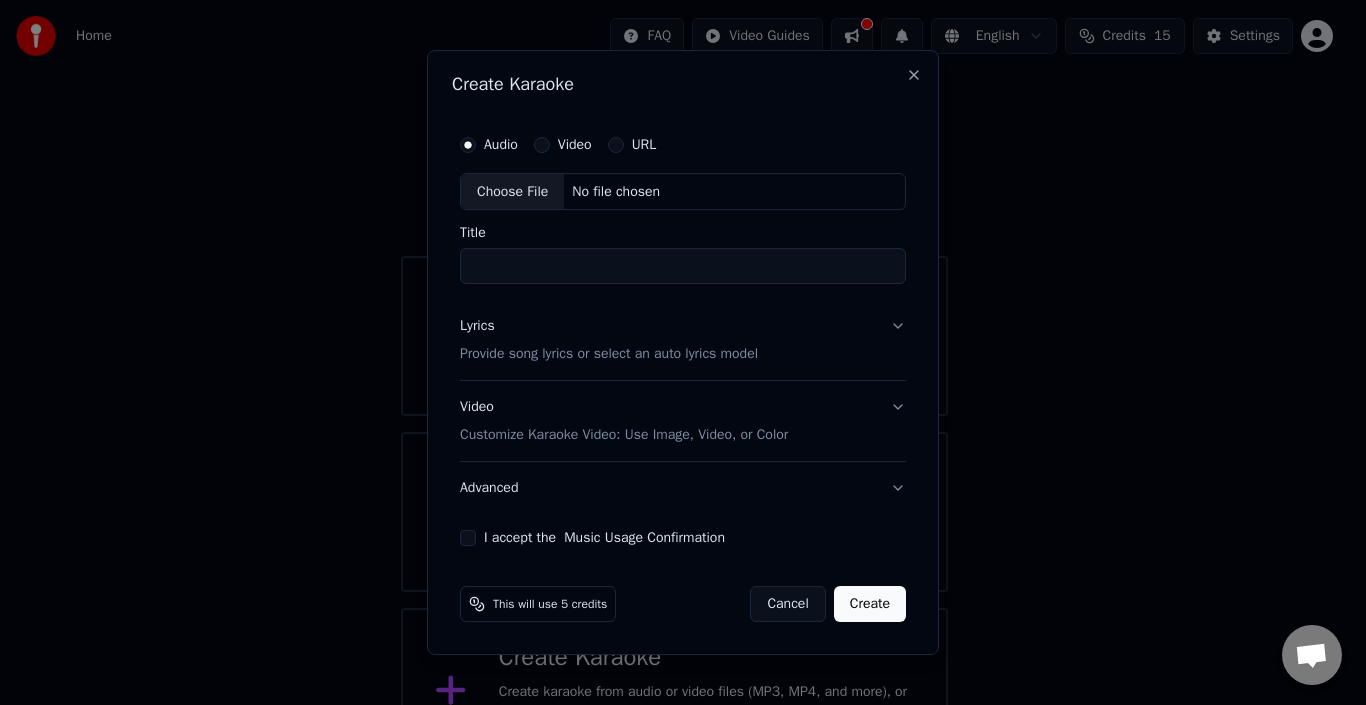 click on "Choose File" at bounding box center (512, 192) 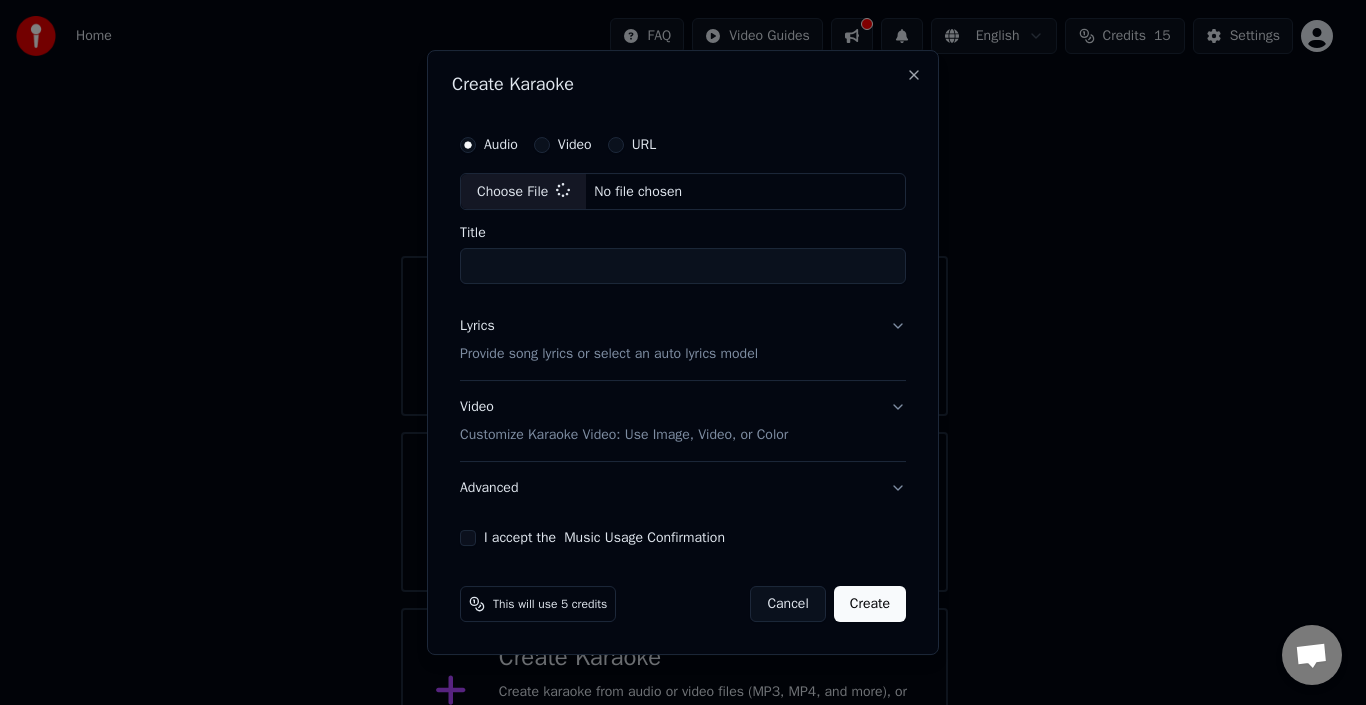 type on "**********" 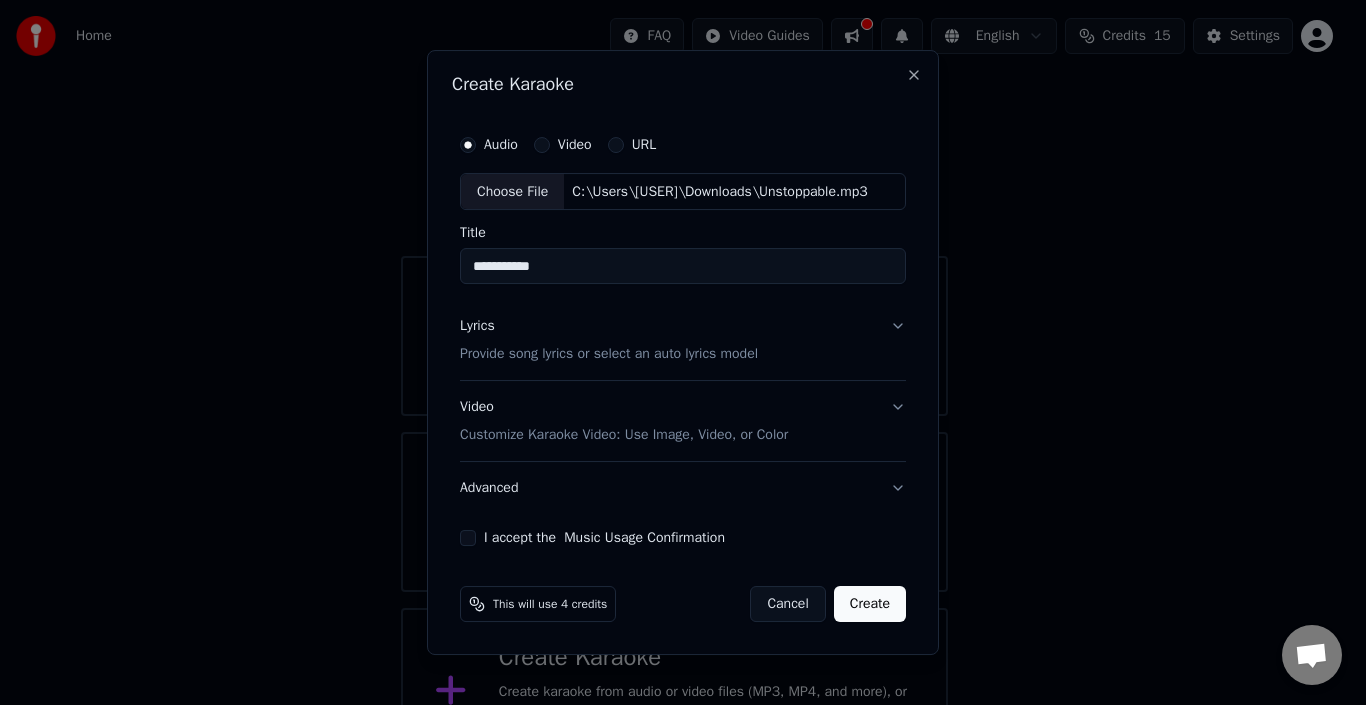 click on "Lyrics Provide song lyrics or select an auto lyrics model" at bounding box center (683, 341) 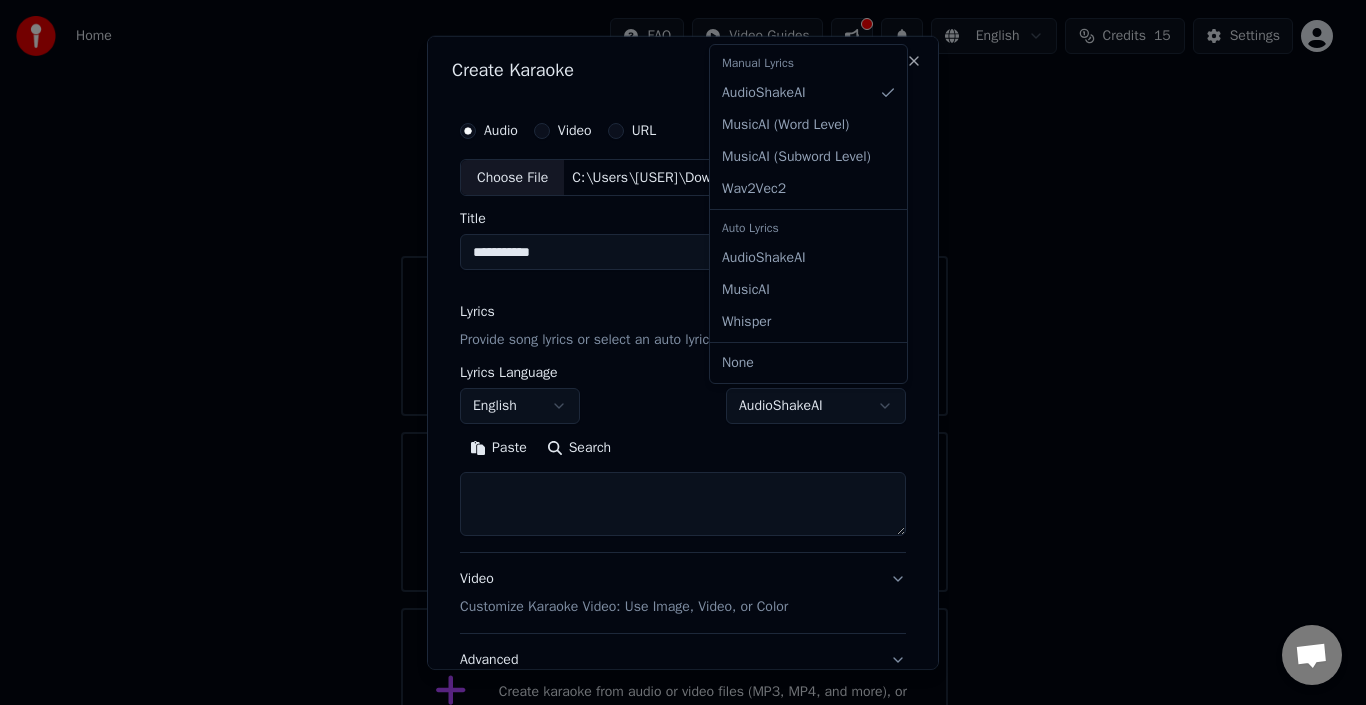 click on "**********" at bounding box center [674, 388] 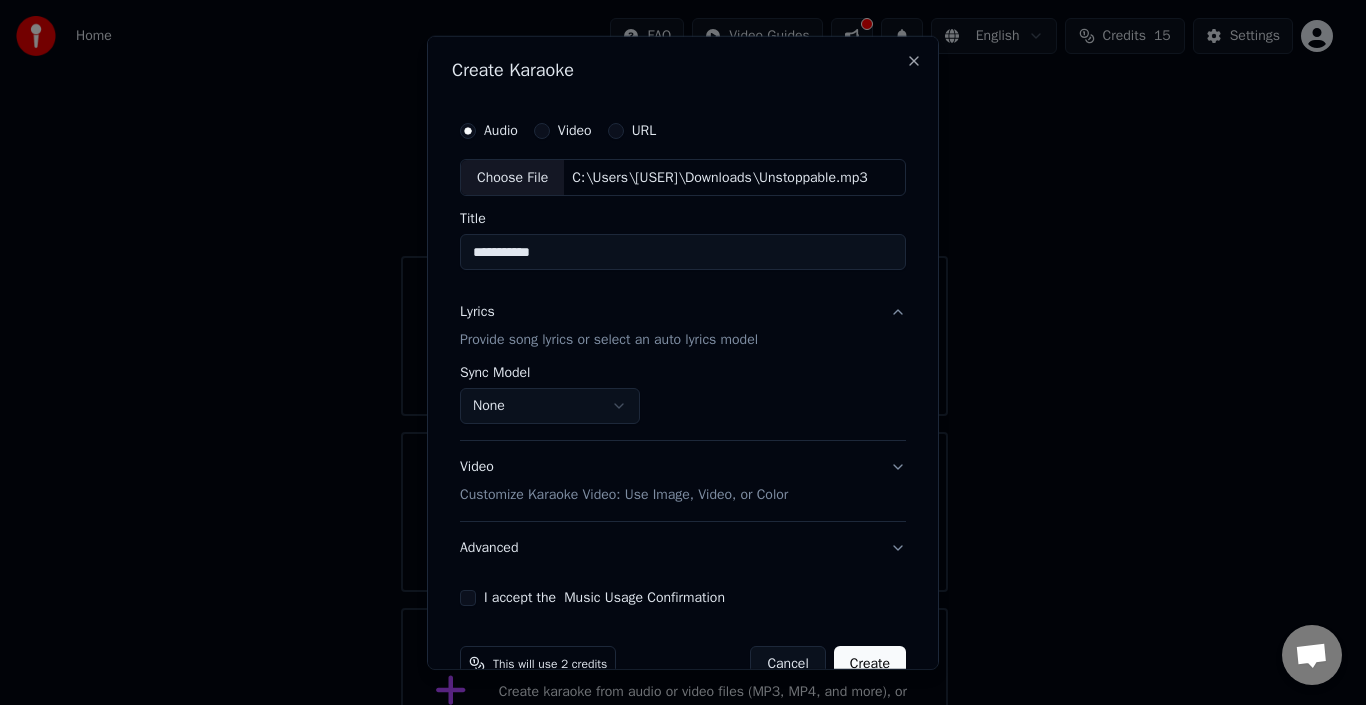 scroll, scrollTop: 45, scrollLeft: 0, axis: vertical 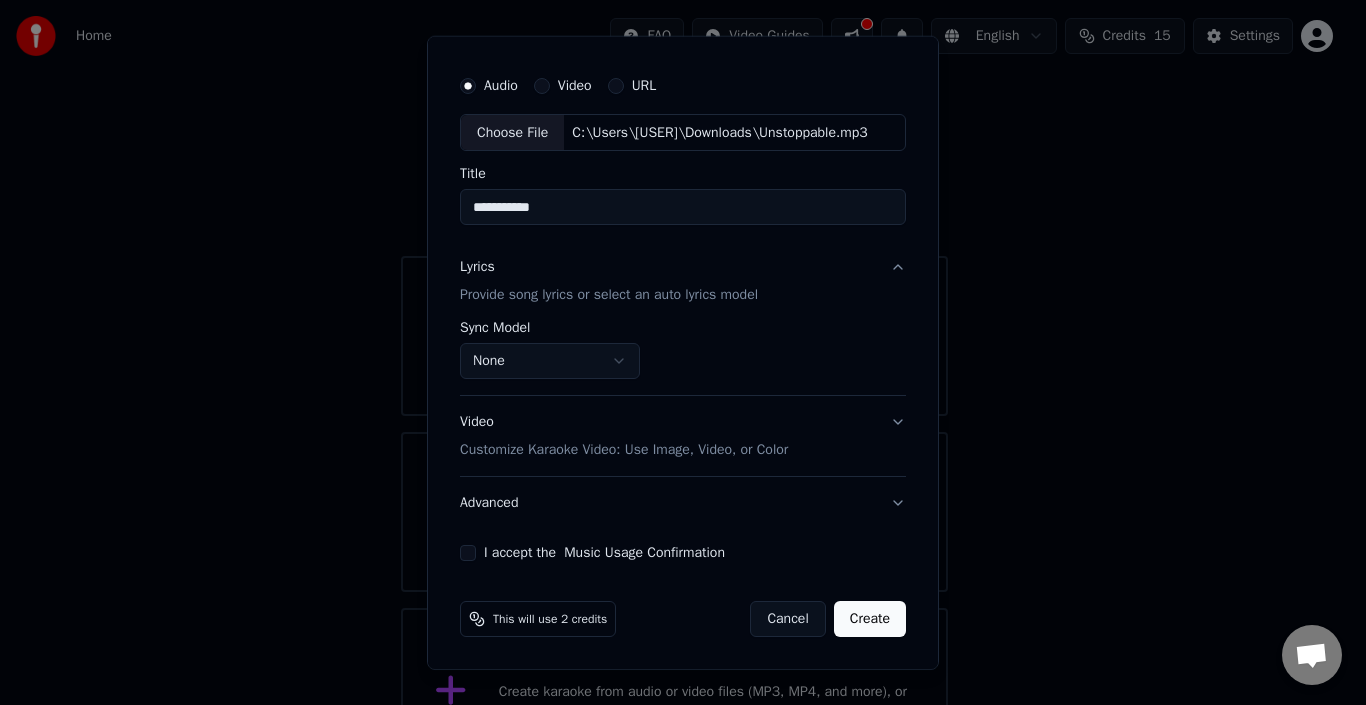 click on "Create" at bounding box center (870, 619) 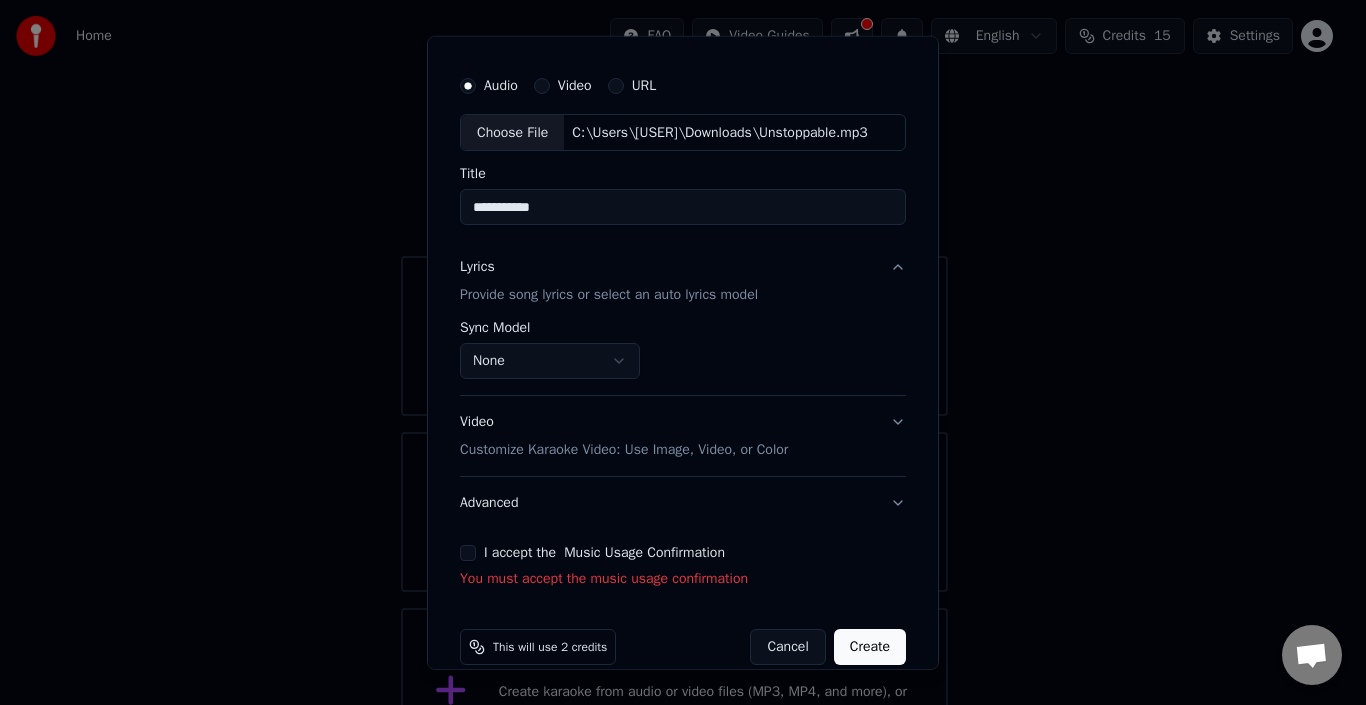 click on "I accept the   Music Usage Confirmation You must accept the music usage confirmation" at bounding box center (683, 567) 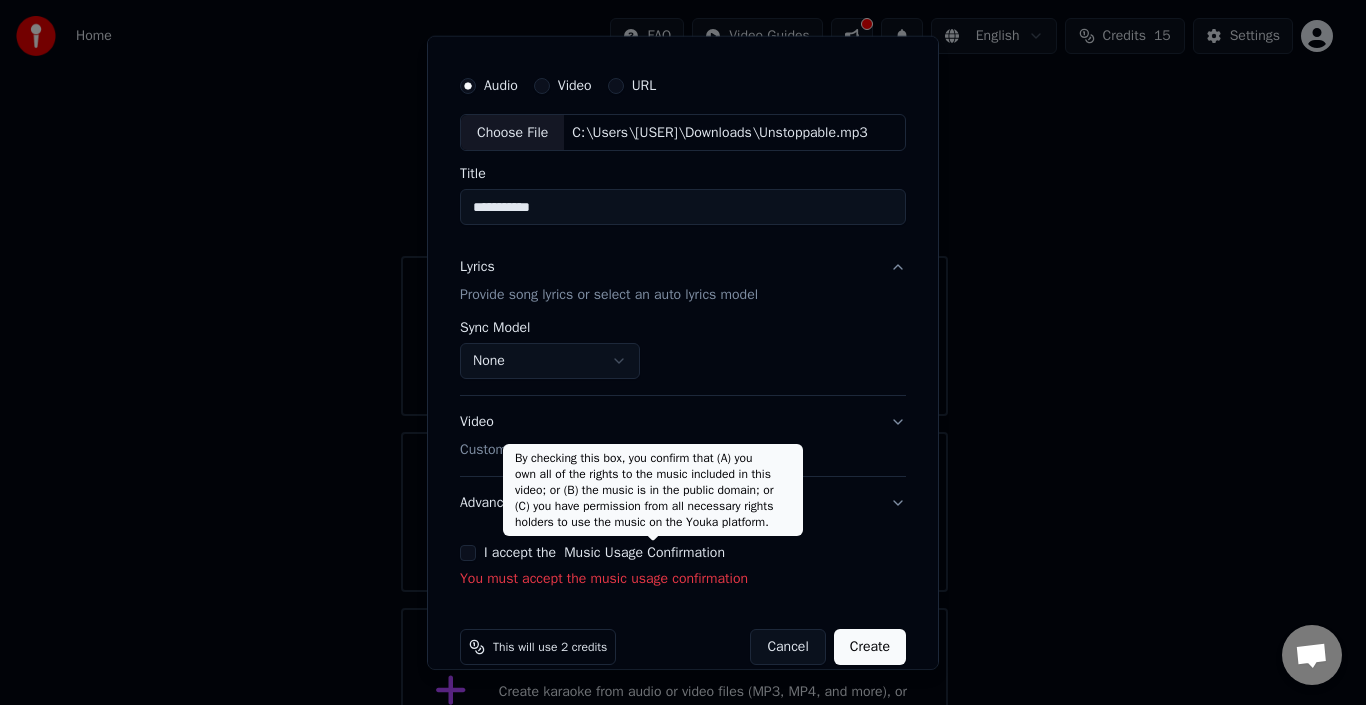 drag, startPoint x: 703, startPoint y: 550, endPoint x: 712, endPoint y: 543, distance: 11.401754 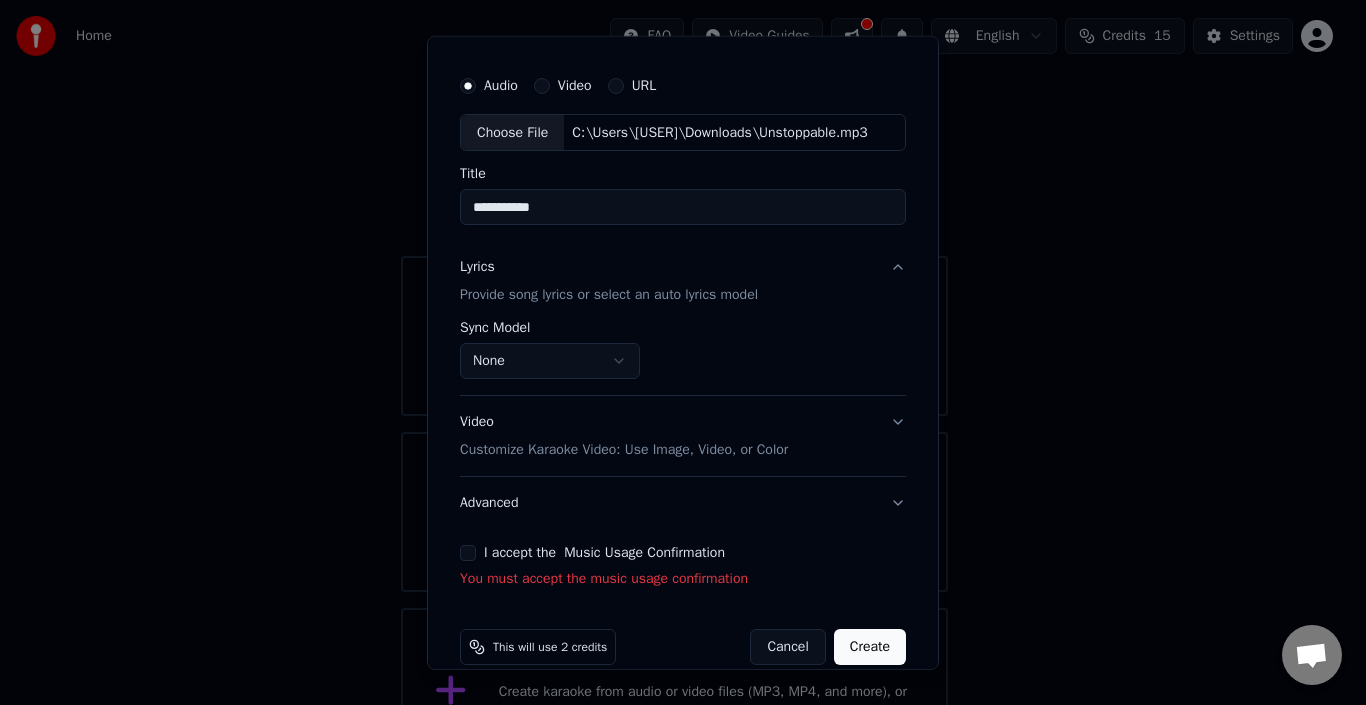 click on "**********" at bounding box center [683, 327] 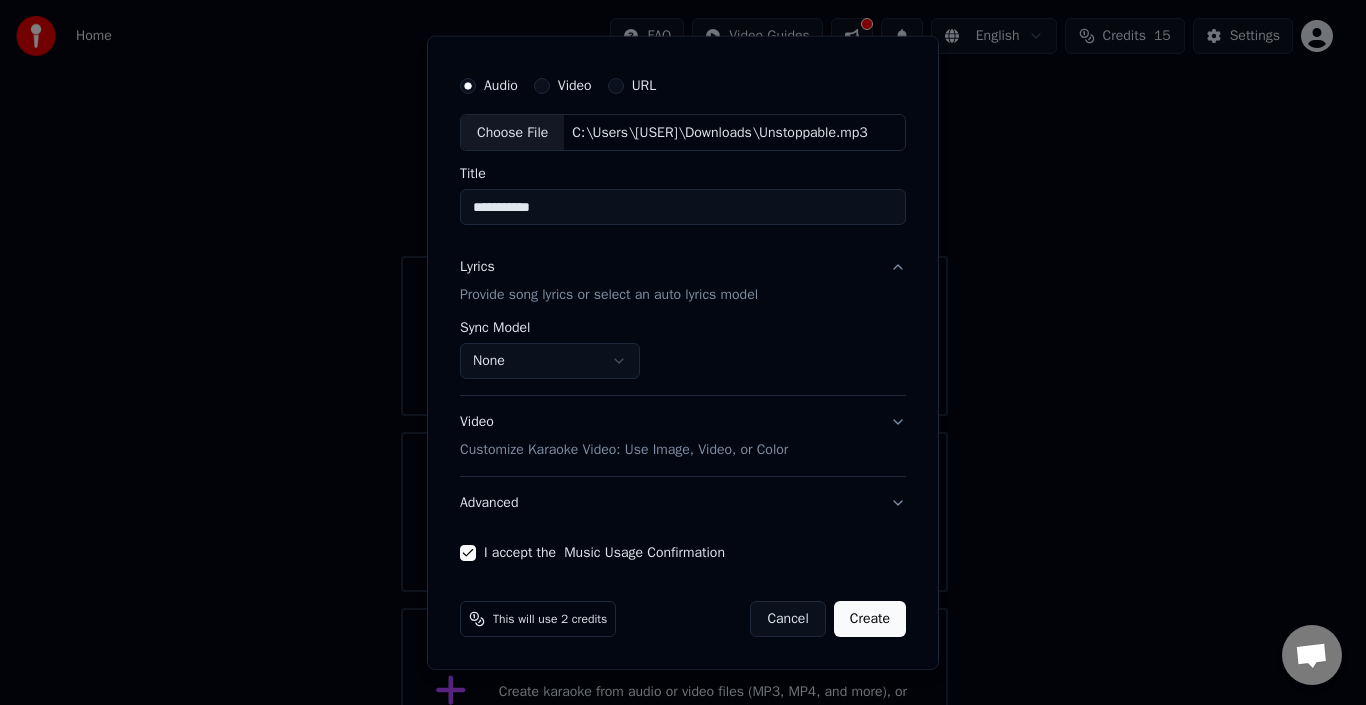 click on "Create" at bounding box center (870, 619) 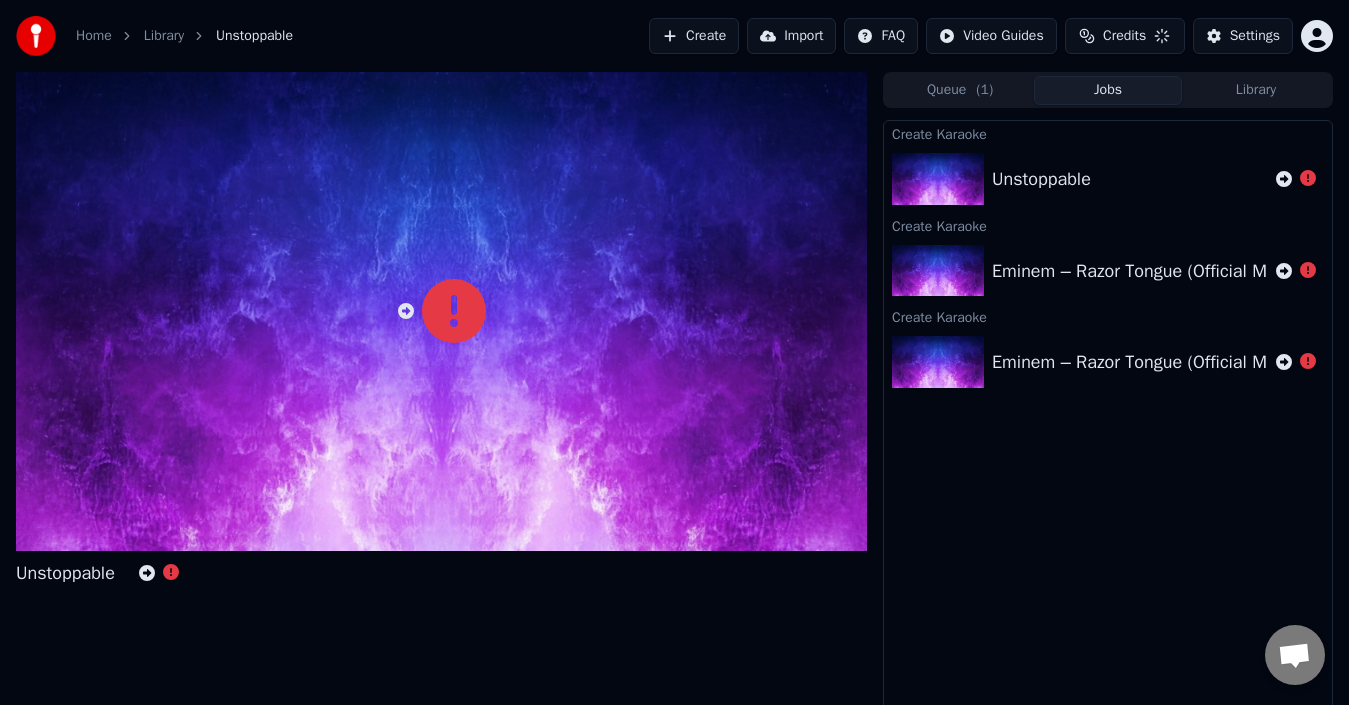 click on "Unstoppable" at bounding box center (105, 573) 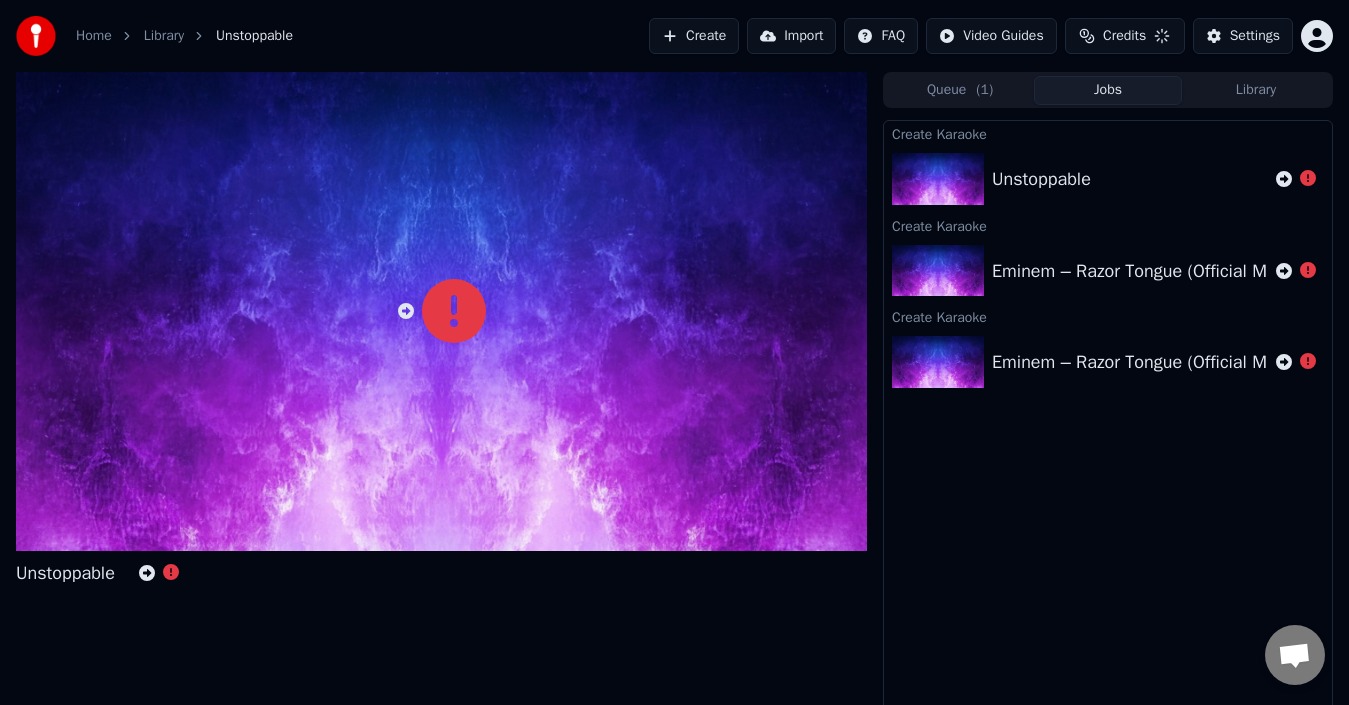 click 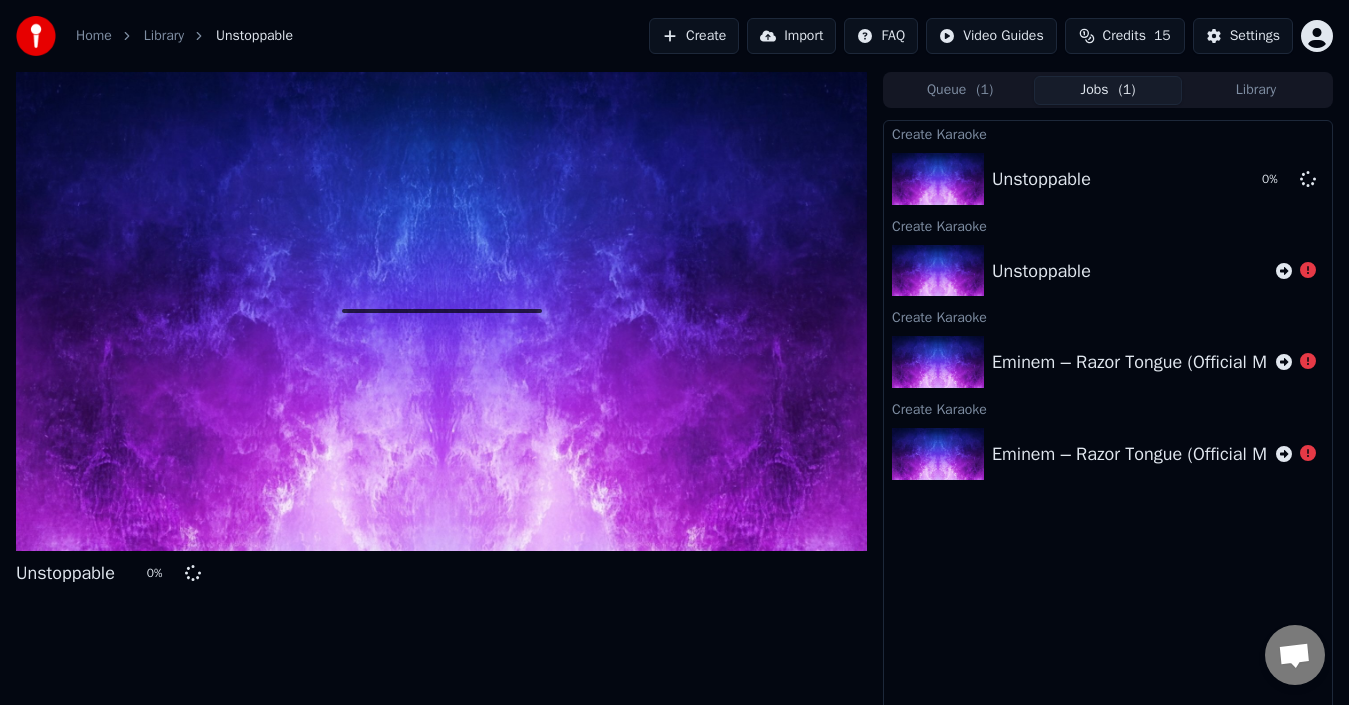 click on "Create" at bounding box center (694, 36) 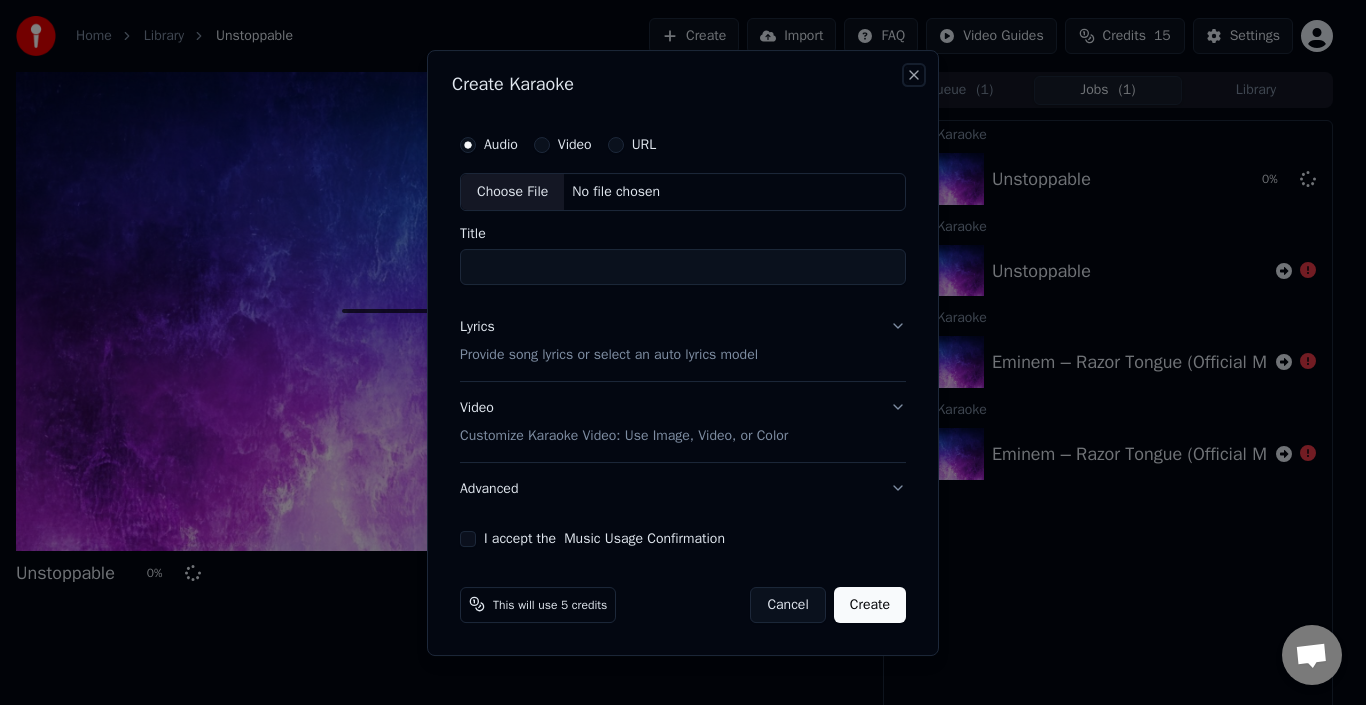 click on "Close" at bounding box center (914, 75) 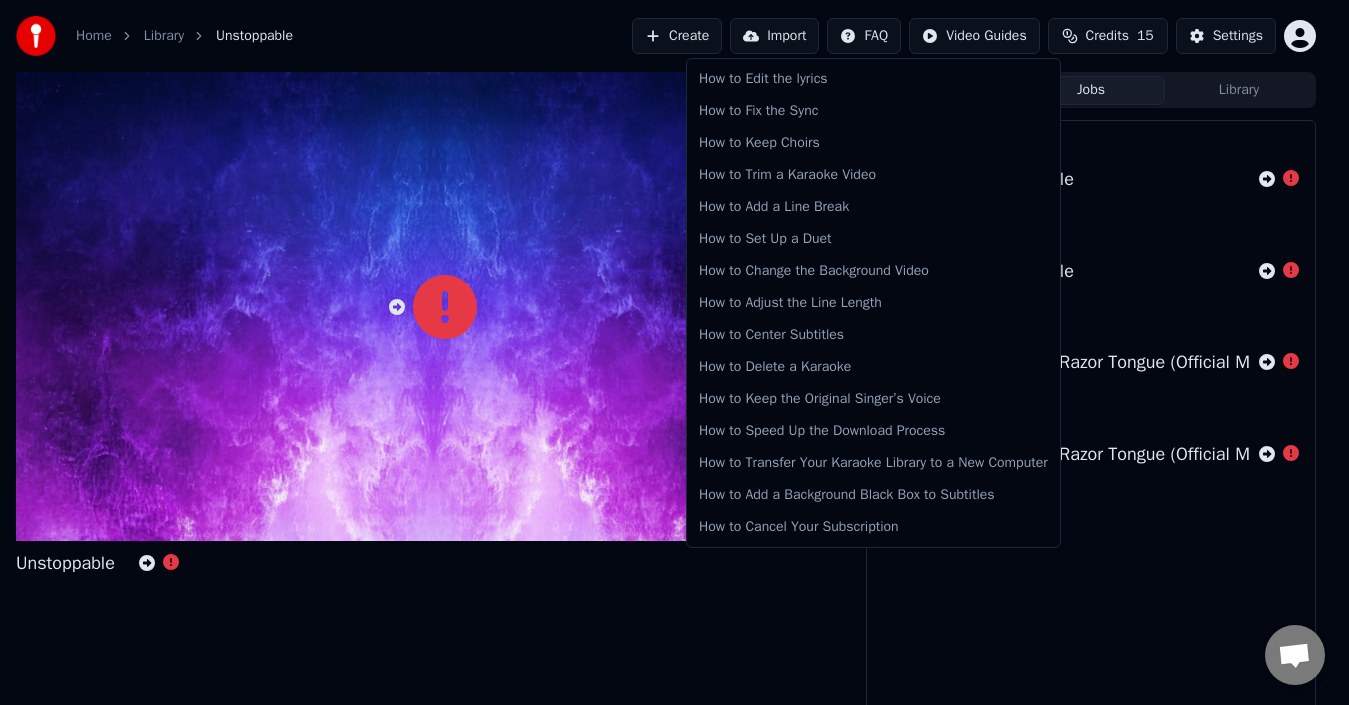 click on "Home Library Unstoppable Create Import FAQ Video Guides Credits 15 Settings Unstoppable Queue ( 1 ) Jobs Library Create Karaoke Unstoppable Create Karaoke Unstoppable Create Karaoke Eminem – Razor Tongue (Official Music) Create Karaoke Eminem – Razor Tongue (Official Music) How to Edit the lyrics How to Fix the Sync How to Keep Choirs How to Trim a Karaoke Video How to Add a Line Break How to Set Up a Duet How to Change the Background Video How to Adjust the Line Length How to Center Subtitles How to Delete a Karaoke How to Keep the Original Singer’s Voice How to Speed Up the Download Process How to Transfer Your Karaoke Library to a New Computer How to Add a Background Black Box to Subtitles How to Cancel Your Subscription" at bounding box center [674, 352] 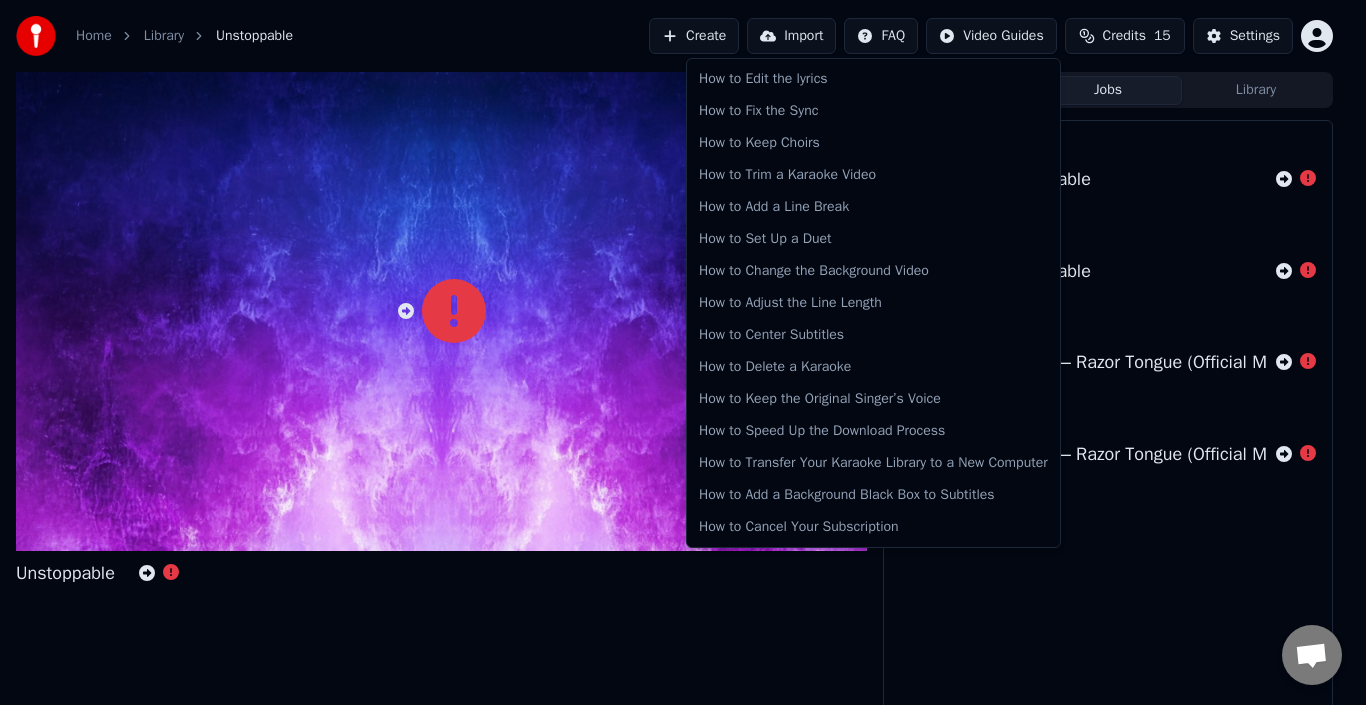 drag, startPoint x: 1145, startPoint y: 74, endPoint x: 1174, endPoint y: 84, distance: 30.675724 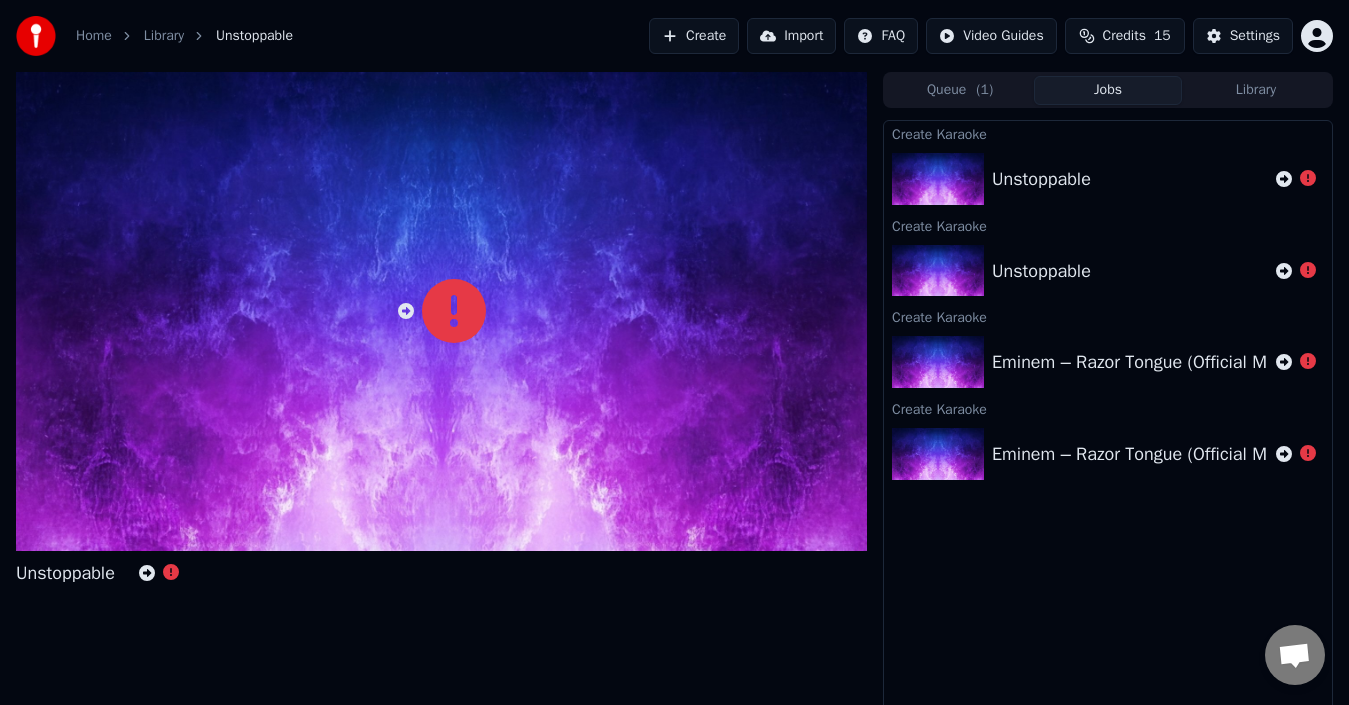 click on "Library" at bounding box center (1256, 90) 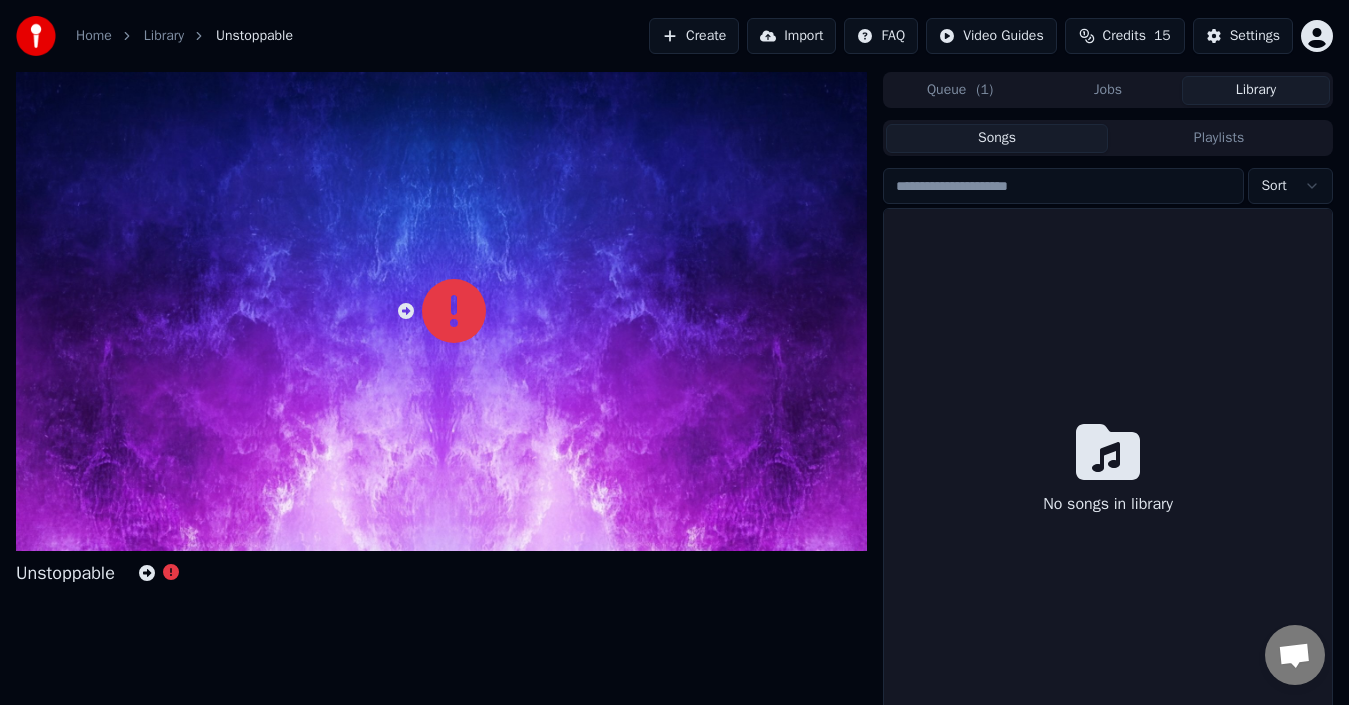 click on "Jobs" at bounding box center (1108, 90) 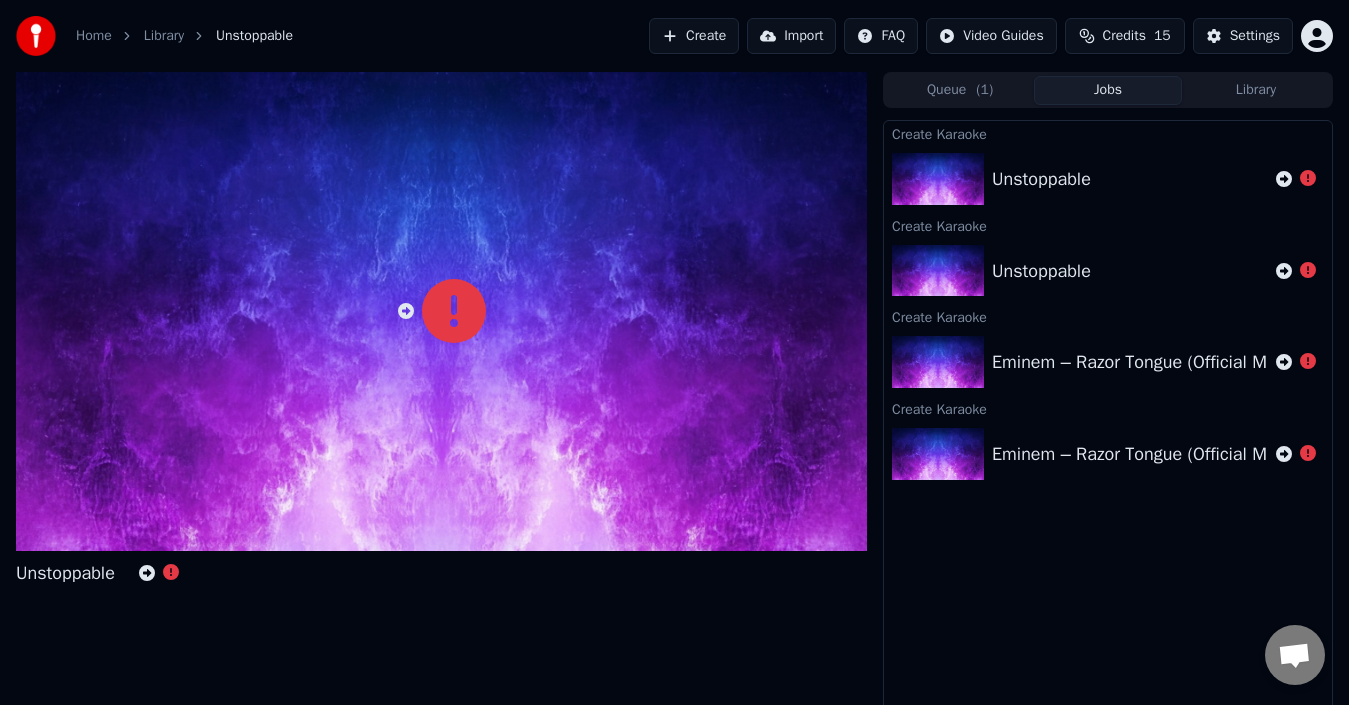 click on "Home Library Unstoppable" at bounding box center (154, 36) 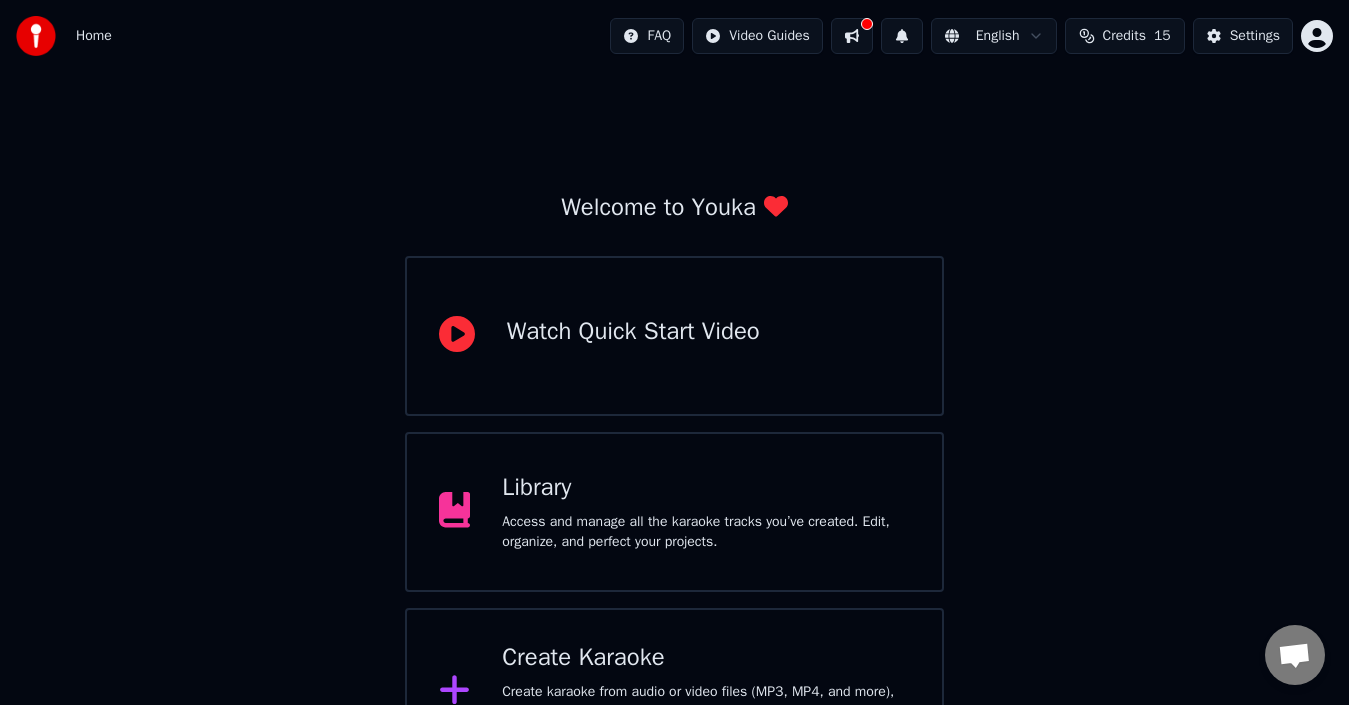 click on "Create Karaoke Create karaoke from audio or video files (MP3, MP4, and more), or paste a URL to instantly generate a karaoke video with synchronized lyrics." at bounding box center (675, 692) 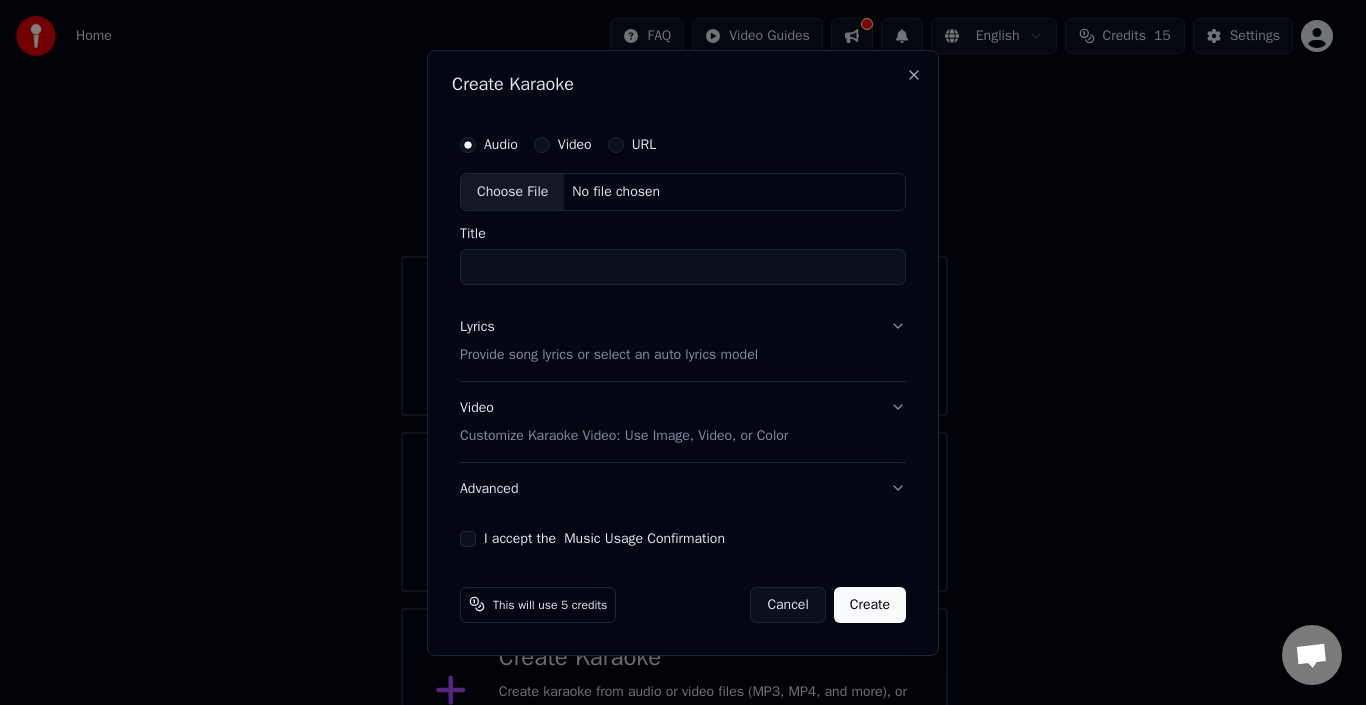 click on "Choose File" at bounding box center [512, 192] 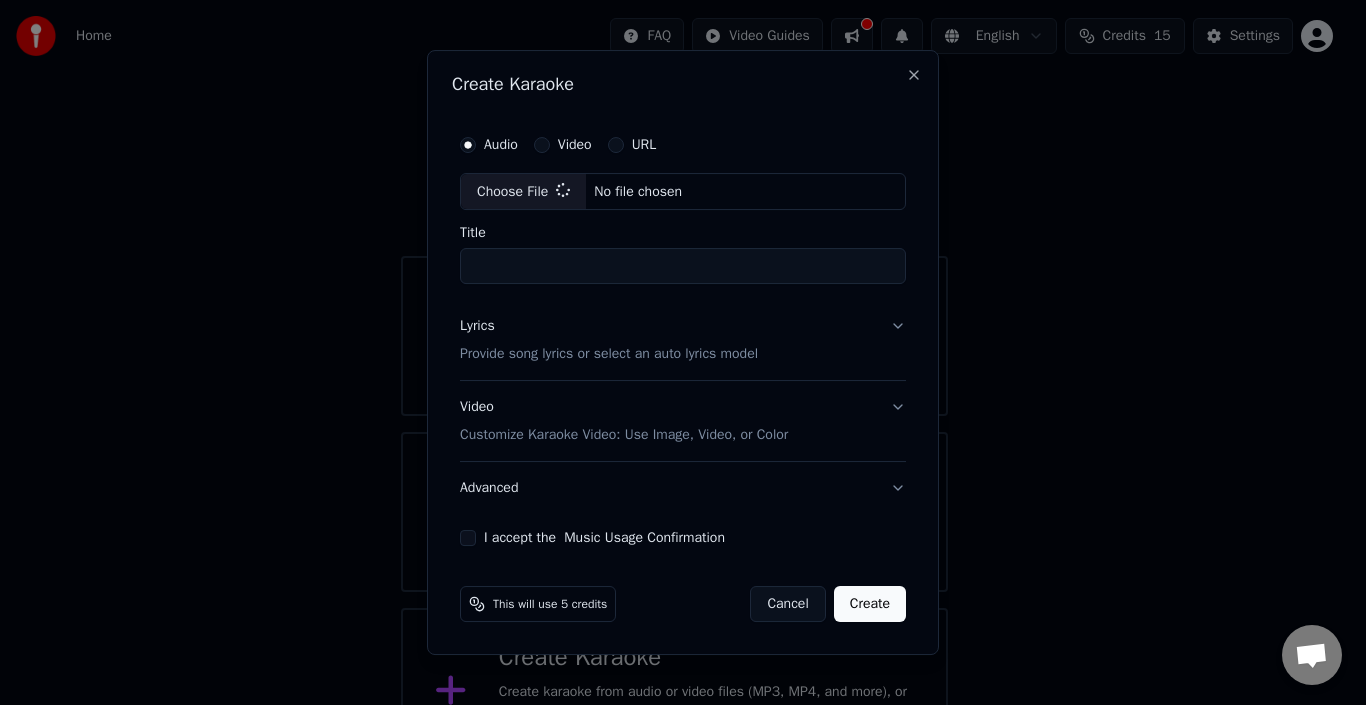 type on "*******" 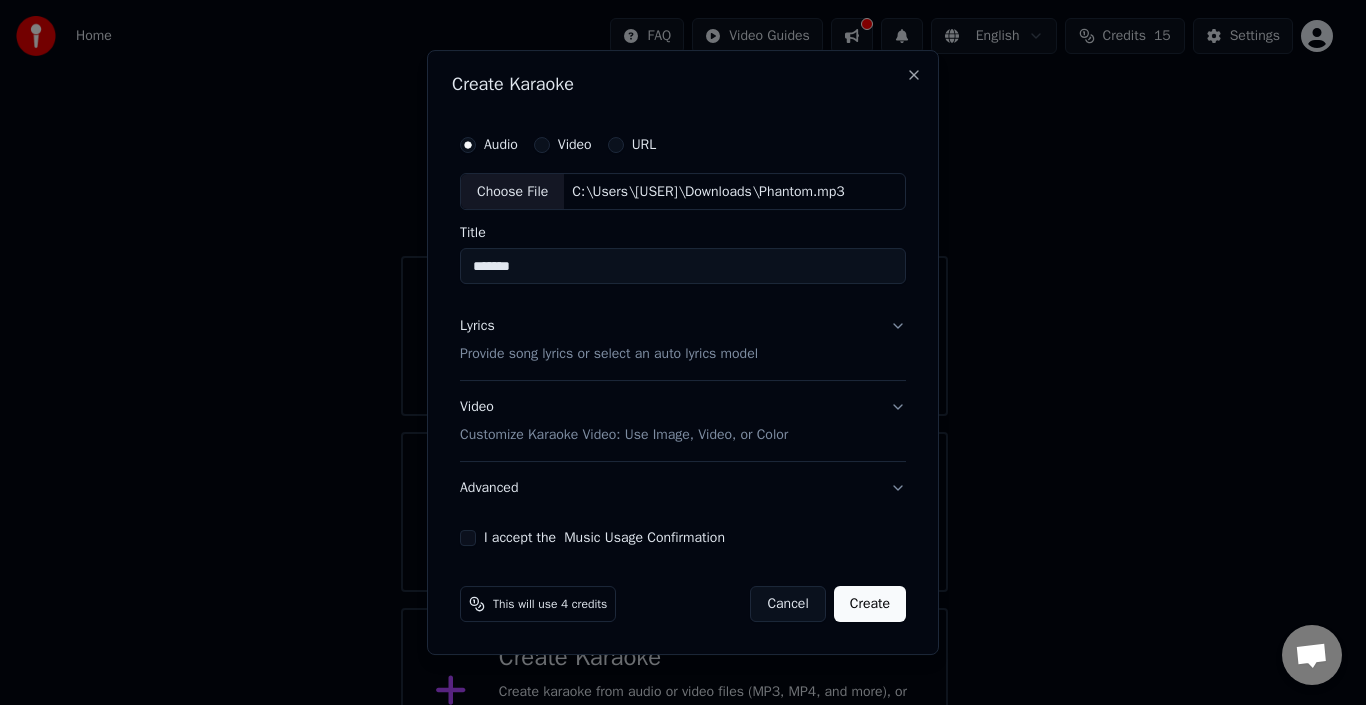 click on "Lyrics Provide song lyrics or select an auto lyrics model" at bounding box center (683, 341) 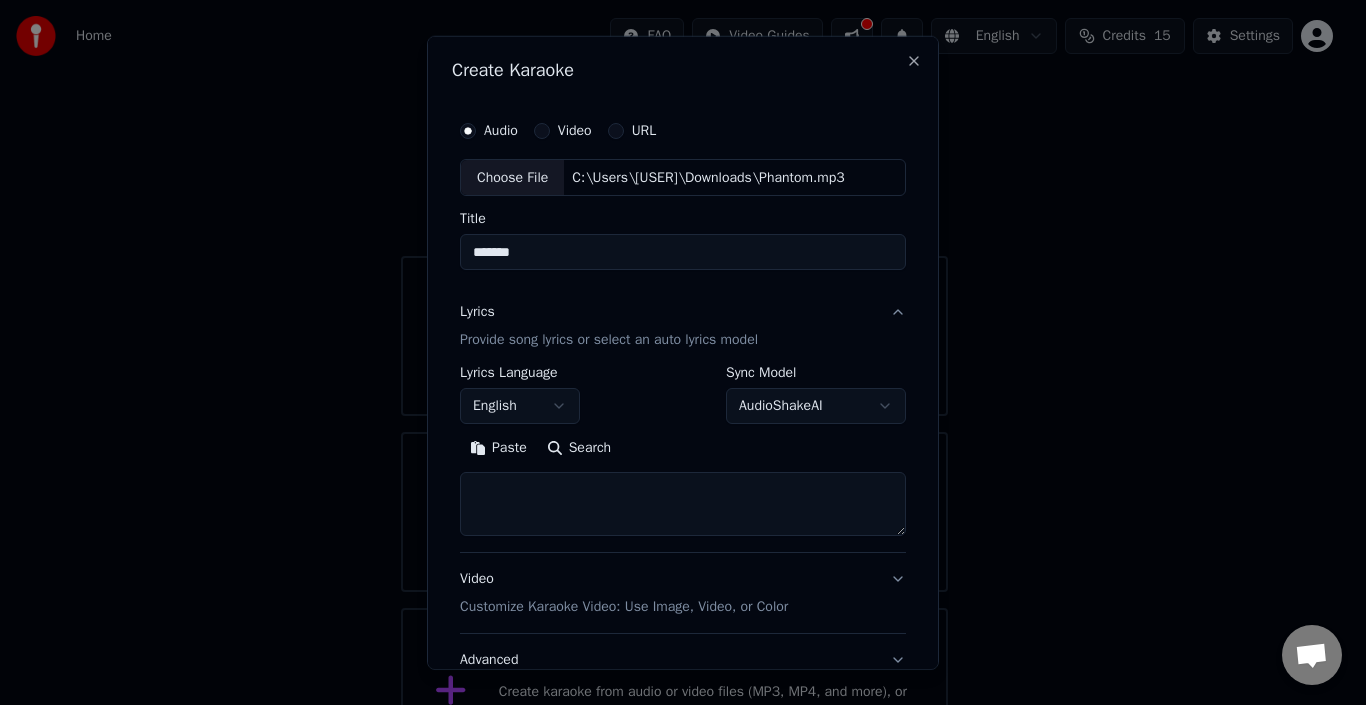 click on "**********" at bounding box center [683, 451] 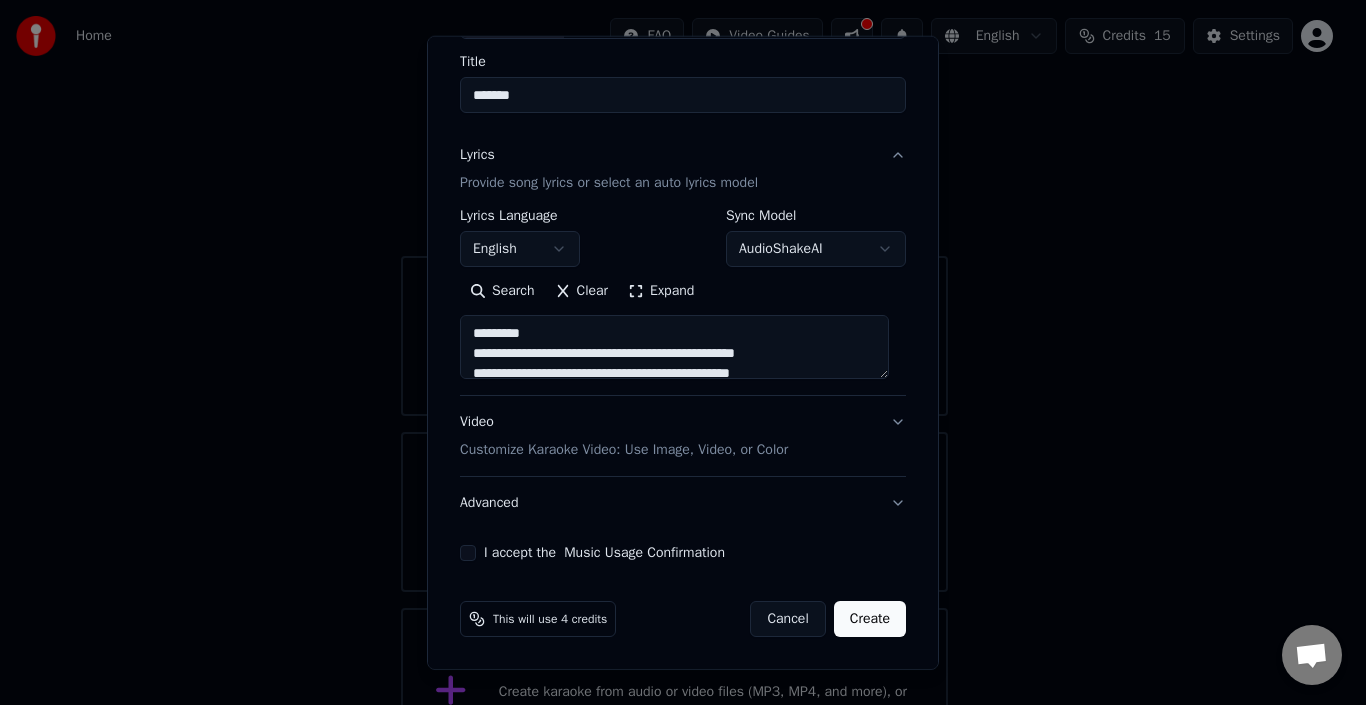 scroll, scrollTop: 150, scrollLeft: 0, axis: vertical 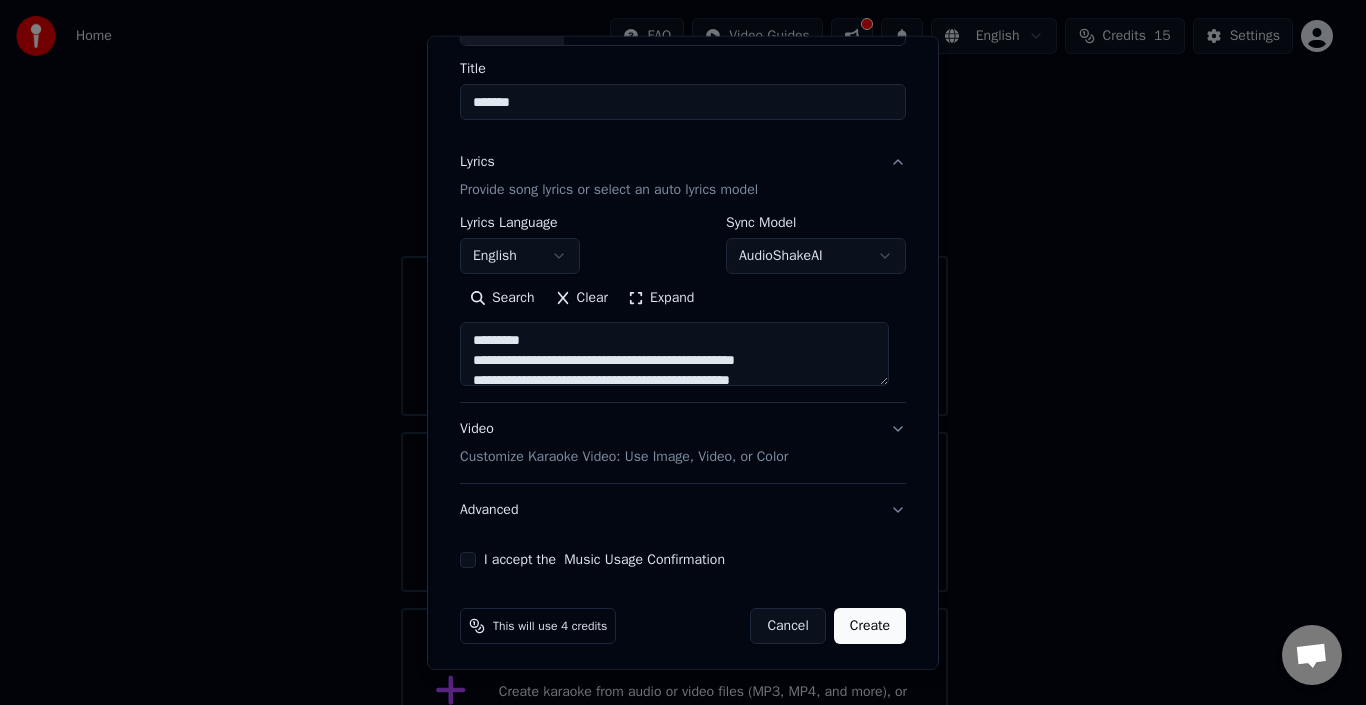 click on "Video Customize Karaoke Video: Use Image, Video, or Color" at bounding box center [683, 443] 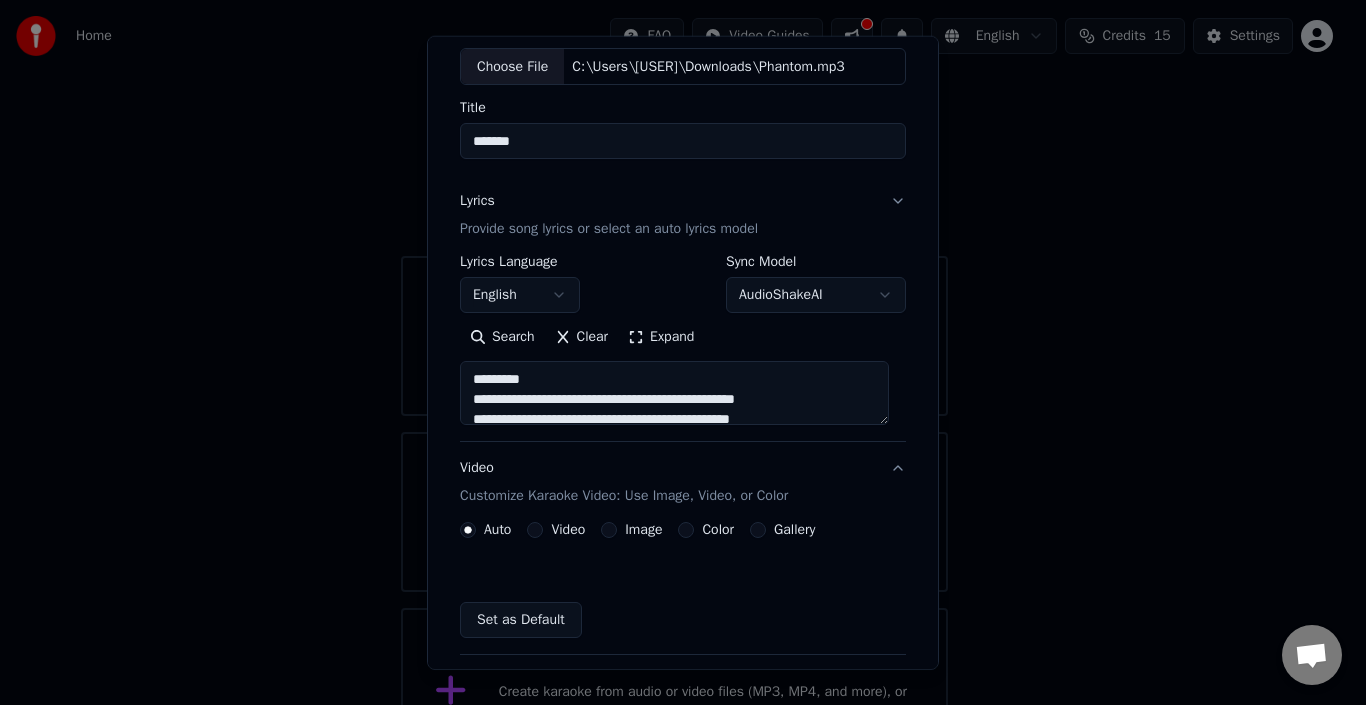scroll, scrollTop: 103, scrollLeft: 0, axis: vertical 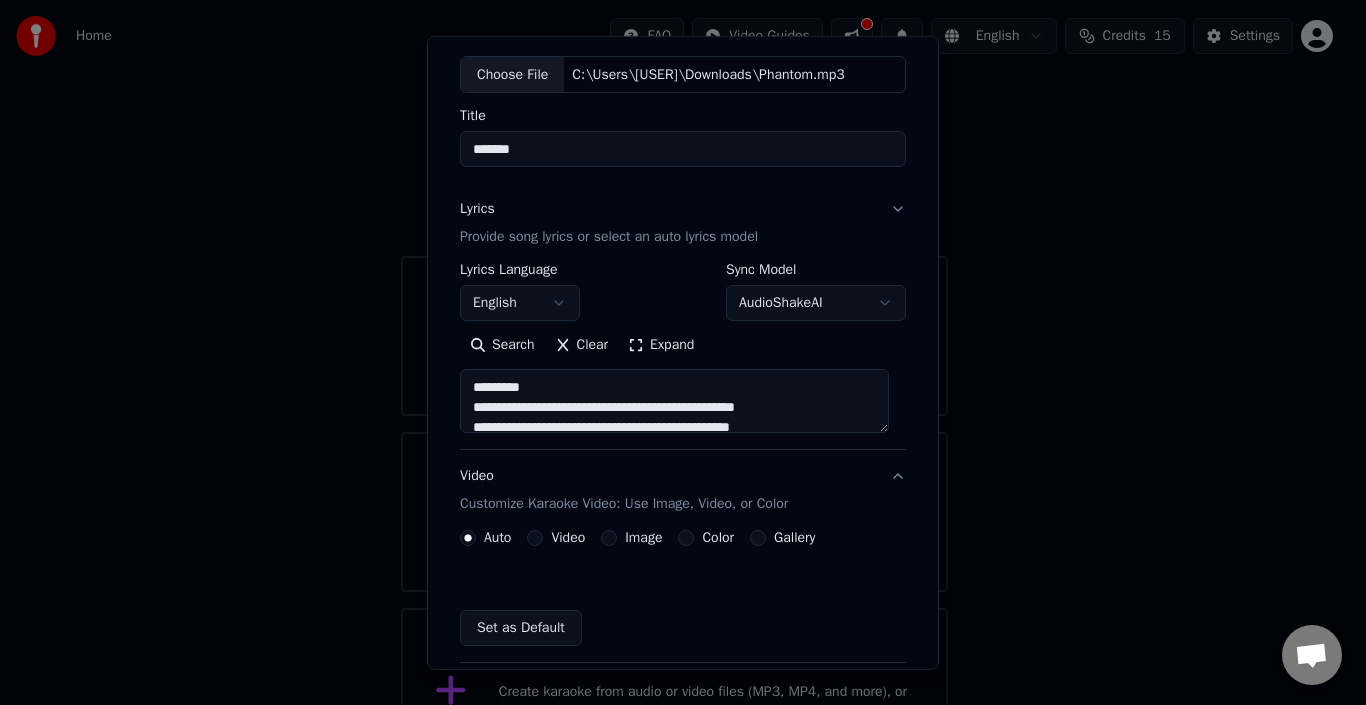 click on "Auto Video Image Color Gallery Set as Default" at bounding box center [683, 588] 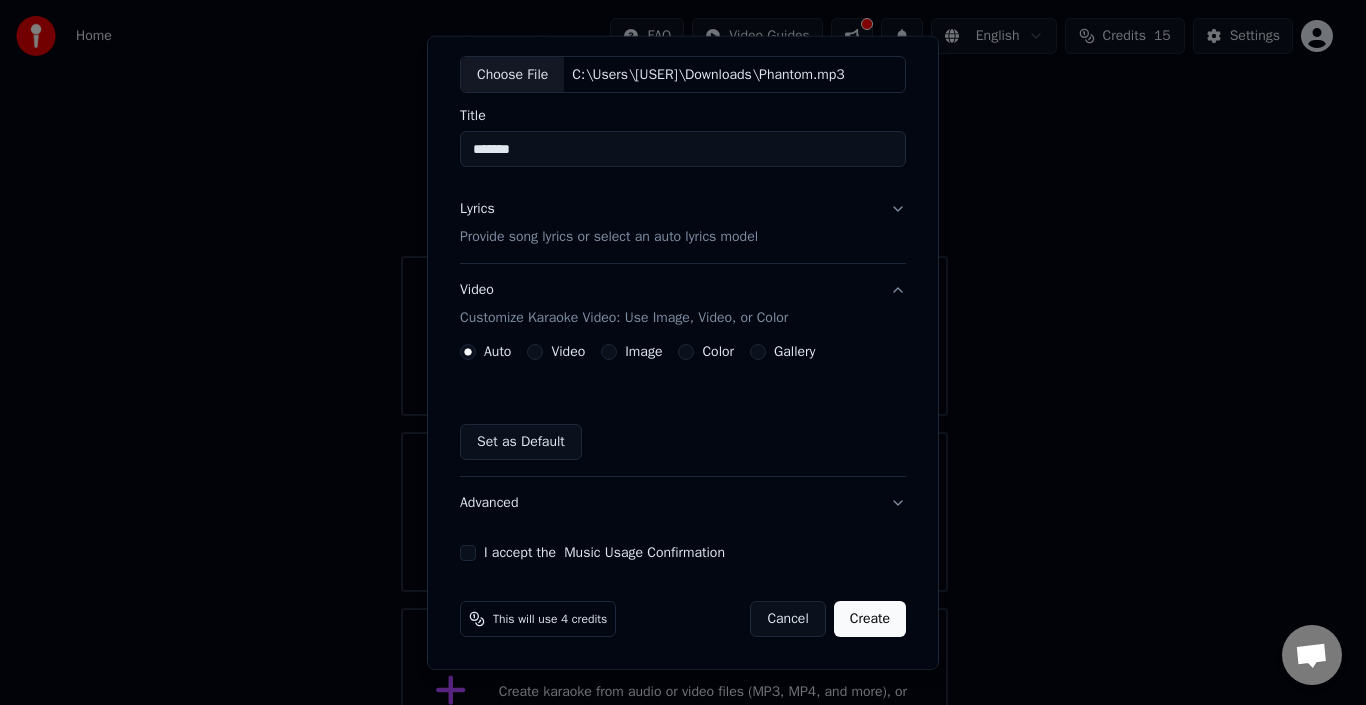 click on "Set as Default" at bounding box center [683, 442] 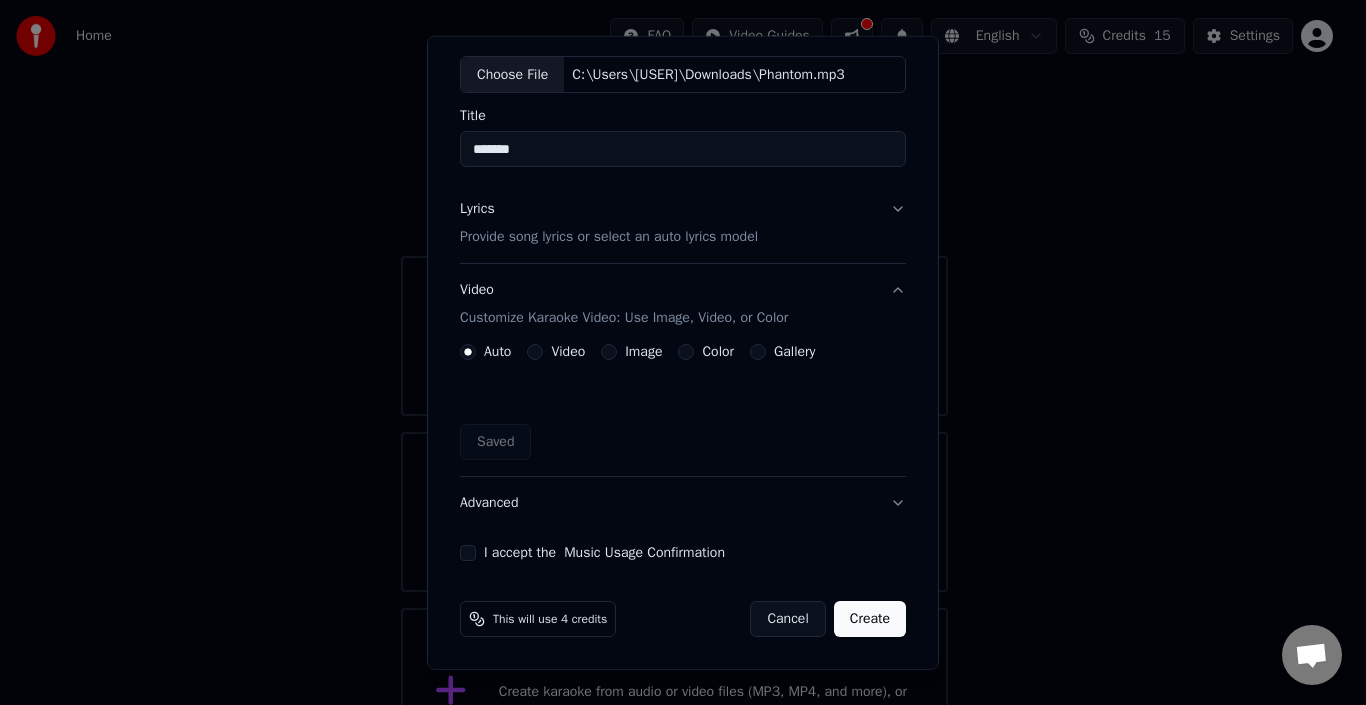 click on "Saved" at bounding box center (683, 442) 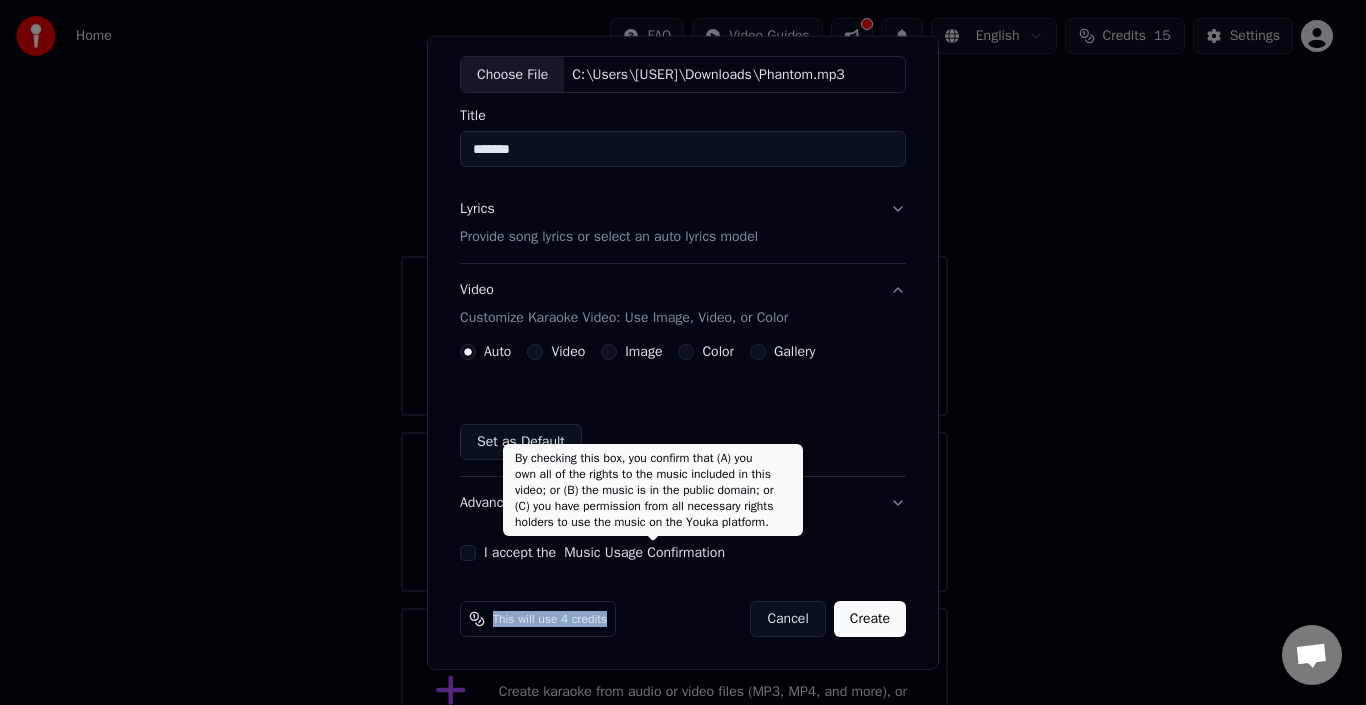 click on "Audio Video URL Choose File C:\Users\[USER]\Downloads\Phantom.mp3 Title ******* Lyrics Provide song lyrics or select an auto lyrics model Video Customize Karaoke Video: Use Image, Video, or Color Auto Video Image Color Gallery Set as Default Advanced I accept the   Music Usage Confirmation This will use 4 credits Cancel Create" at bounding box center (683, 322) 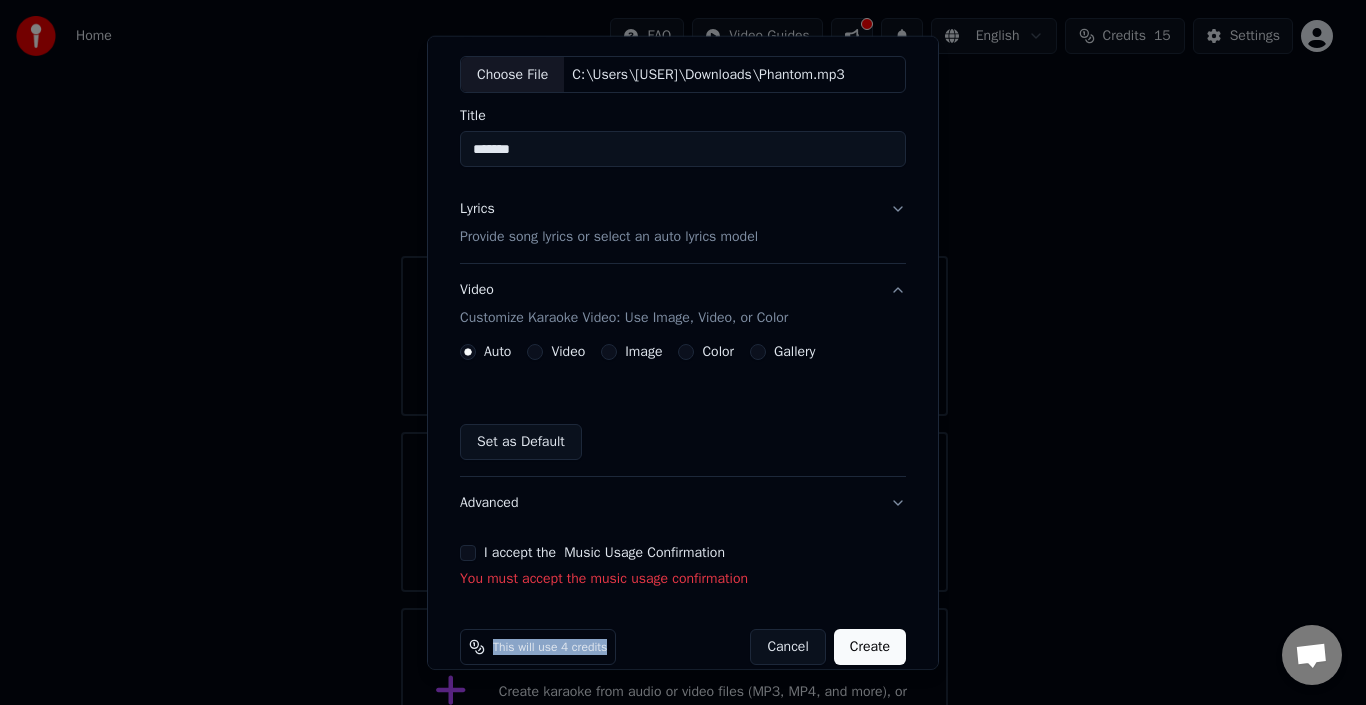 click on "I accept the   Music Usage Confirmation" at bounding box center (468, 553) 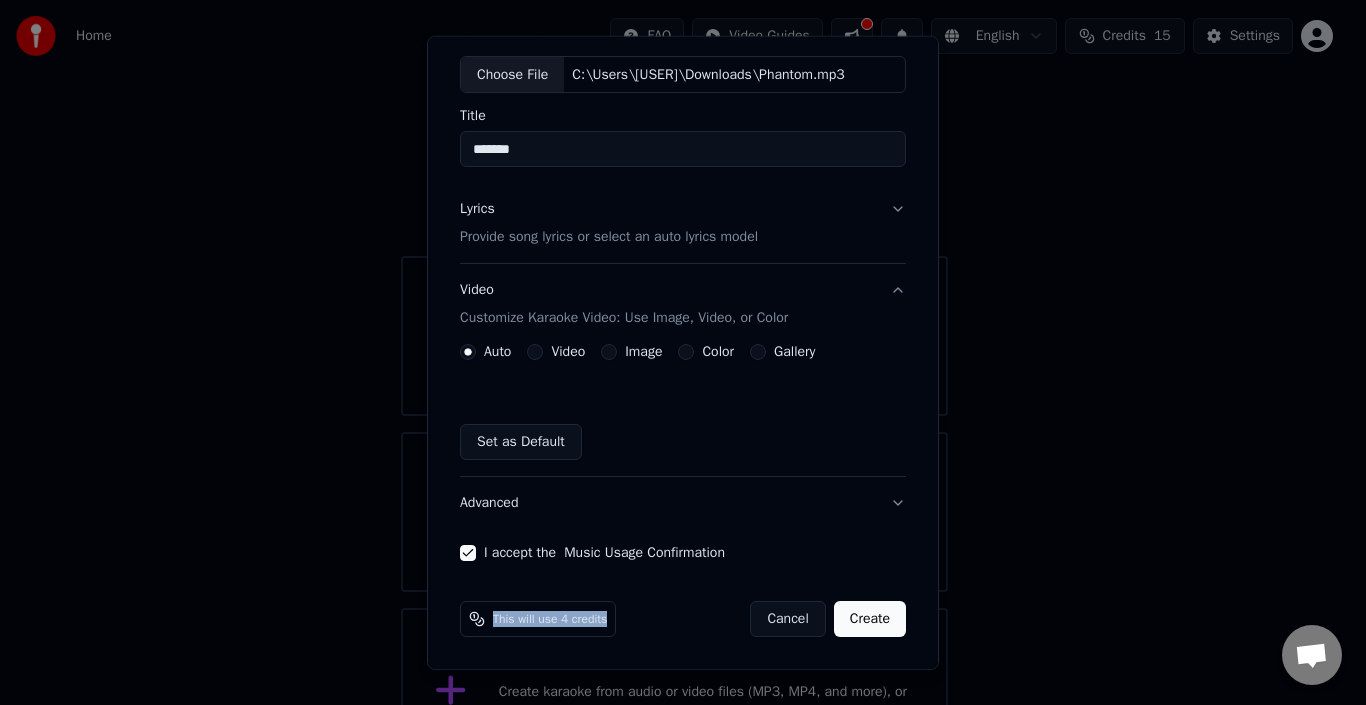 click on "Create" at bounding box center [870, 619] 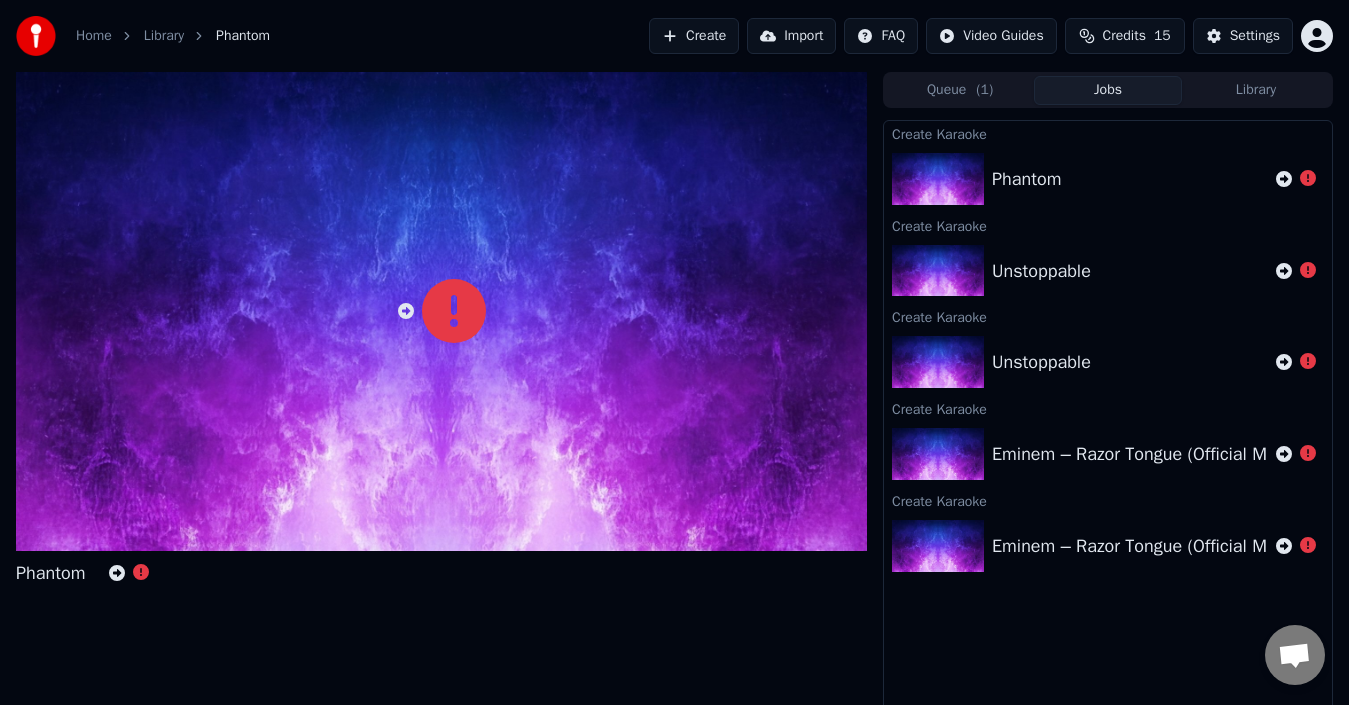drag, startPoint x: 996, startPoint y: 79, endPoint x: 1021, endPoint y: 106, distance: 36.796738 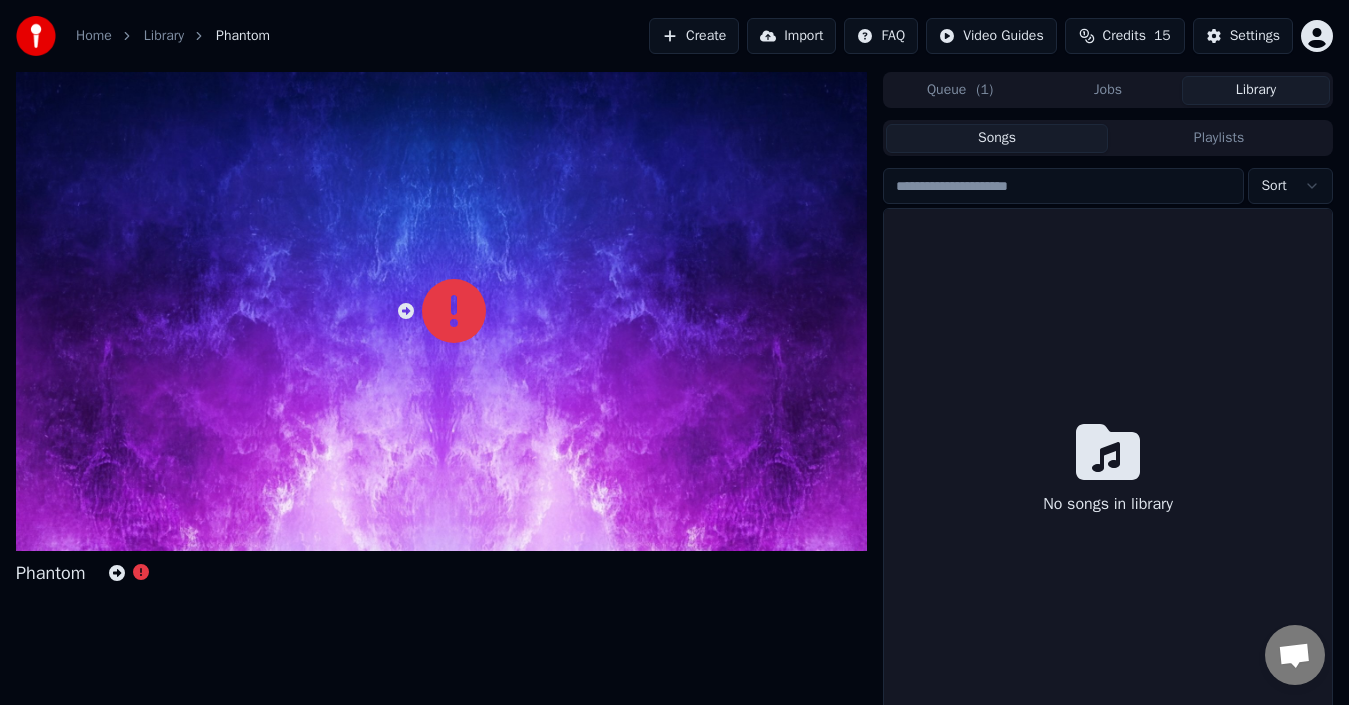 drag, startPoint x: 1247, startPoint y: 88, endPoint x: 1212, endPoint y: 97, distance: 36.138622 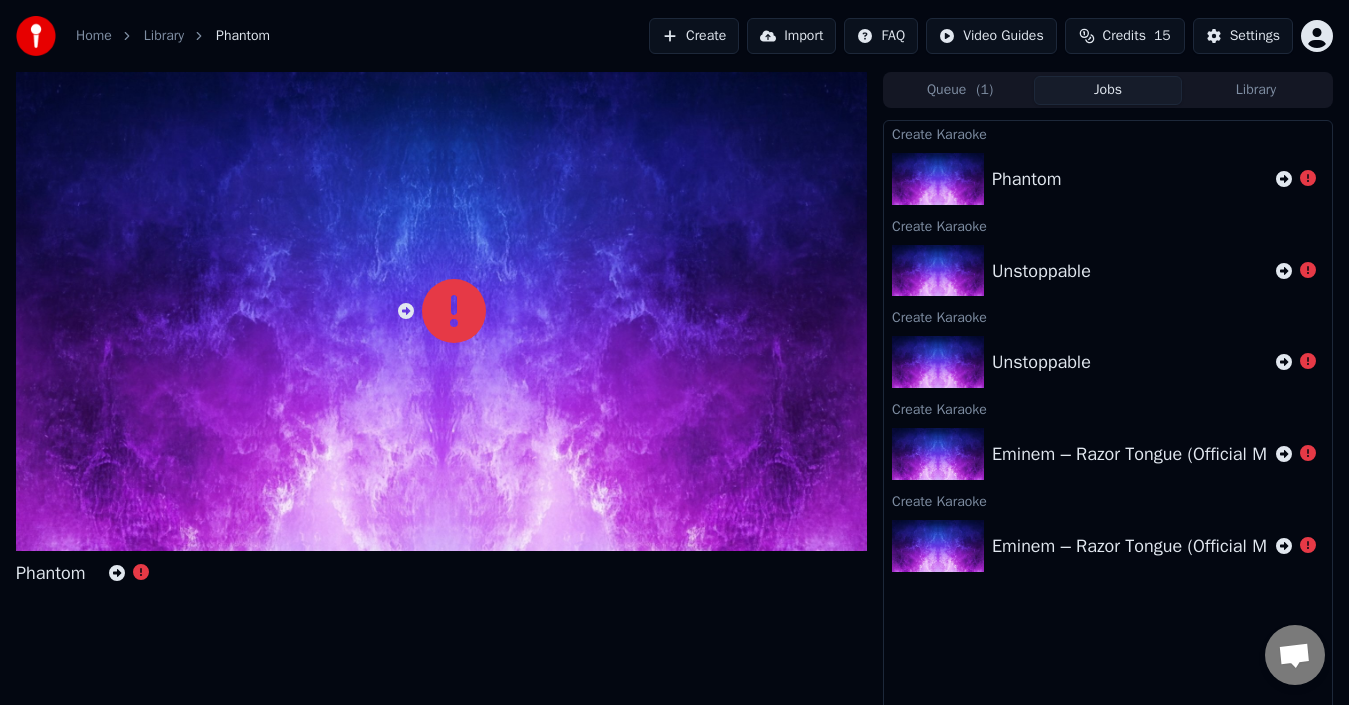 click on "Jobs" at bounding box center [1108, 90] 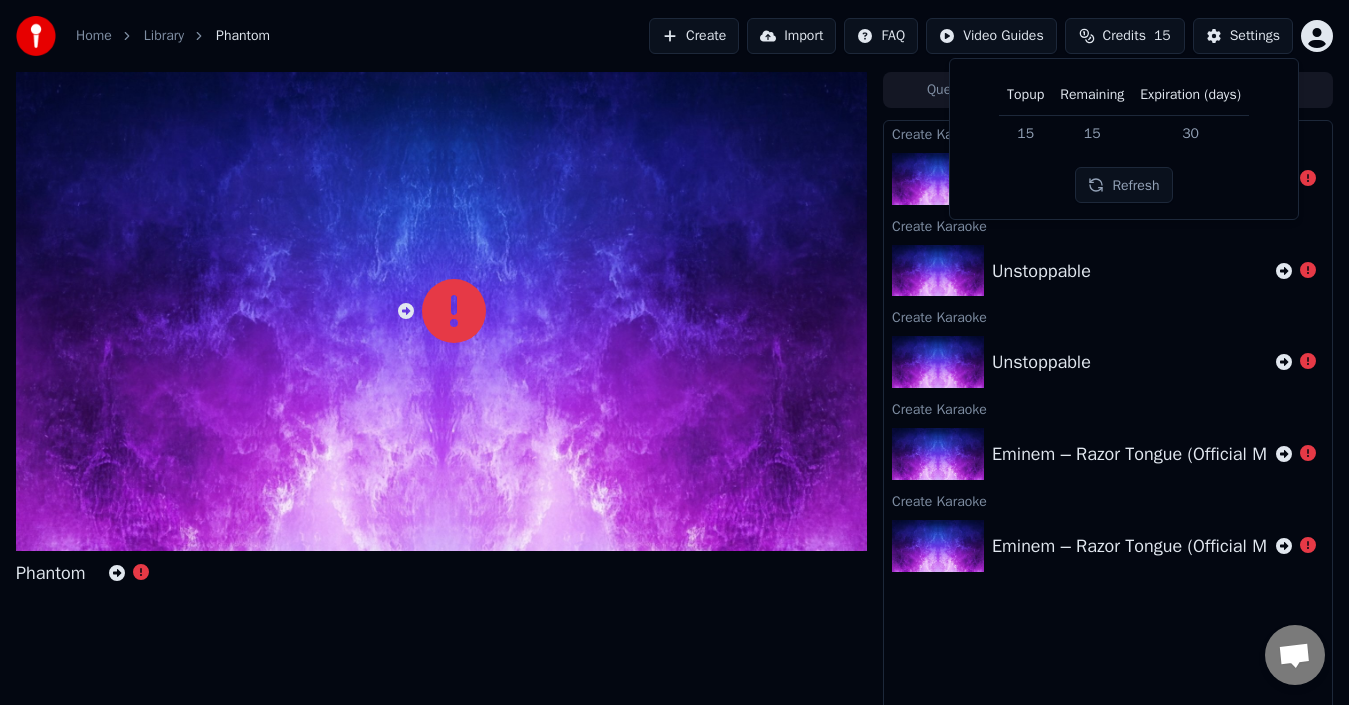 click on "15" at bounding box center (1092, 133) 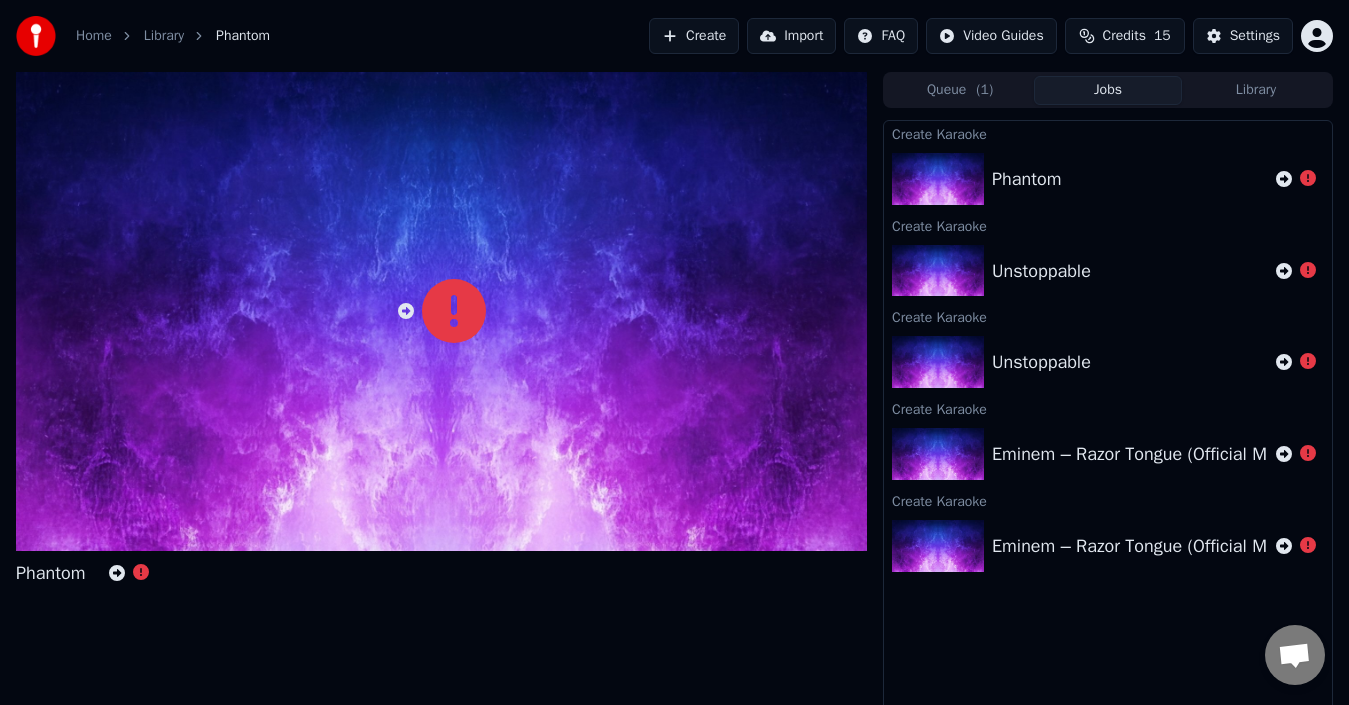 click on "Create" at bounding box center (694, 36) 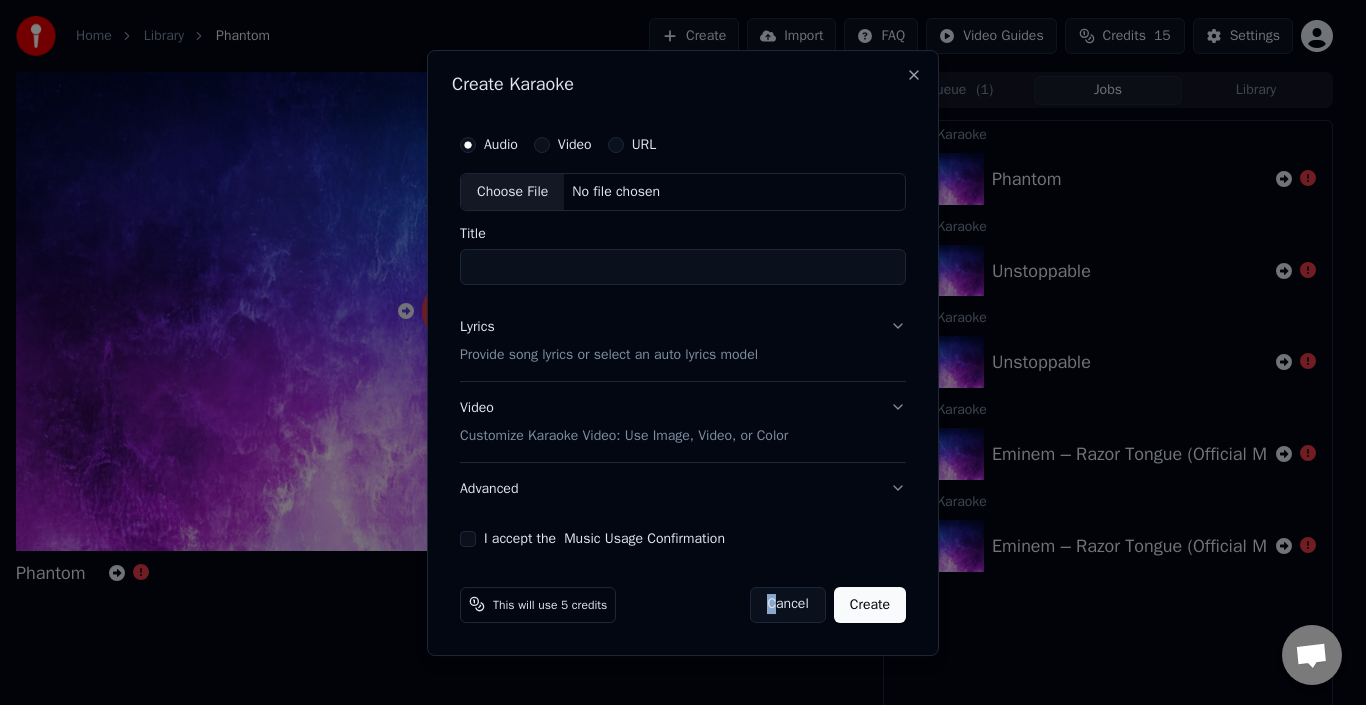 click on "This will use 5 credits Cancel Create" at bounding box center [683, 604] 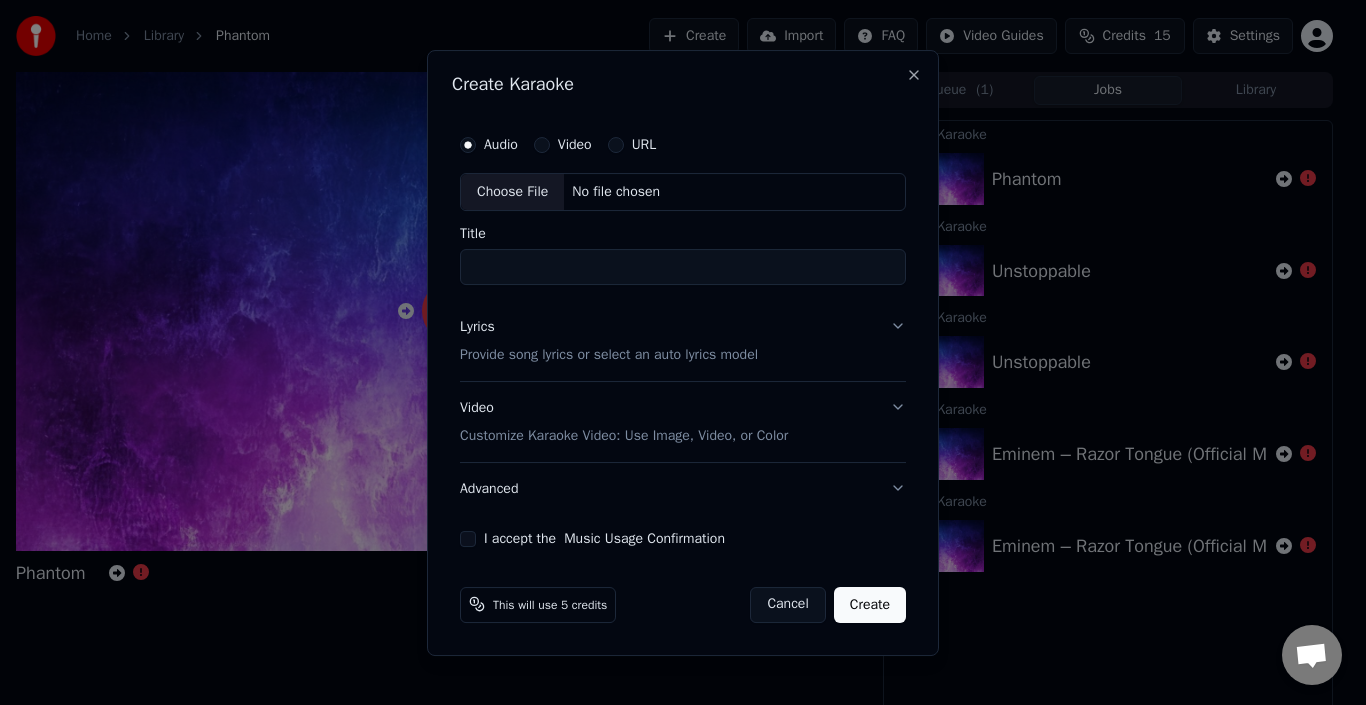 drag, startPoint x: 315, startPoint y: 603, endPoint x: 327, endPoint y: 603, distance: 12 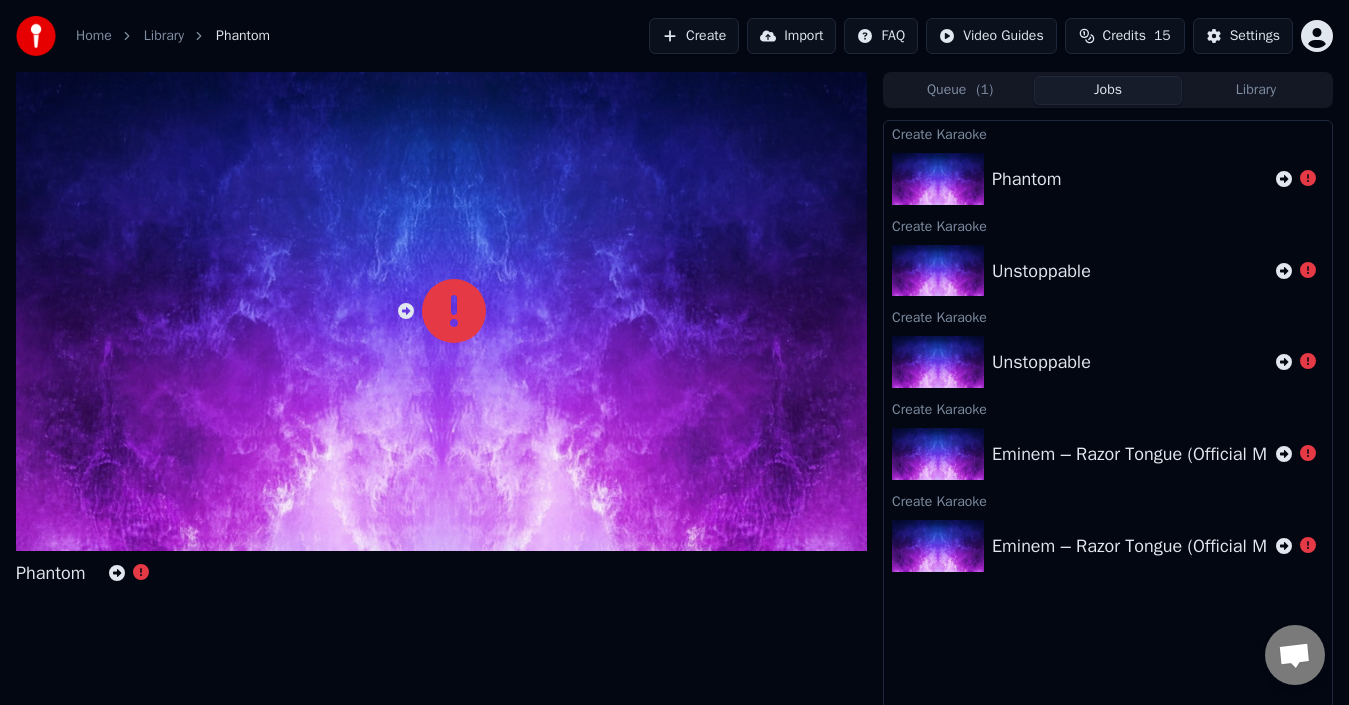 click on "Home" at bounding box center [94, 36] 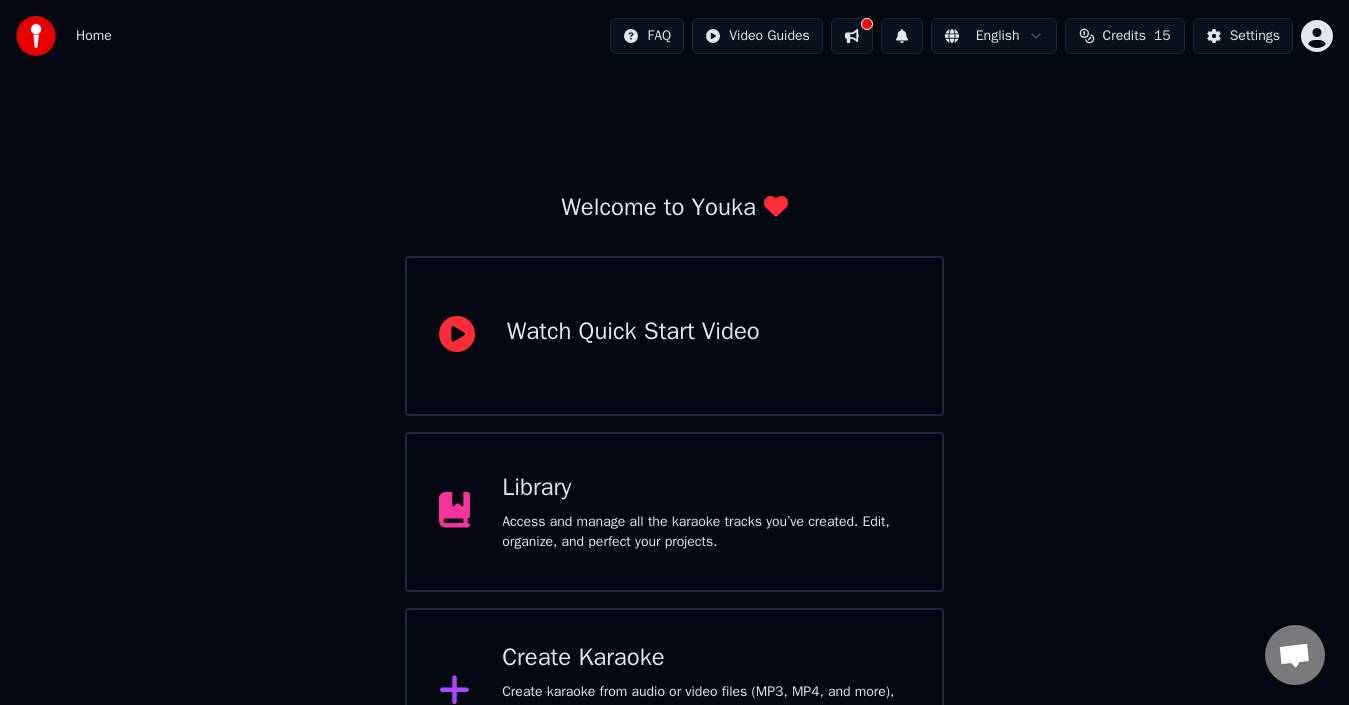 click on "Watch Quick Start Video" at bounding box center [675, 336] 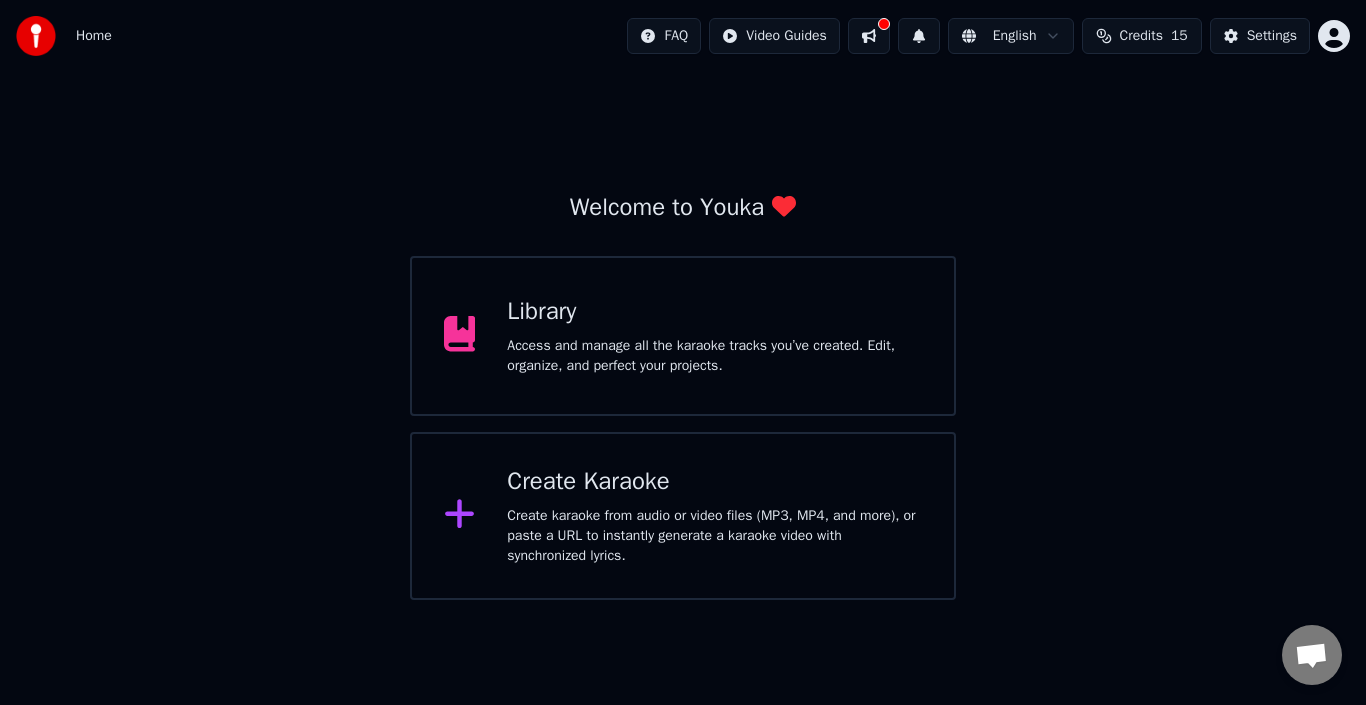 click on "Create Karaoke Create karaoke from audio or video files (MP3, MP4, and more), or paste a URL to instantly generate a karaoke video with synchronized lyrics." at bounding box center (714, 516) 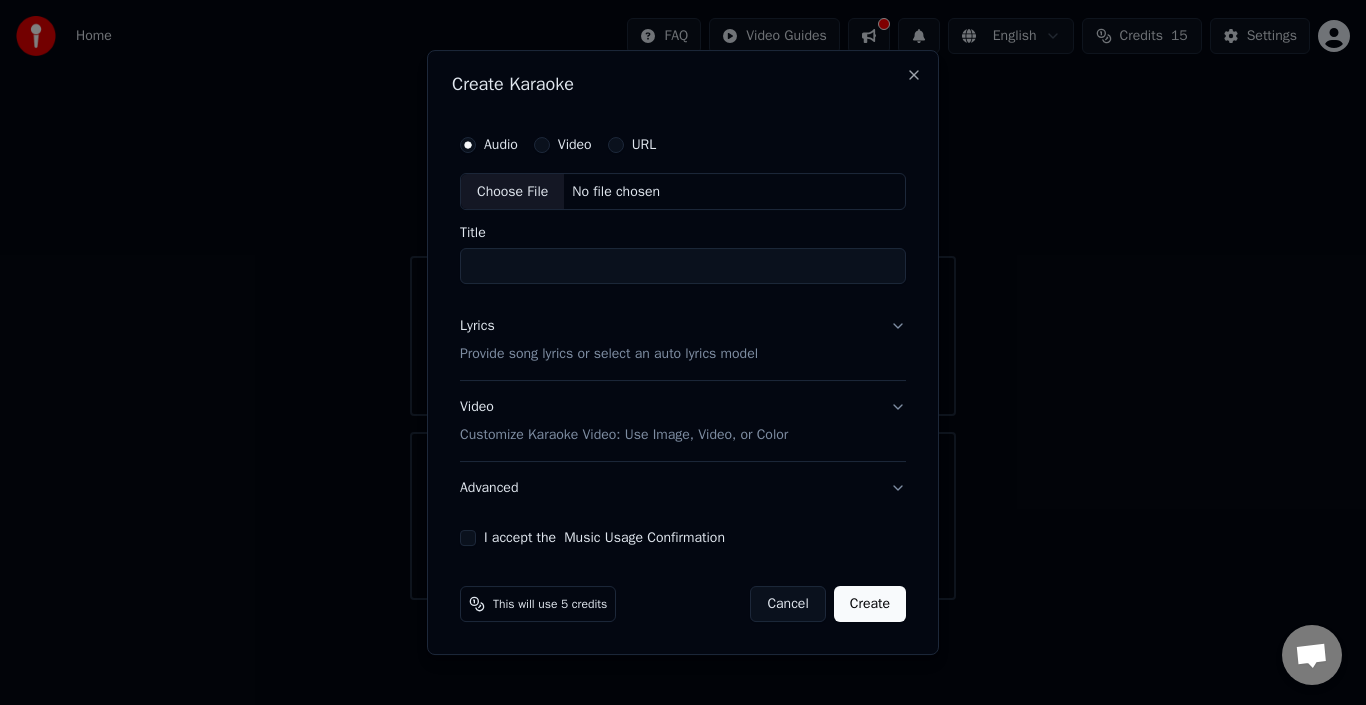 click on "Video" at bounding box center (575, 145) 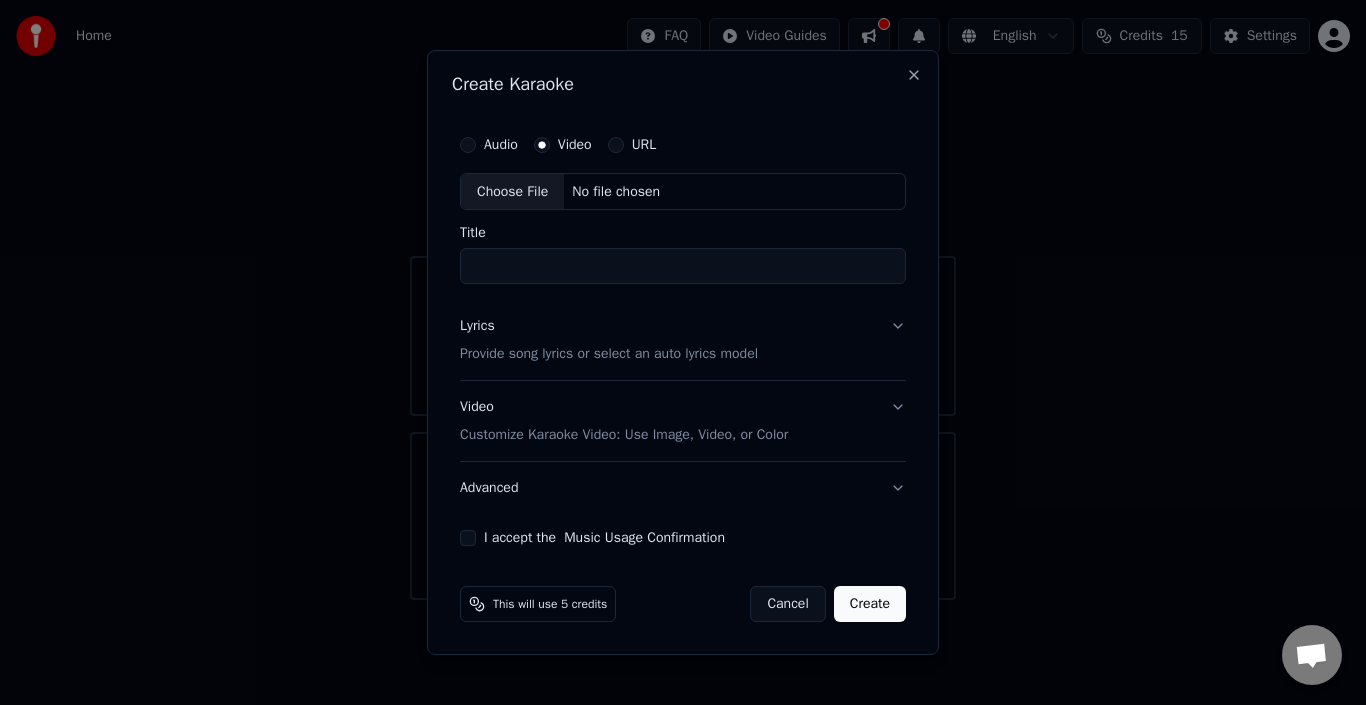 click on "No file chosen" at bounding box center (616, 192) 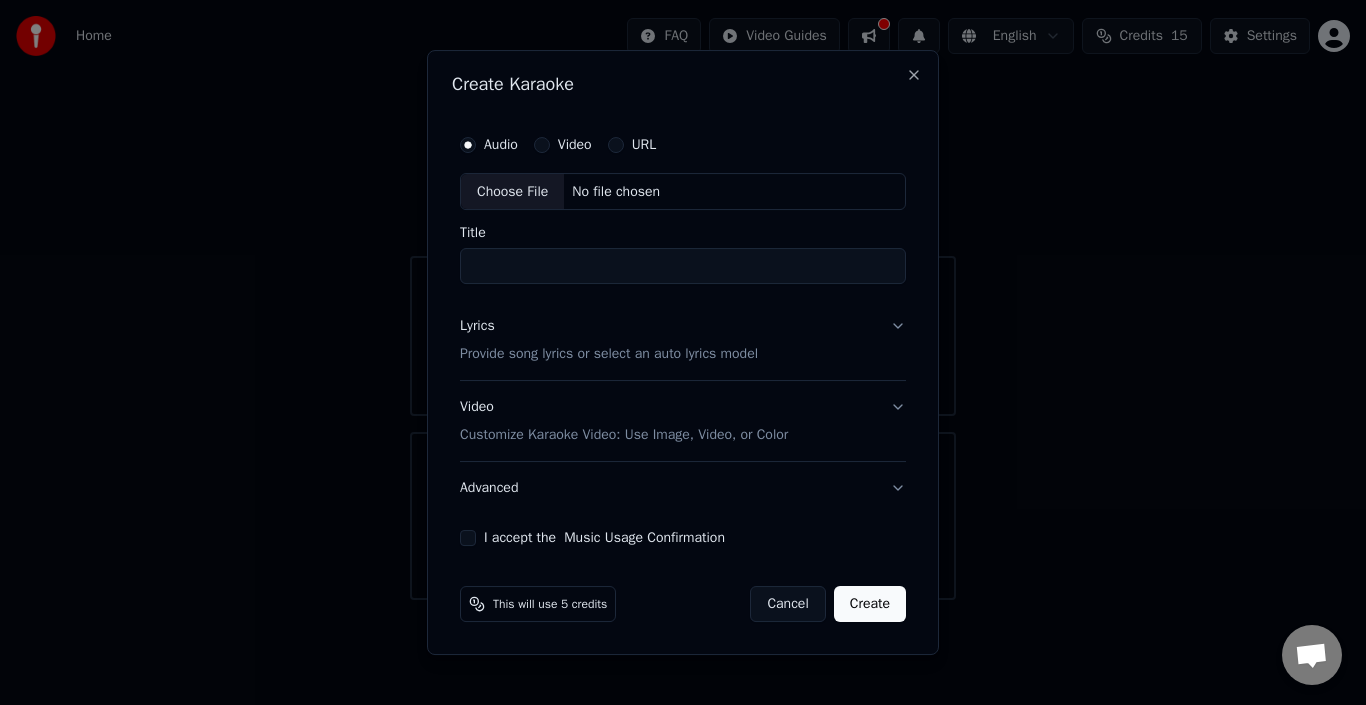 click on "No file chosen" at bounding box center [616, 192] 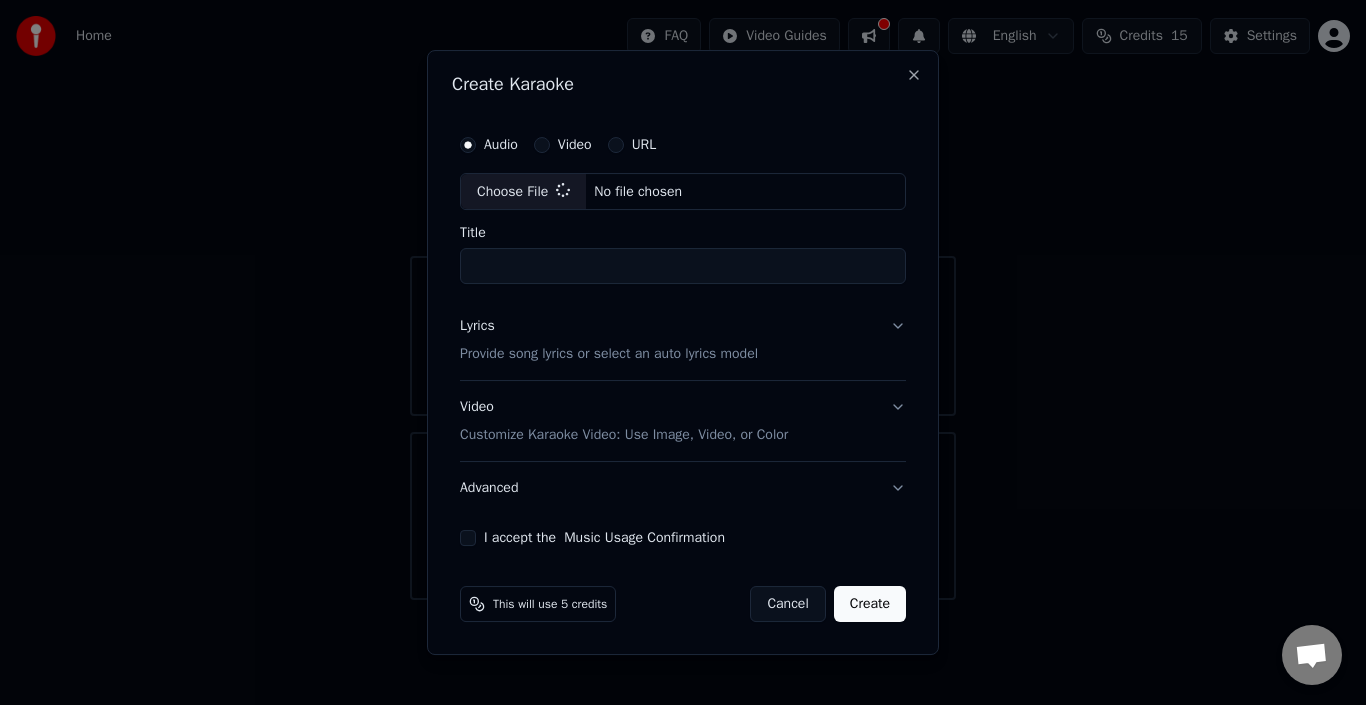 type on "*******" 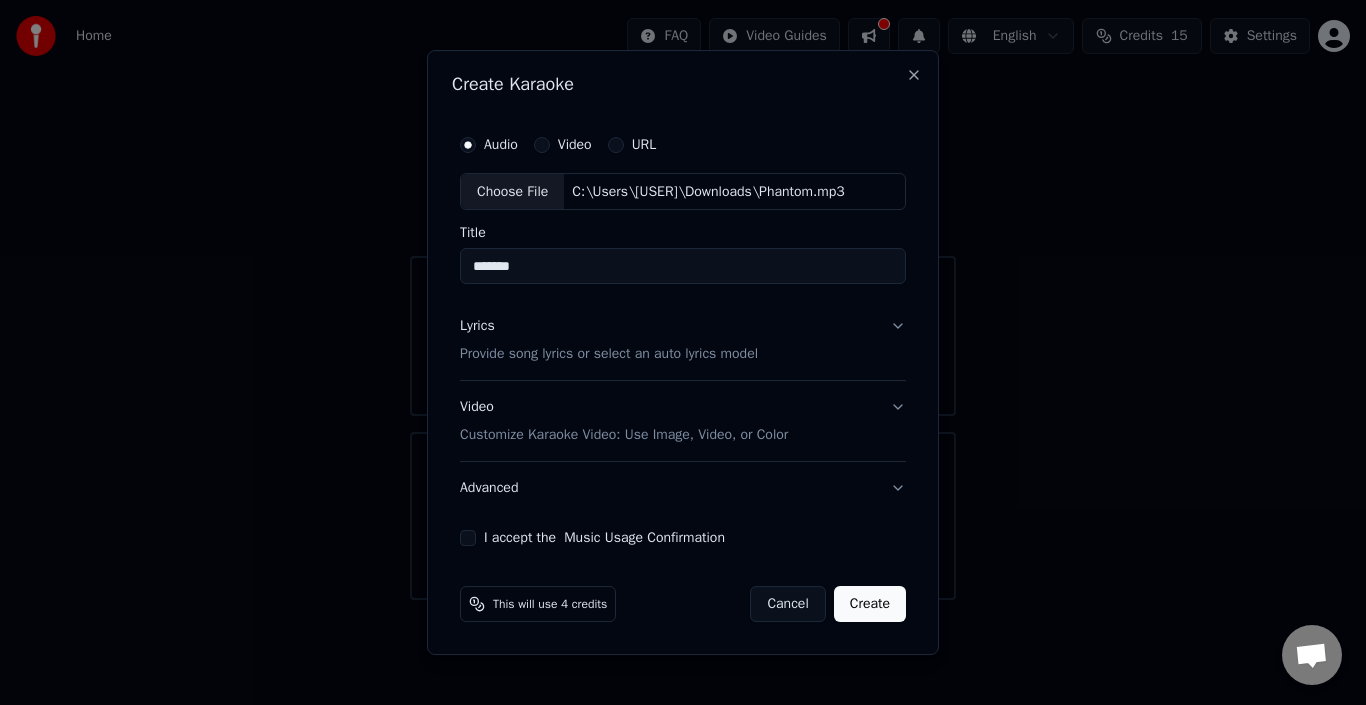 click on "Provide song lyrics or select an auto lyrics model" at bounding box center [609, 355] 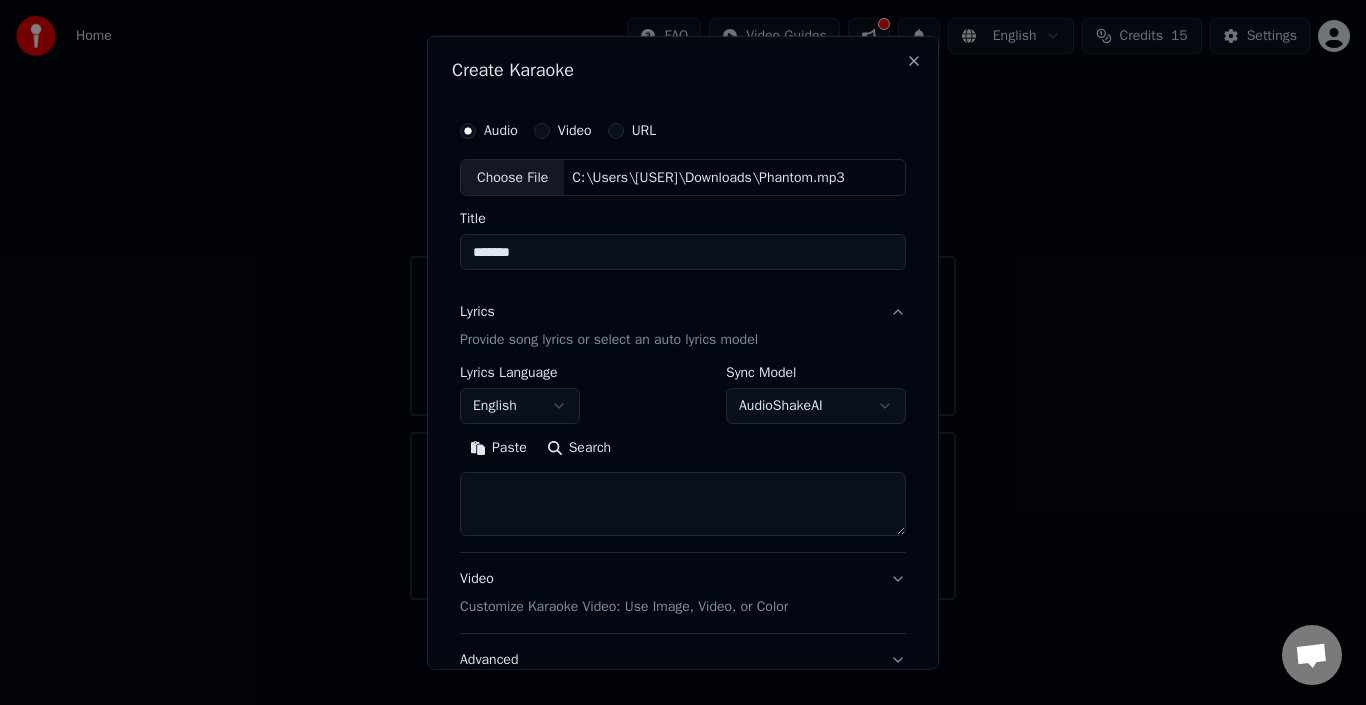 click on "Paste" at bounding box center [498, 448] 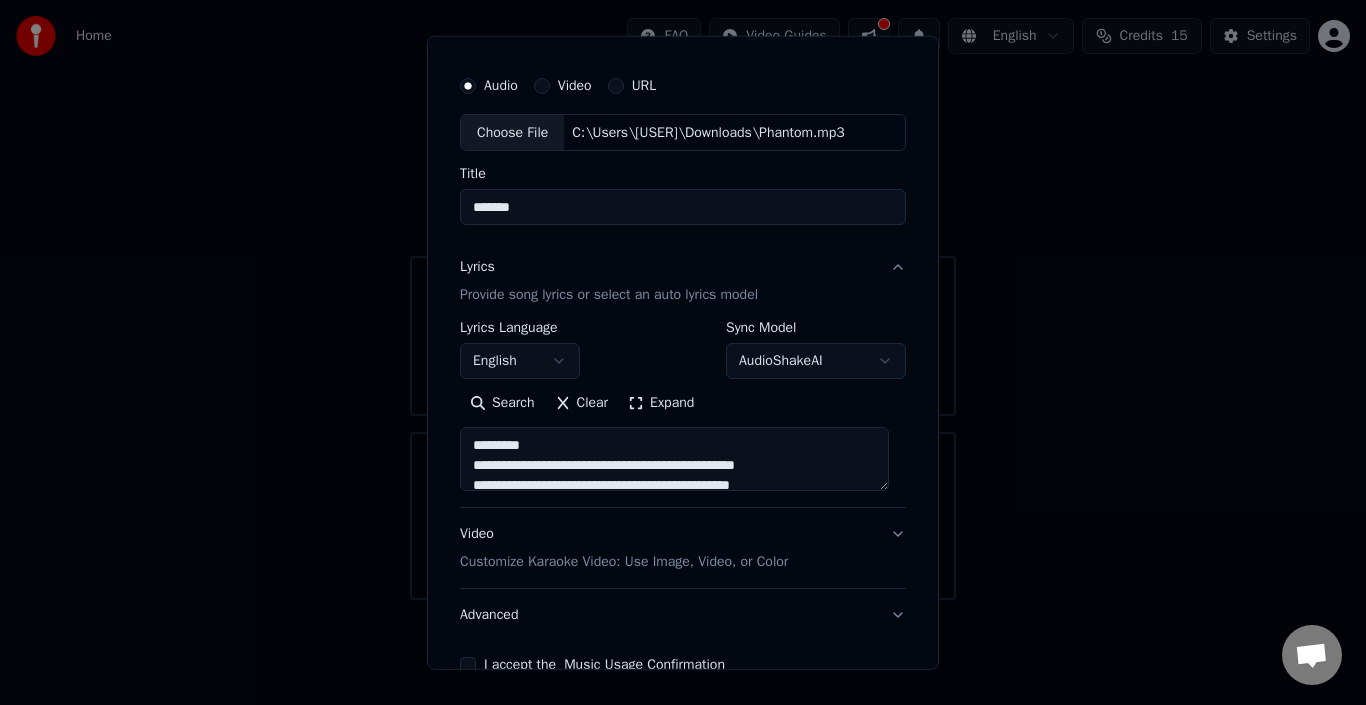 scroll, scrollTop: 70, scrollLeft: 0, axis: vertical 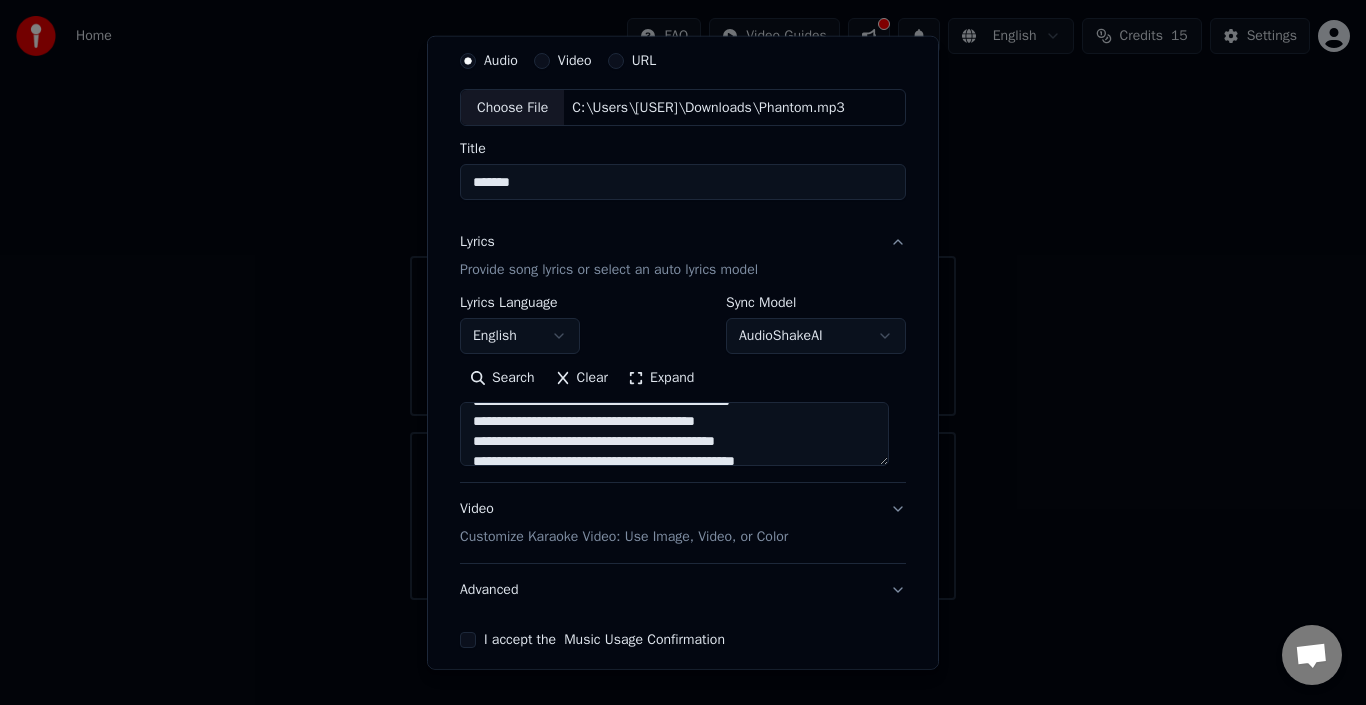 click on "**********" at bounding box center (683, 344) 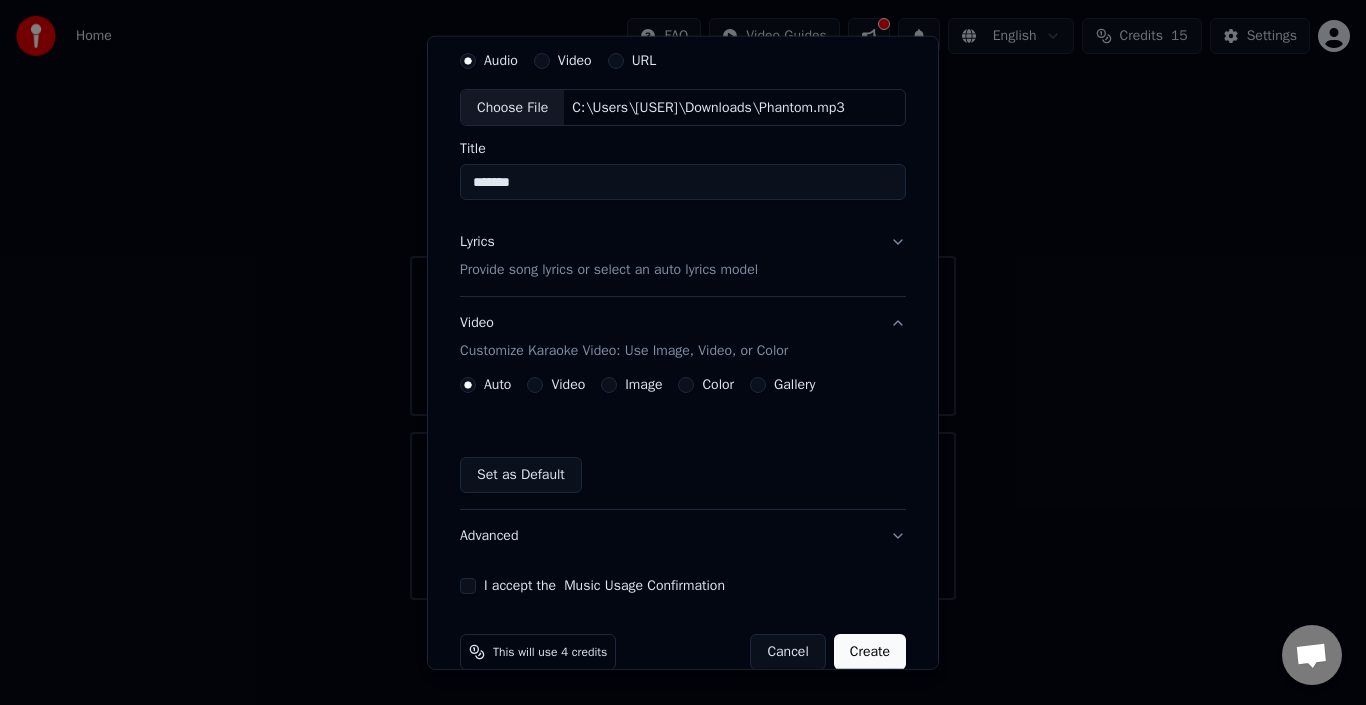 click on "Image" at bounding box center (643, 385) 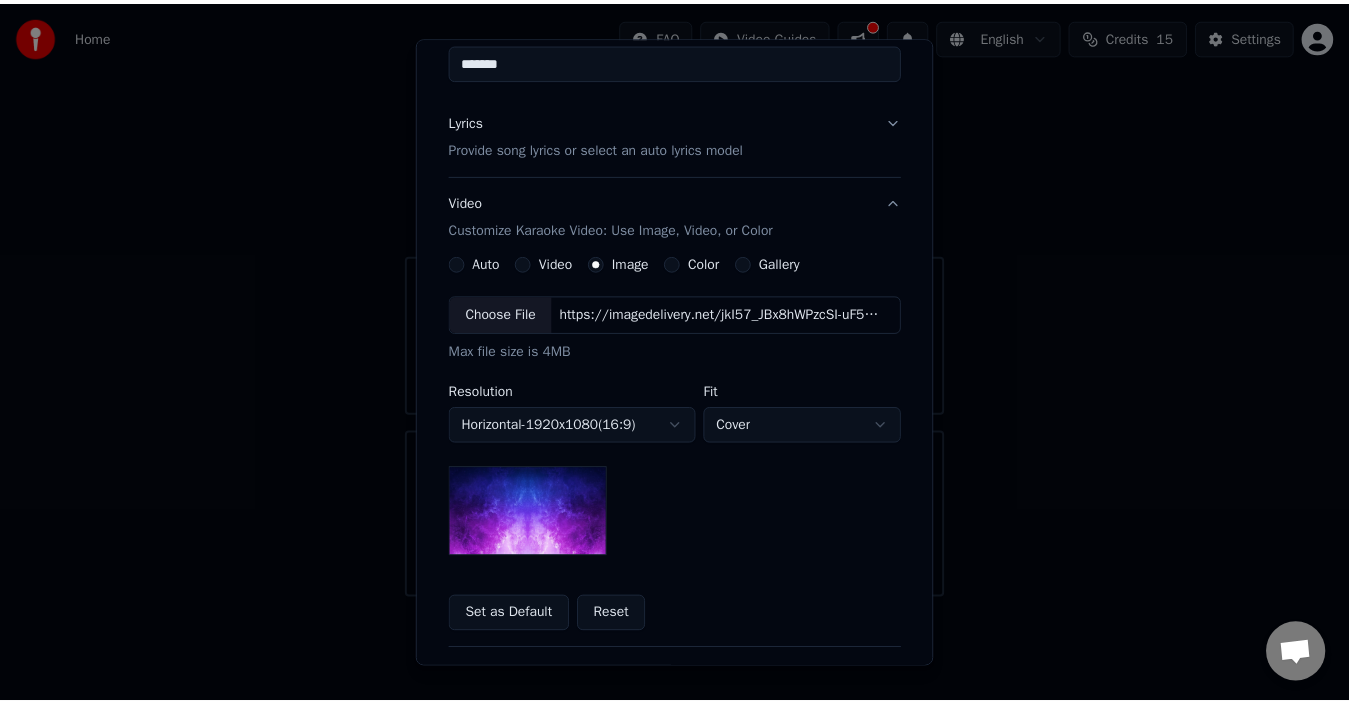 scroll, scrollTop: 349, scrollLeft: 0, axis: vertical 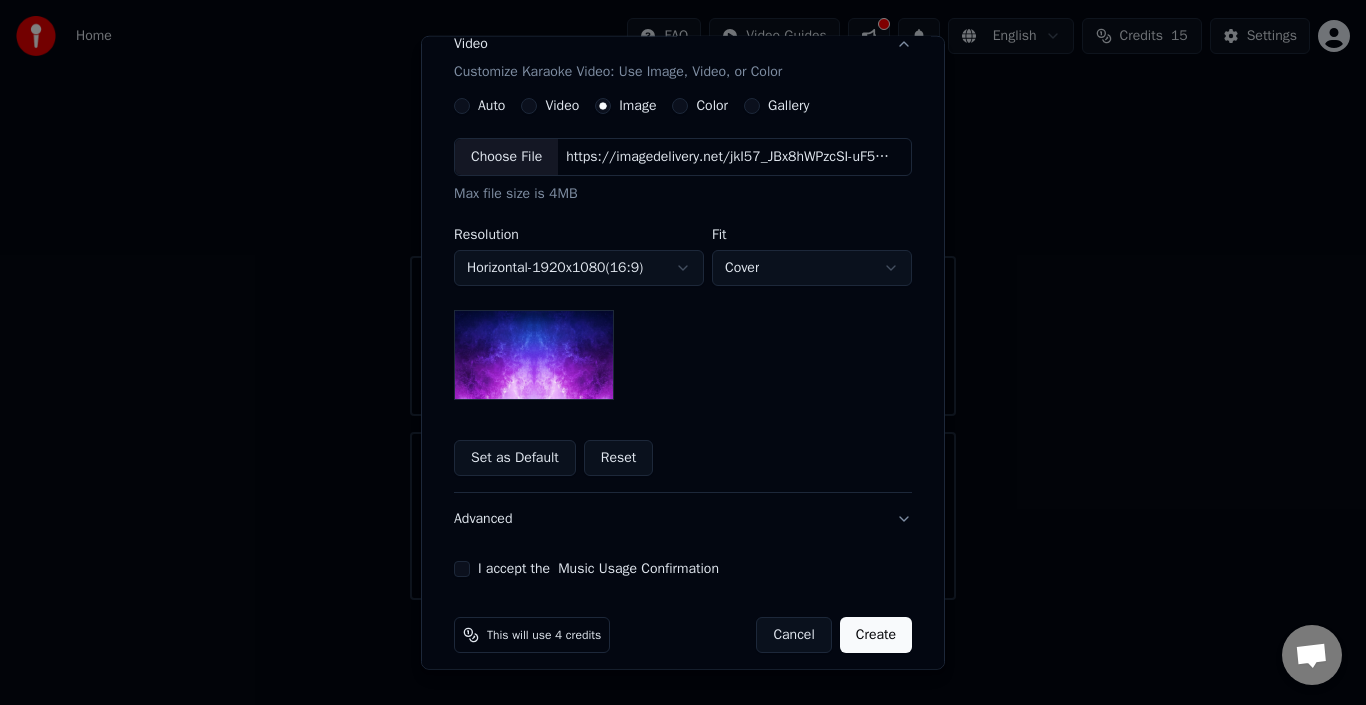 click on "Set as Default" at bounding box center [515, 458] 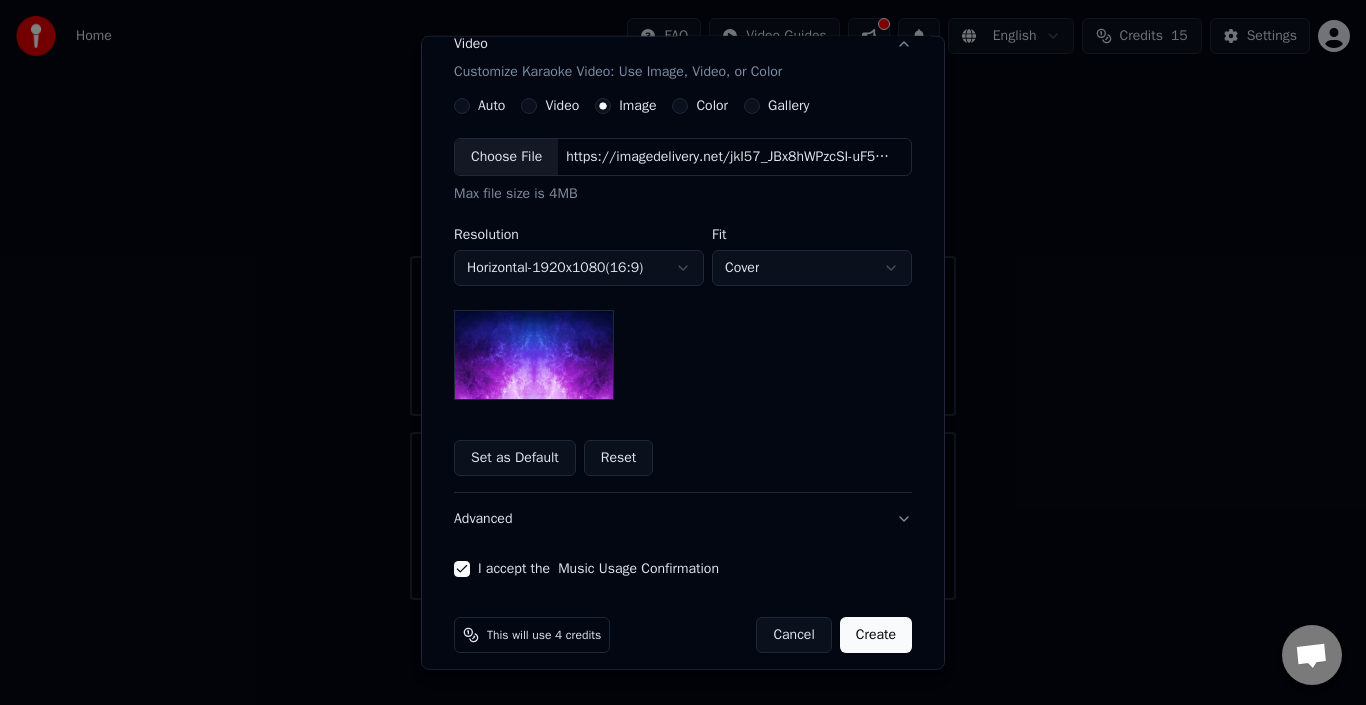 click on "**********" at bounding box center (683, 295) 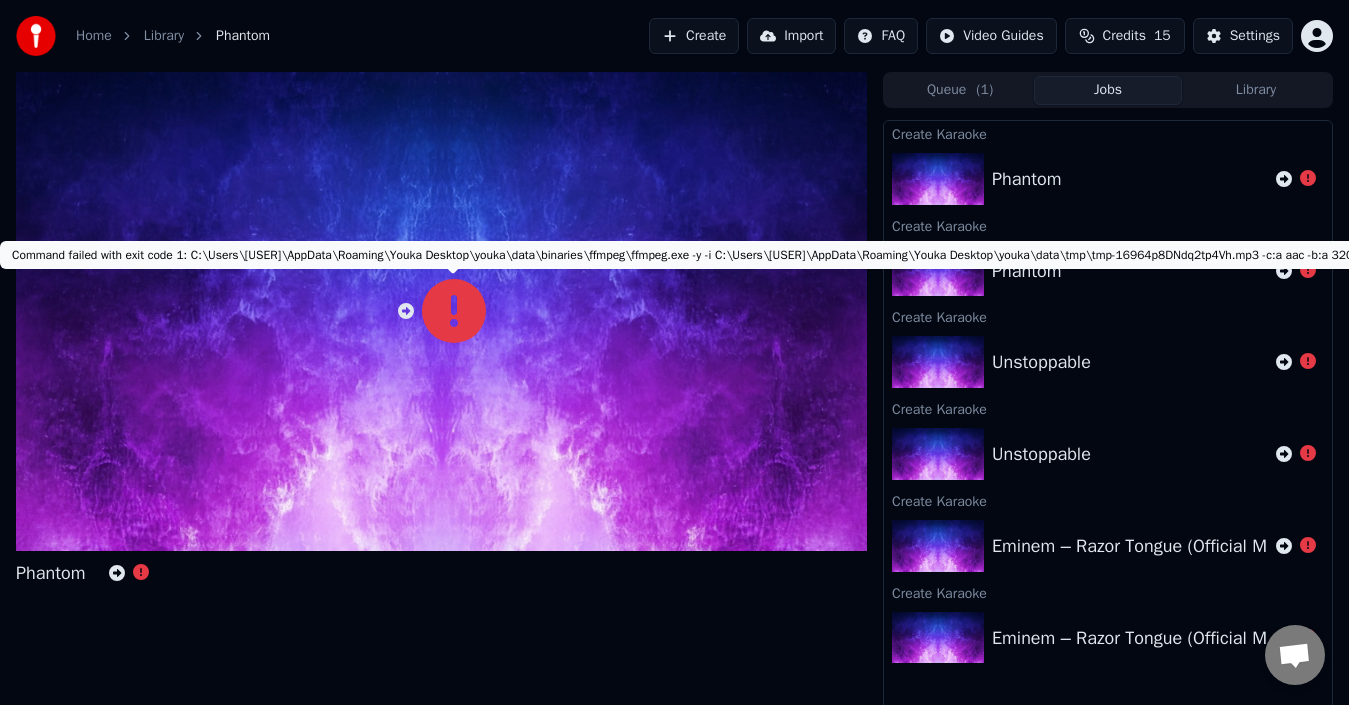 click 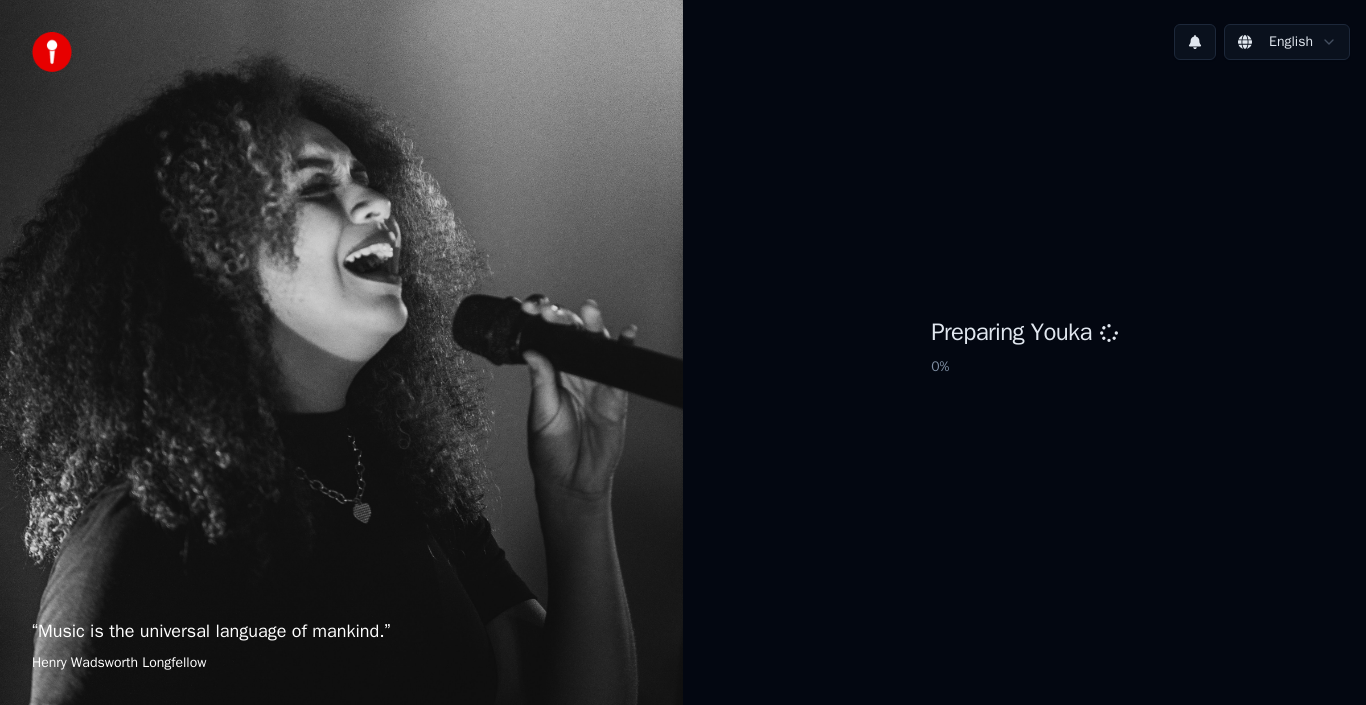 scroll, scrollTop: 0, scrollLeft: 0, axis: both 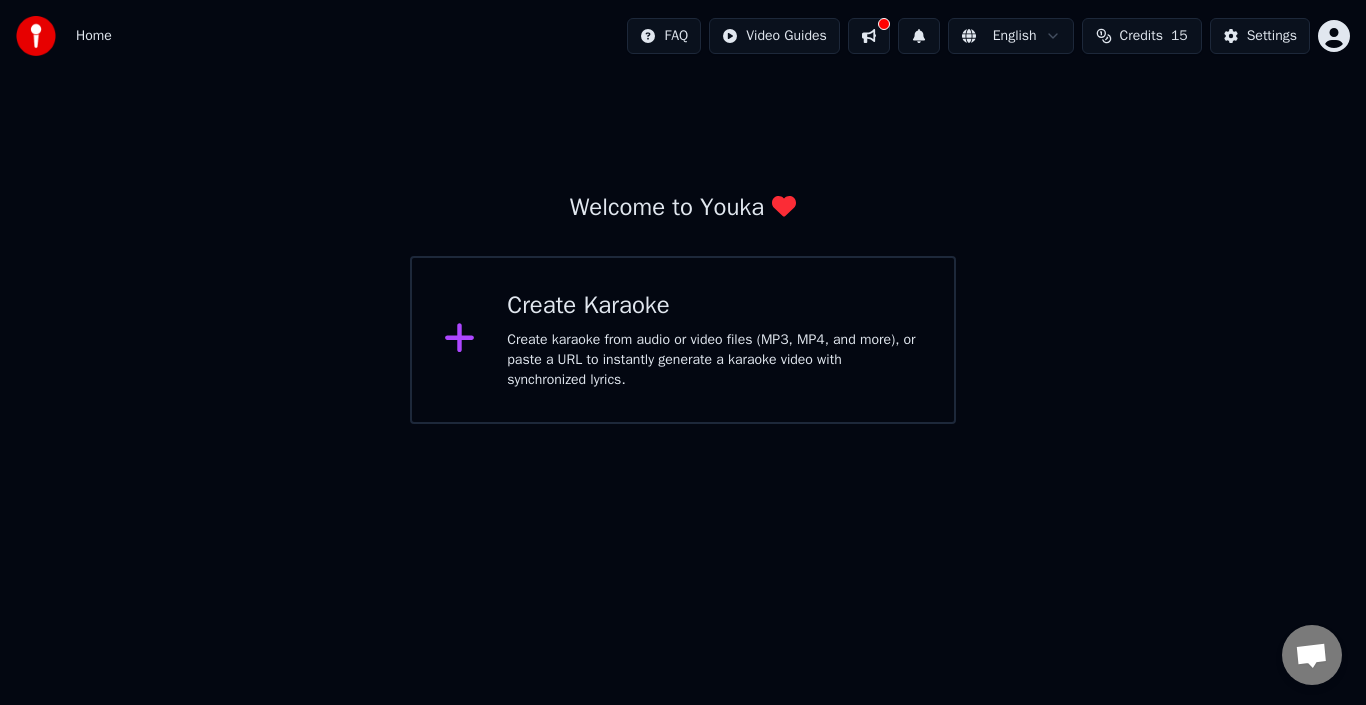 click on "Create Karaoke Create karaoke from audio or video files (MP3, MP4, and more), or paste a URL to instantly generate a karaoke video with synchronized lyrics." at bounding box center (683, 340) 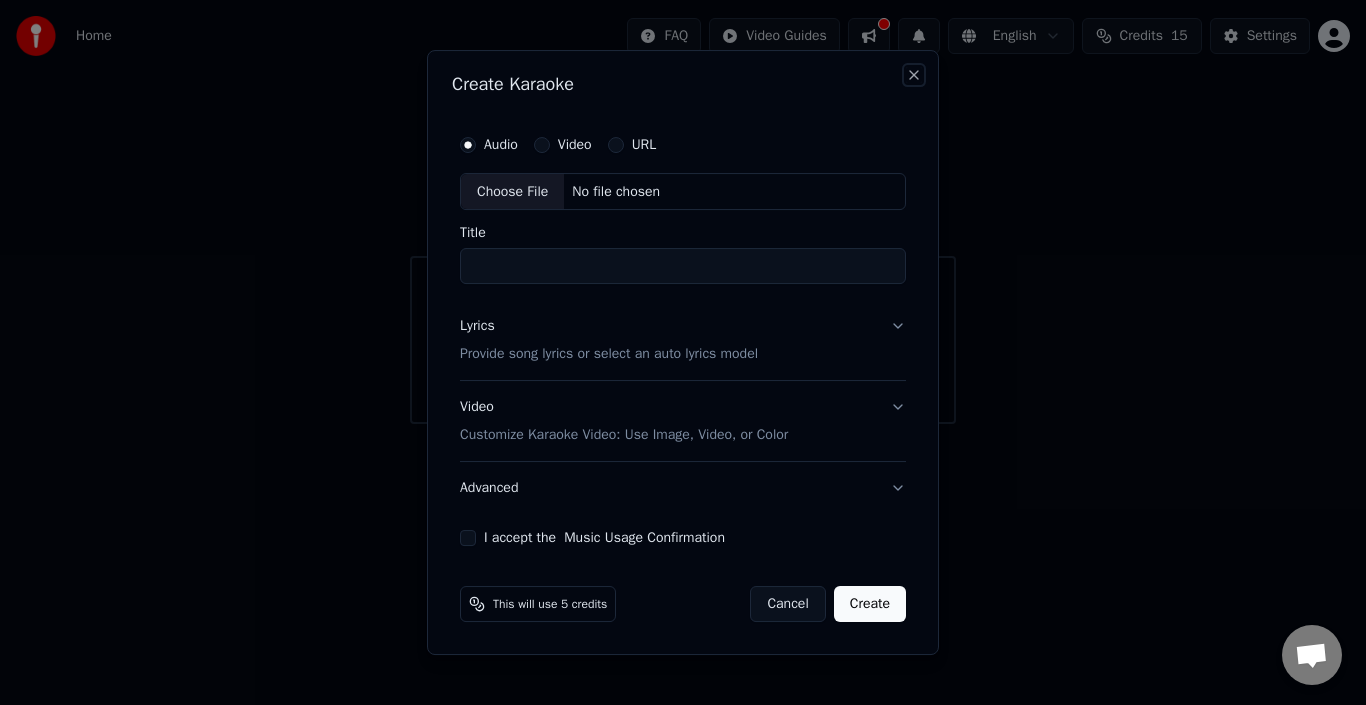 click on "Close" at bounding box center (914, 75) 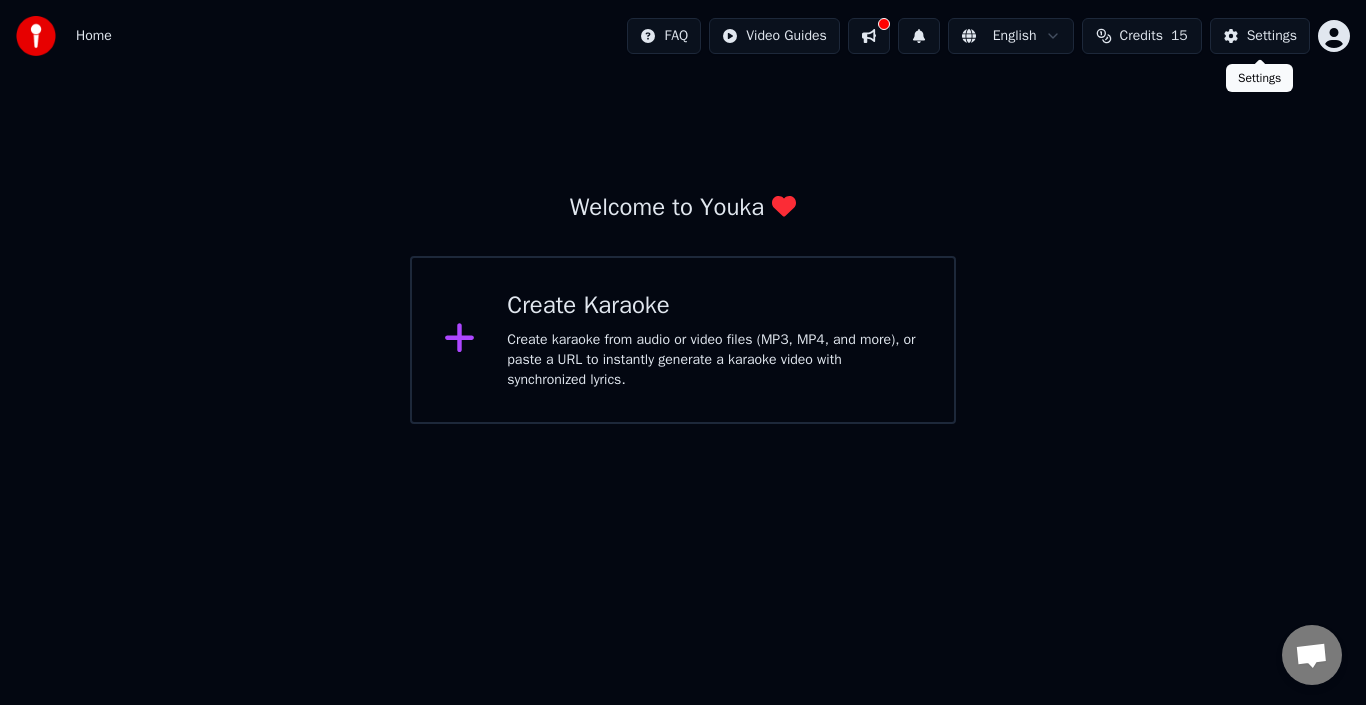 click on "Settings" at bounding box center [1272, 36] 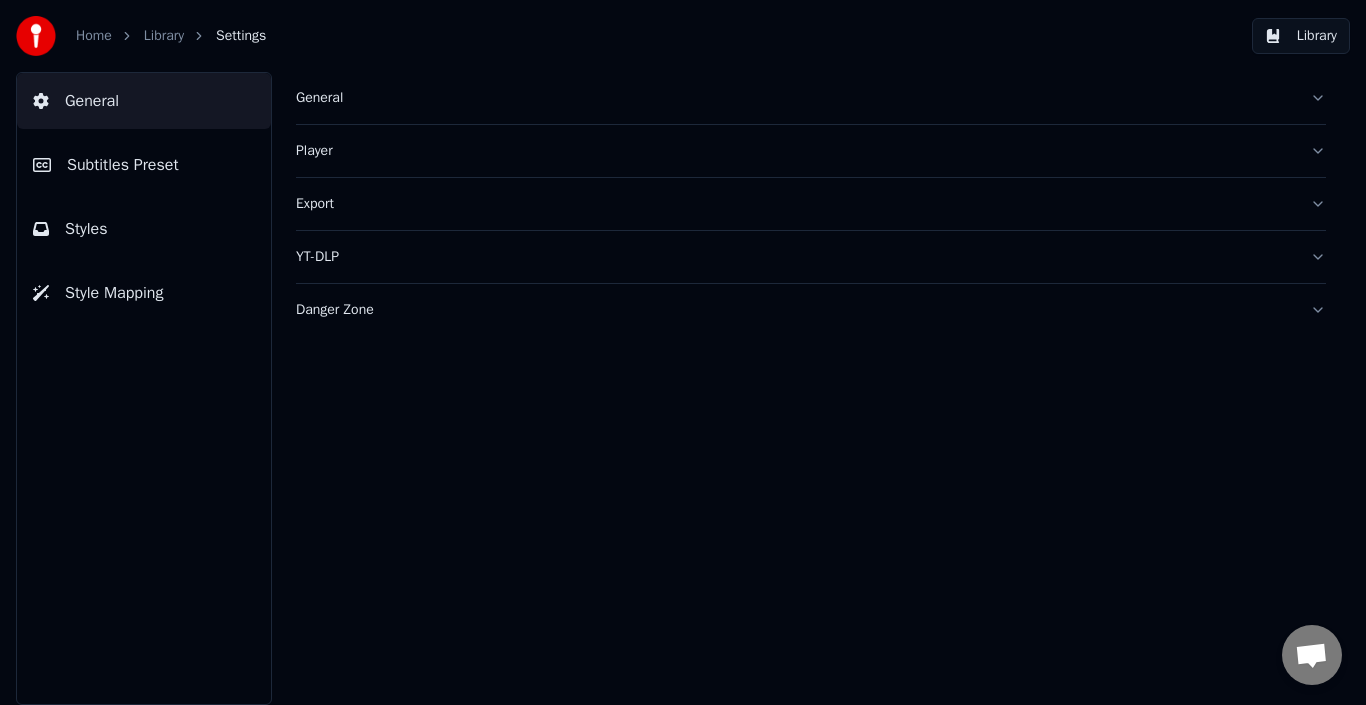 click on "Subtitles Preset" at bounding box center (144, 165) 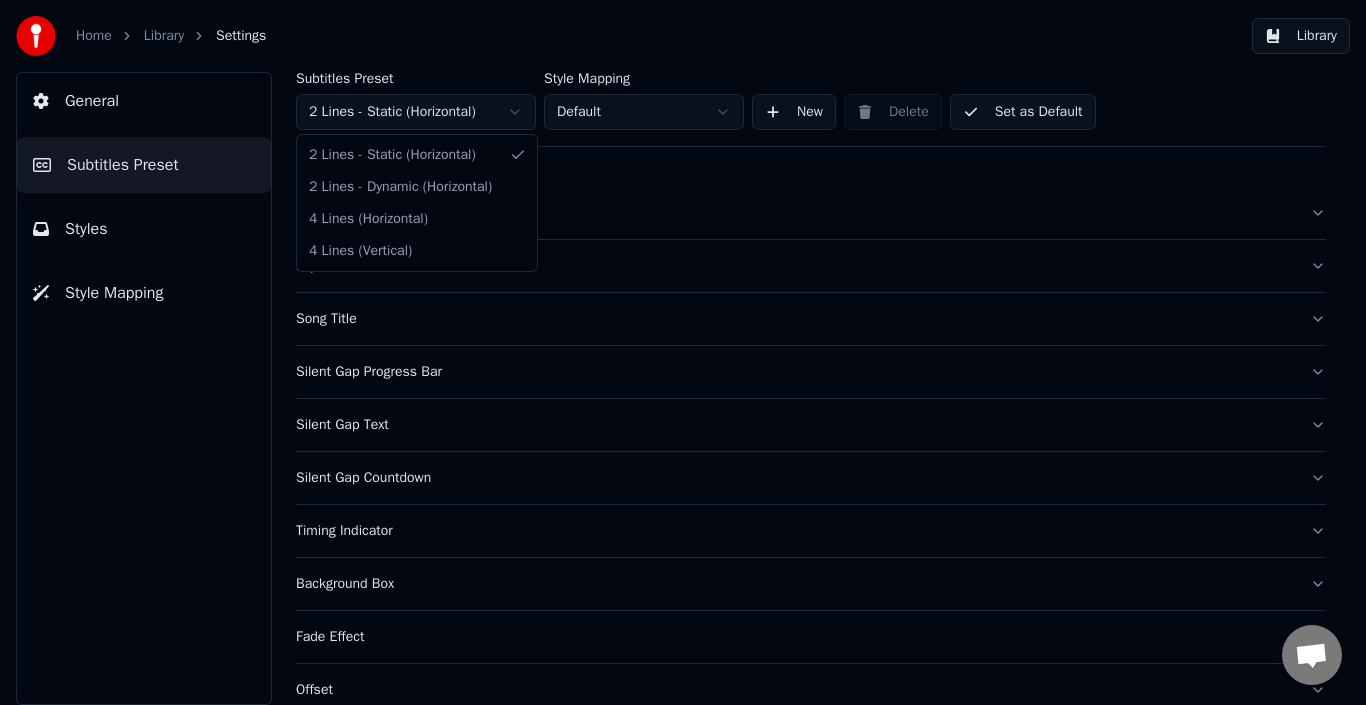 click on "Home Library Settings Library General Subtitles Preset Styles Style Mapping Subtitles Preset 2 Lines - Static (Horizontal) Style Mapping Default New Delete Set as Default General Layout Song Title Silent Gap Progress Bar Silent Gap Text Silent Gap Countdown Timing Indicator Background Box Fade Effect Offset Max Characters Per Line Auto Line Break Advanced Settings 2 Lines - Static (Horizontal) 2 Lines - Dynamic (Horizontal) 4 Lines (Horizontal) 4 Lines (Vertical)" at bounding box center (683, 352) 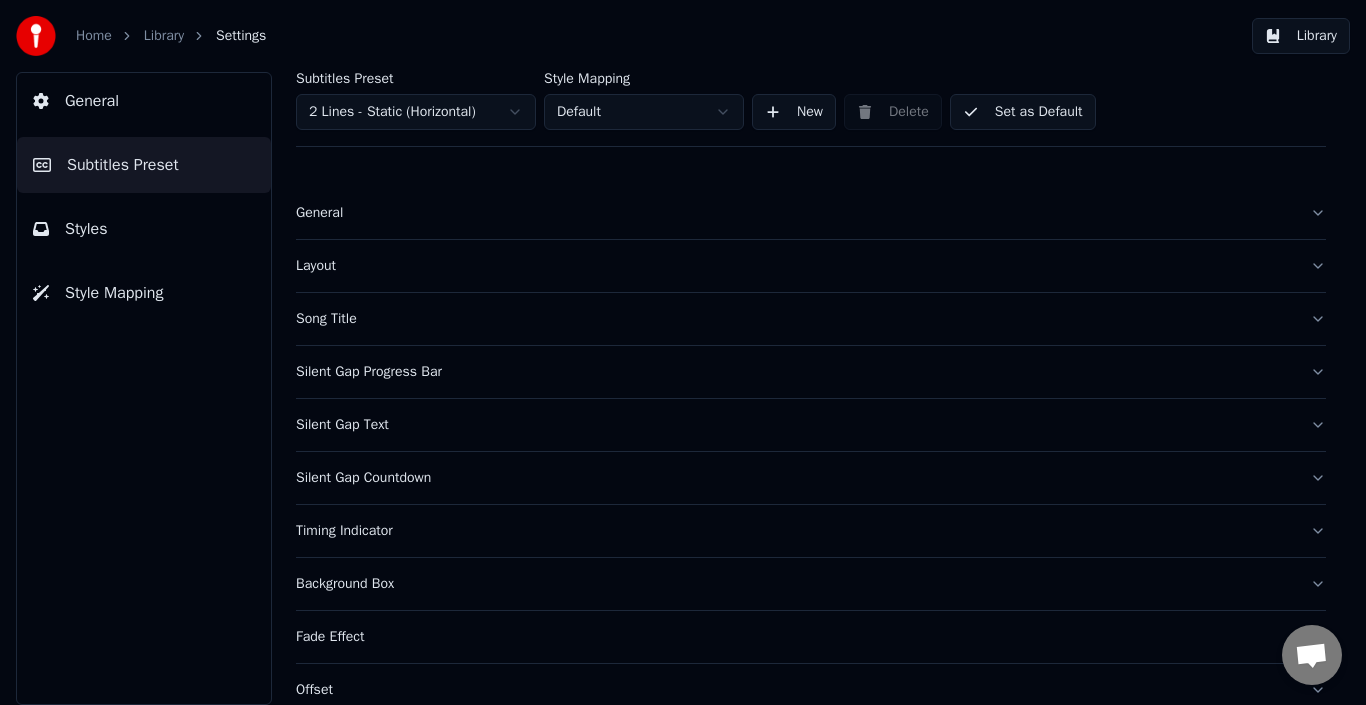 click on "Home Library Settings Library General Subtitles Preset Styles Style Mapping Subtitles Preset 2 Lines - Static (Horizontal) Style Mapping Default New Delete Set as Default General Layout Song Title Silent Gap Progress Bar Silent Gap Text Silent Gap Countdown Timing Indicator Background Box Fade Effect Offset Max Characters Per Line Auto Line Break Advanced Settings" at bounding box center [683, 352] 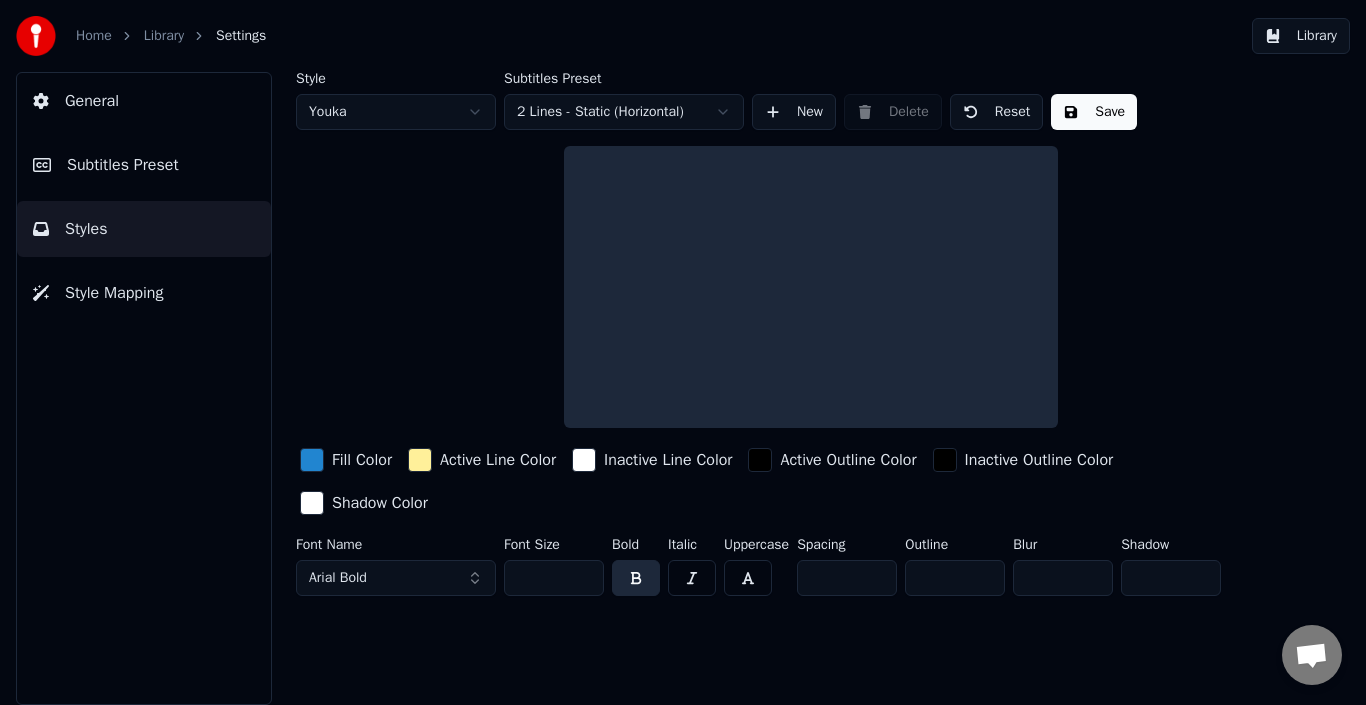 click on "Style Mapping" at bounding box center [144, 293] 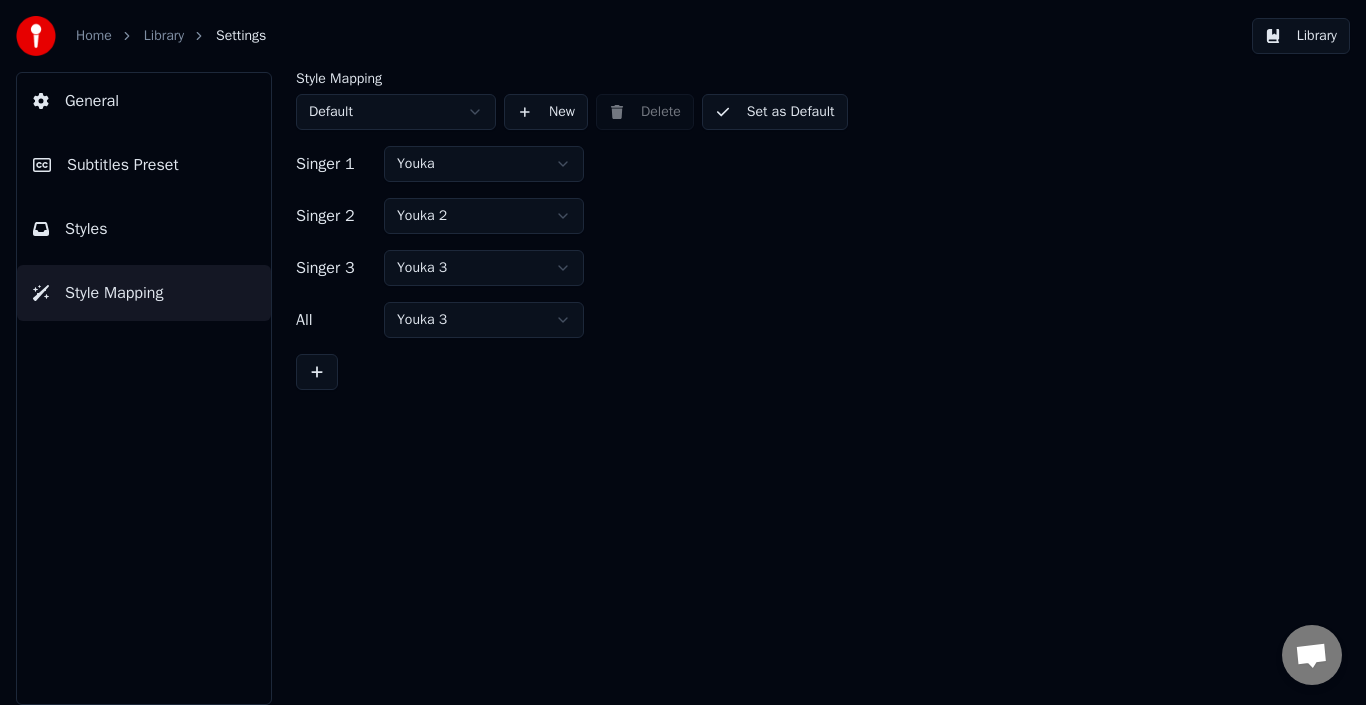 click on "General" at bounding box center [144, 101] 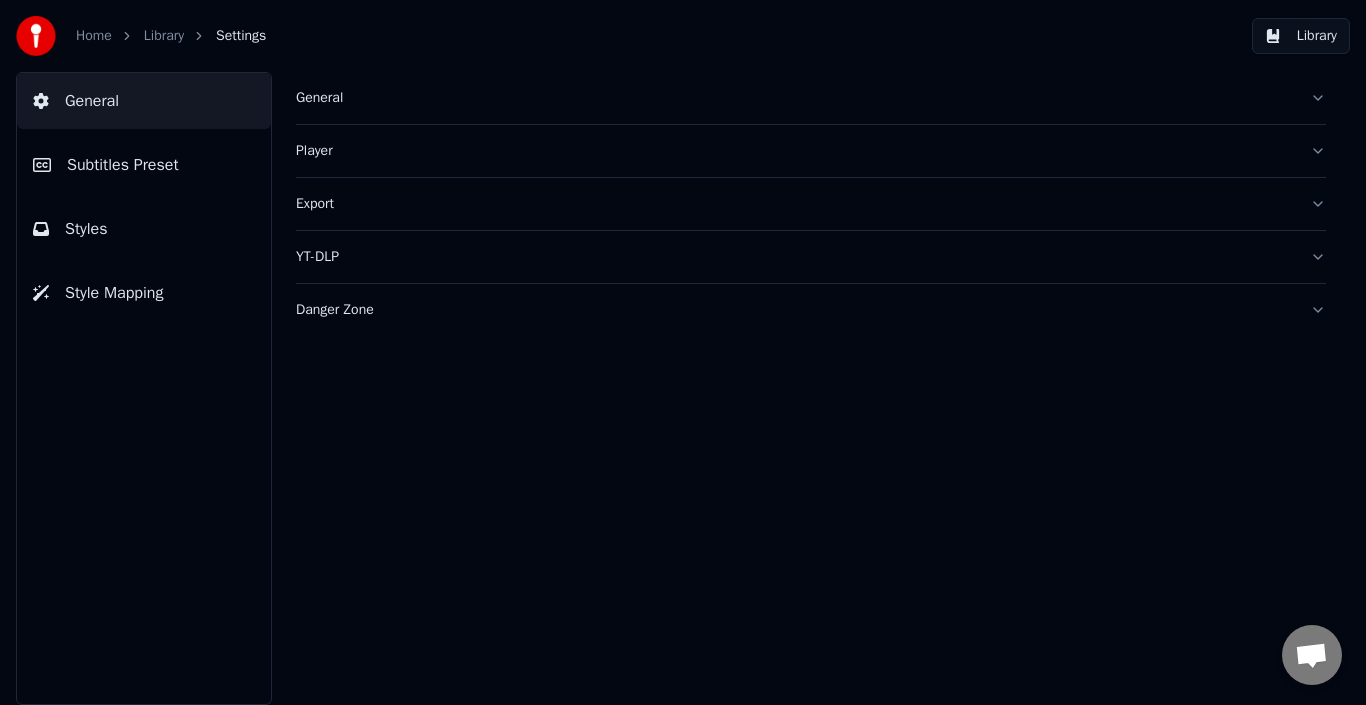 click on "Library" at bounding box center (1301, 36) 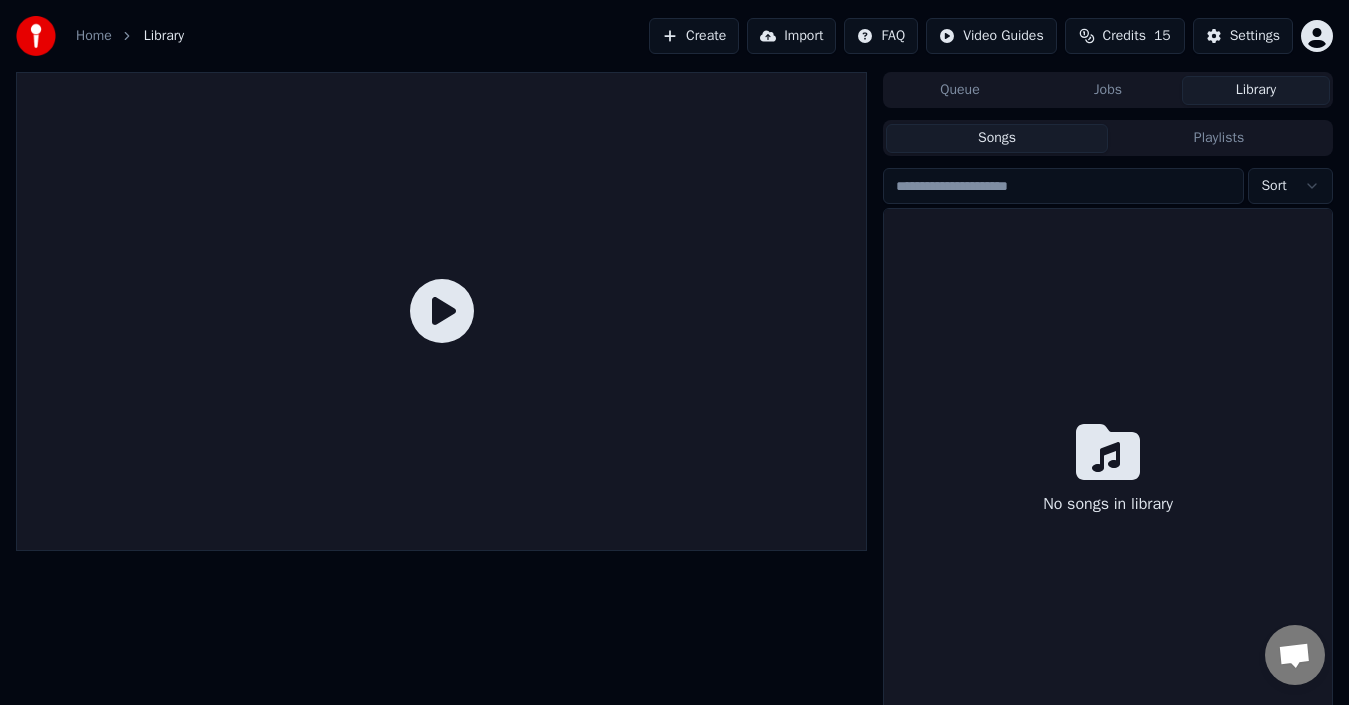 click 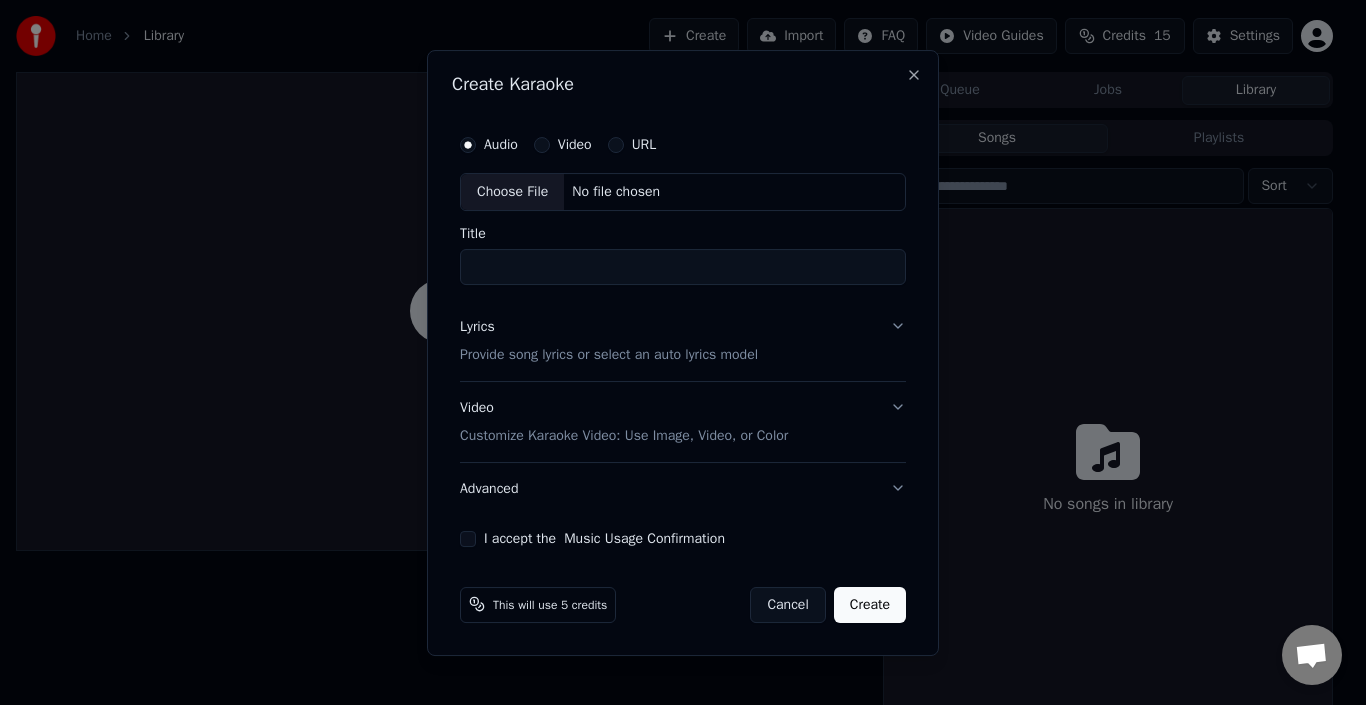 click on "No file chosen" at bounding box center [616, 192] 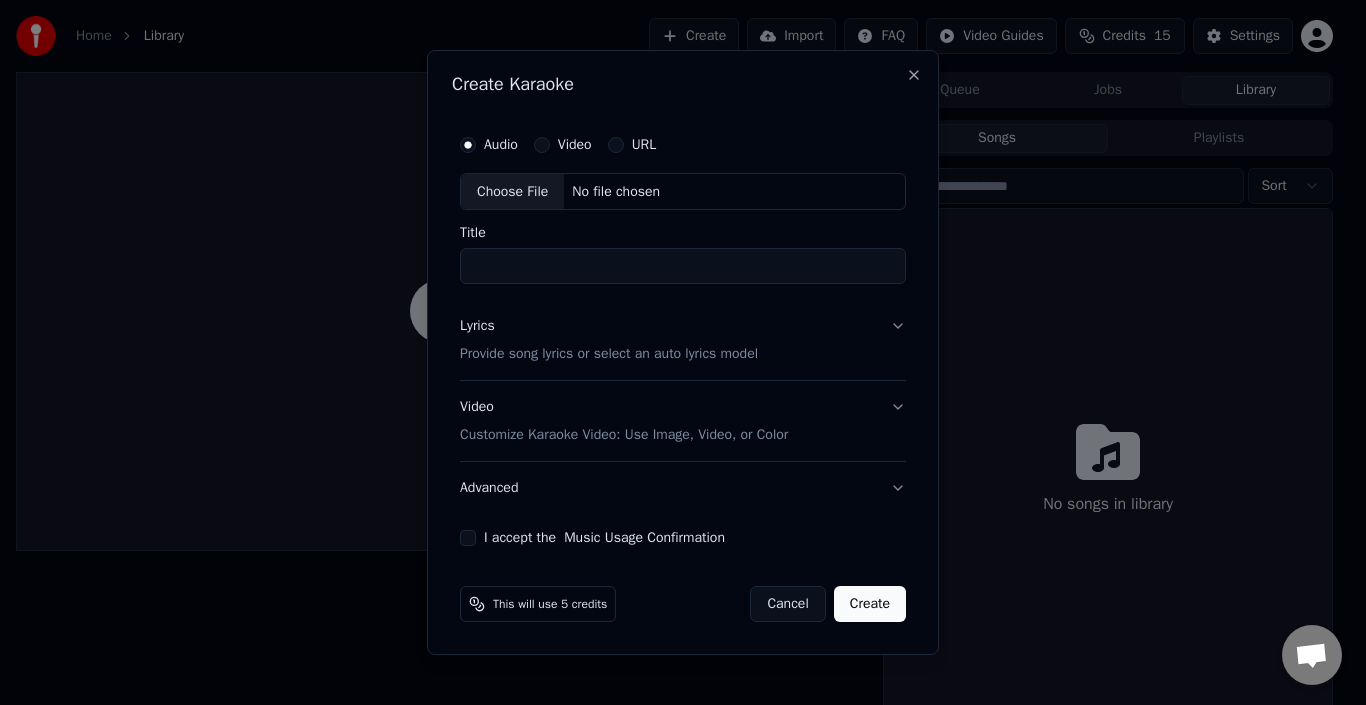 type on "*******" 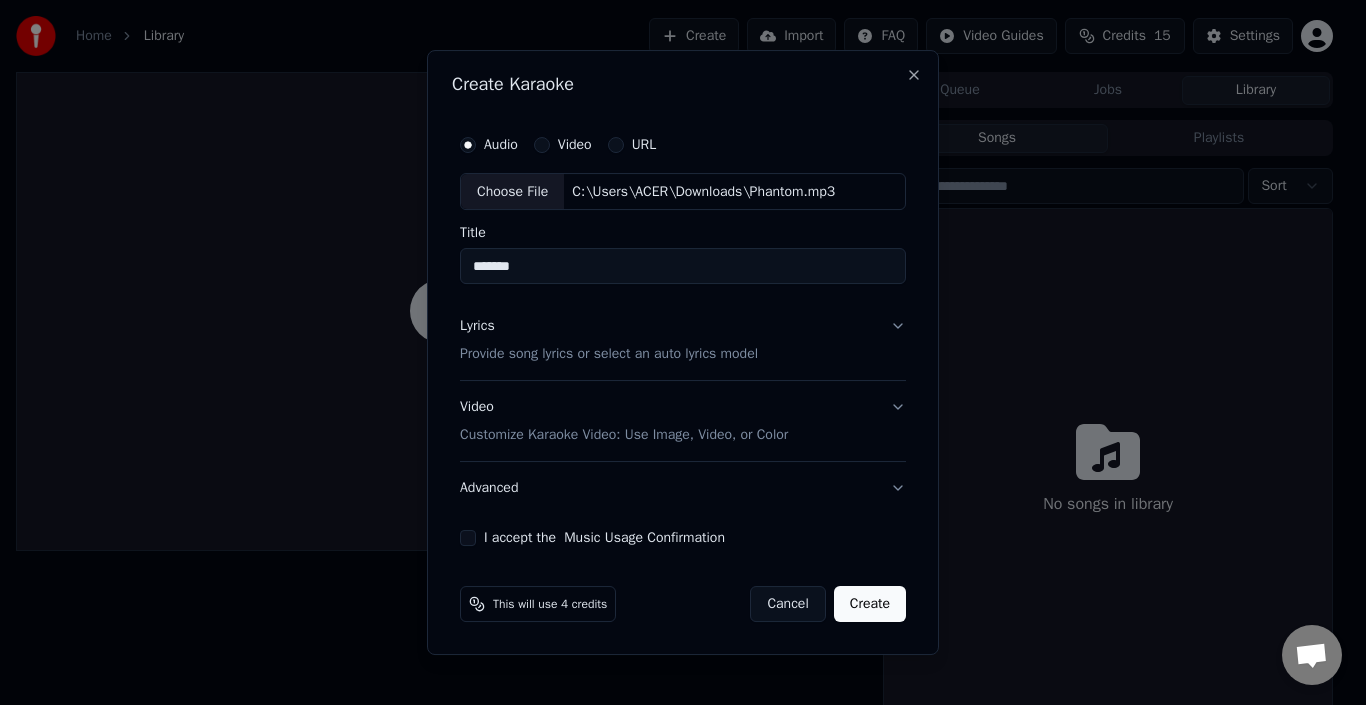 click on "Lyrics Provide song lyrics or select an auto lyrics model" at bounding box center (683, 341) 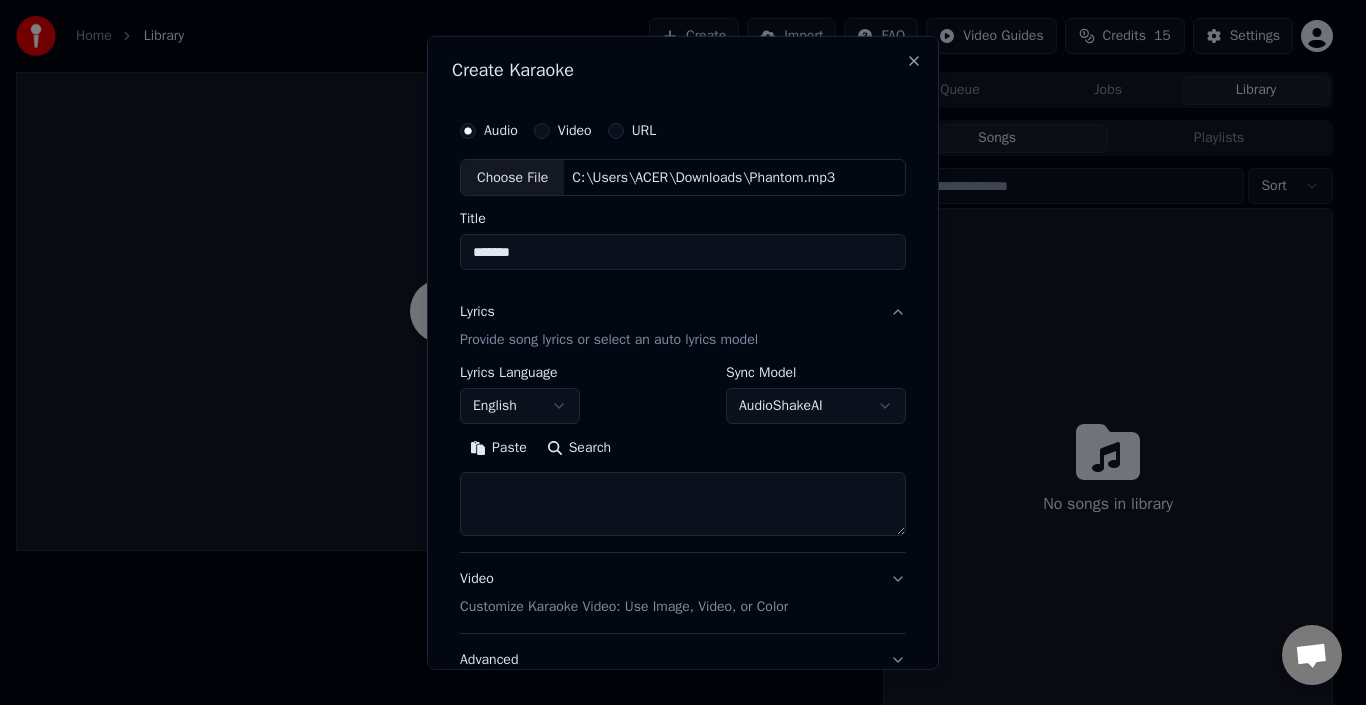 click at bounding box center [683, 504] 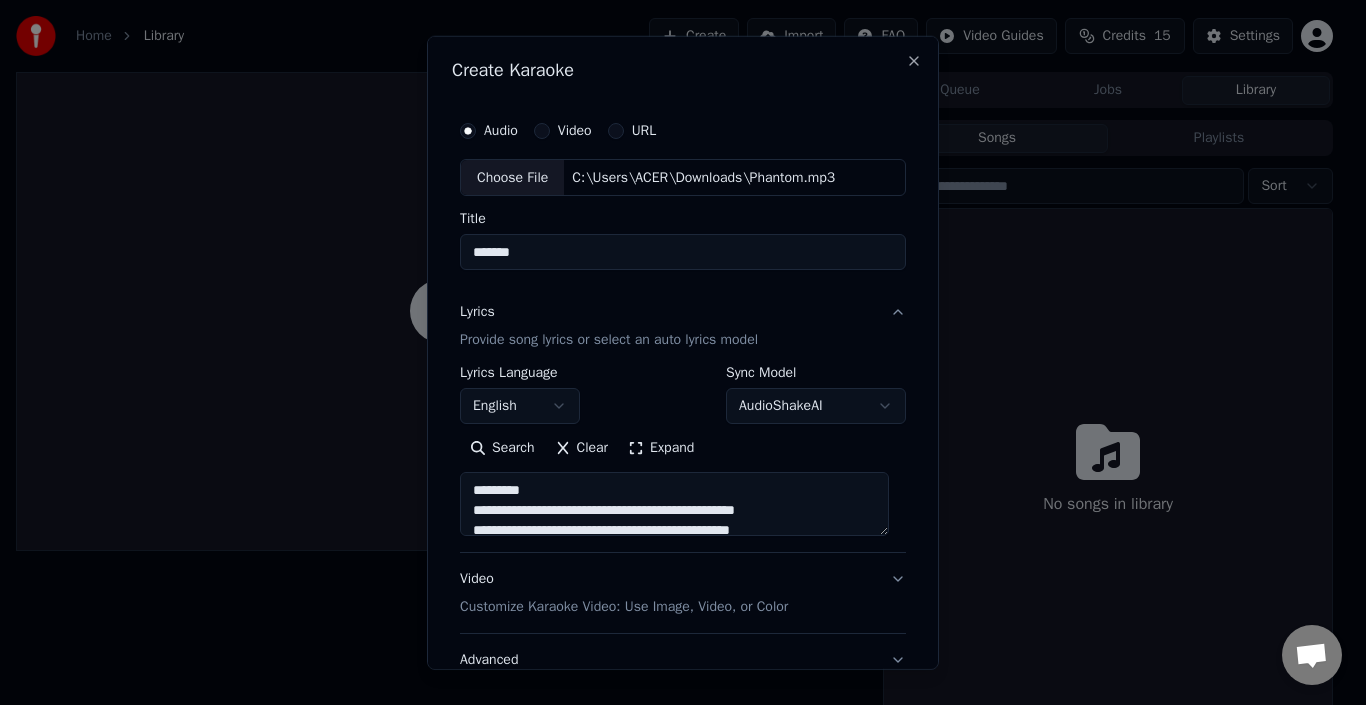 scroll, scrollTop: 157, scrollLeft: 0, axis: vertical 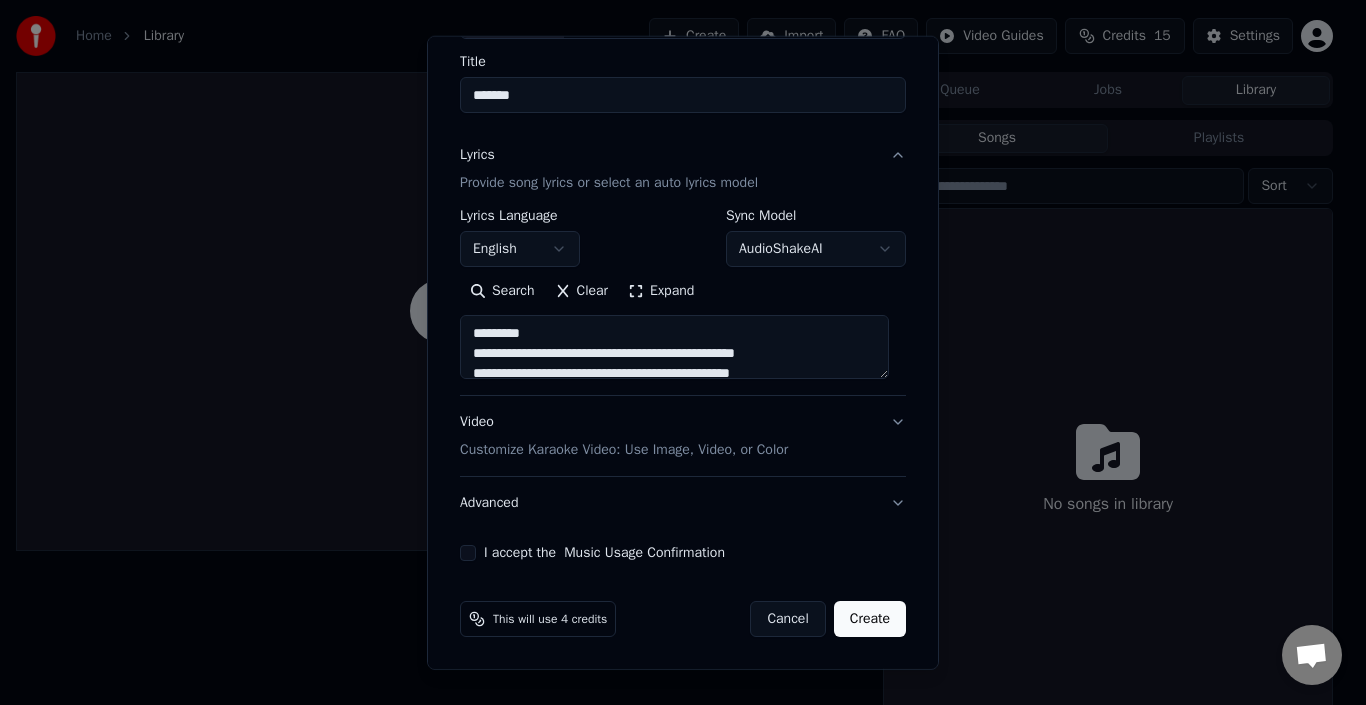 click on "Video Customize Karaoke Video: Use Image, Video, or Color" at bounding box center (683, 436) 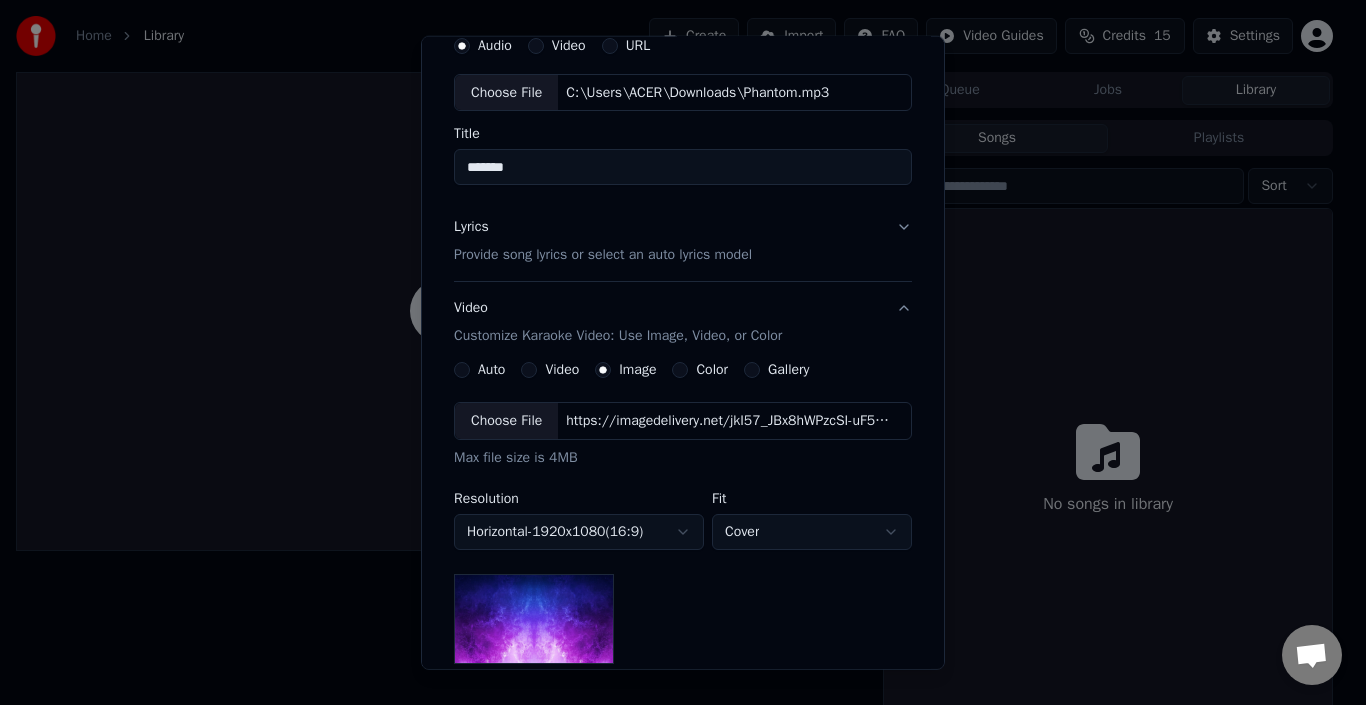 scroll, scrollTop: 84, scrollLeft: 0, axis: vertical 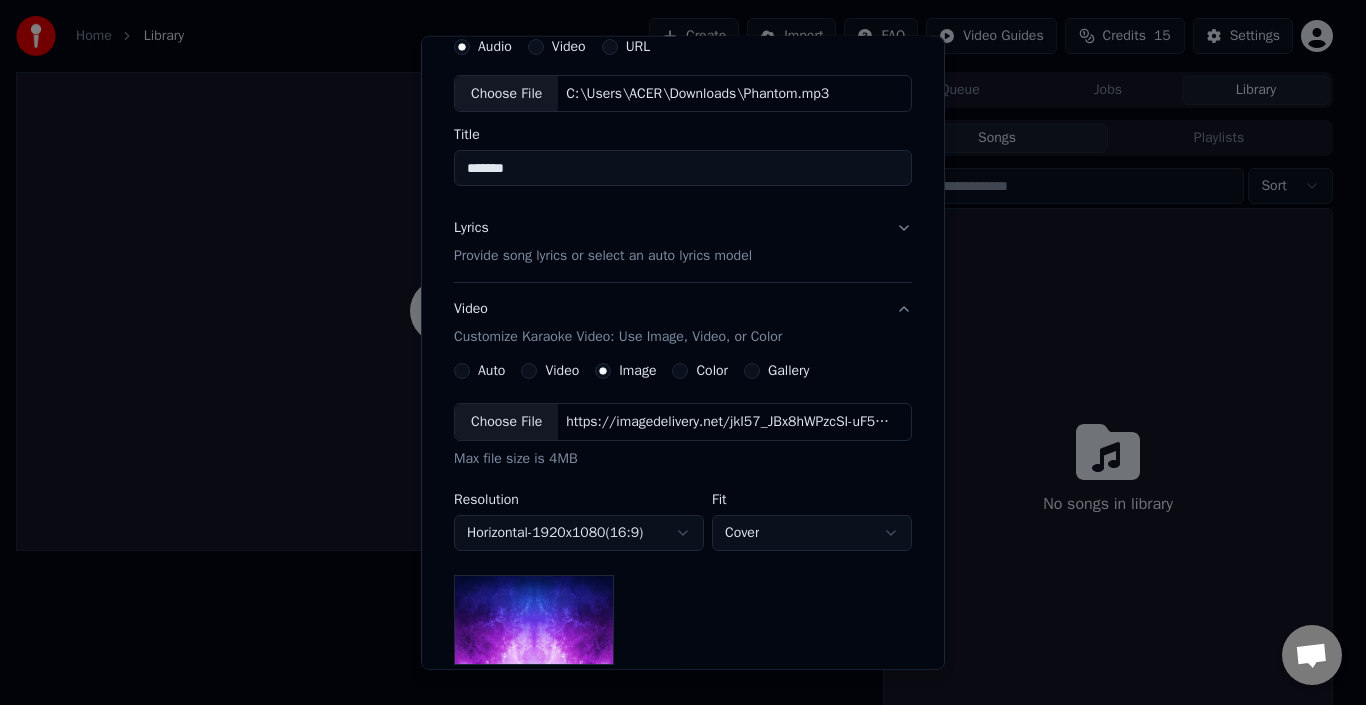 click on "Video Customize Karaoke Video: Use Image, Video, or Color" at bounding box center [683, 323] 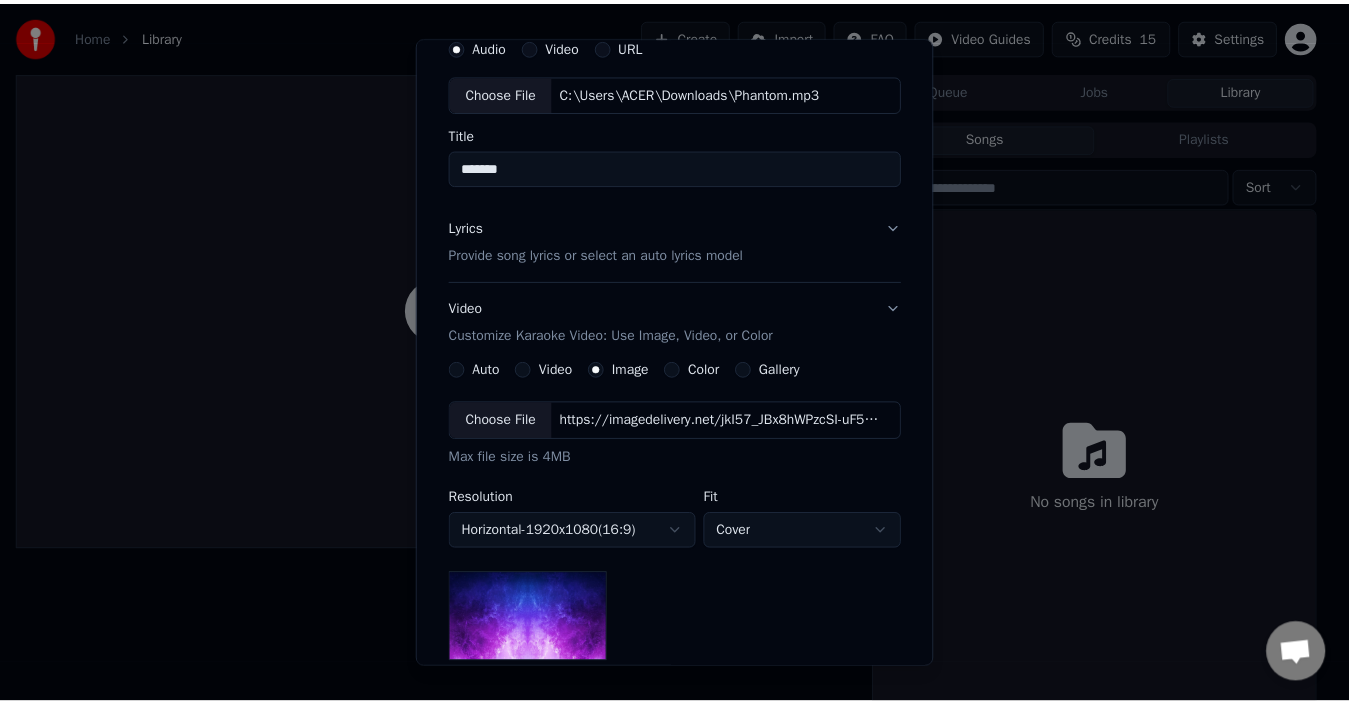 scroll, scrollTop: 0, scrollLeft: 0, axis: both 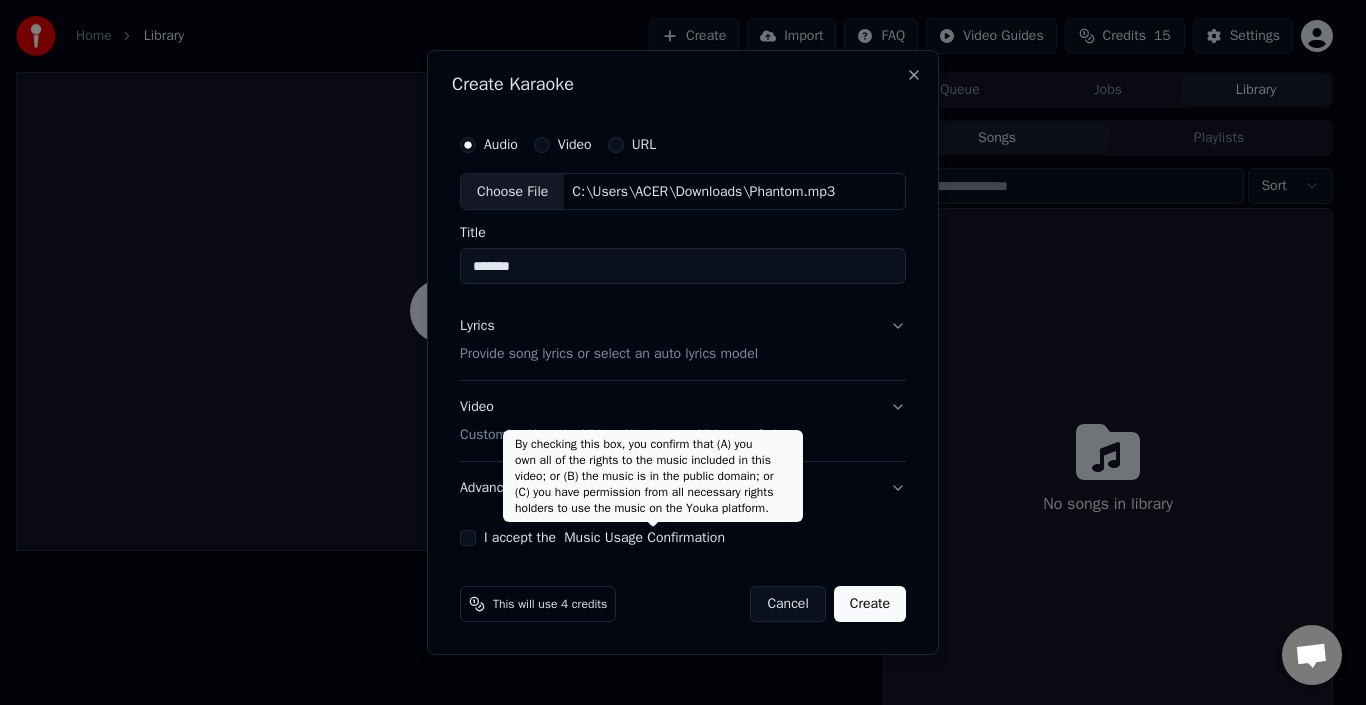 drag, startPoint x: 561, startPoint y: 531, endPoint x: 675, endPoint y: 540, distance: 114.35471 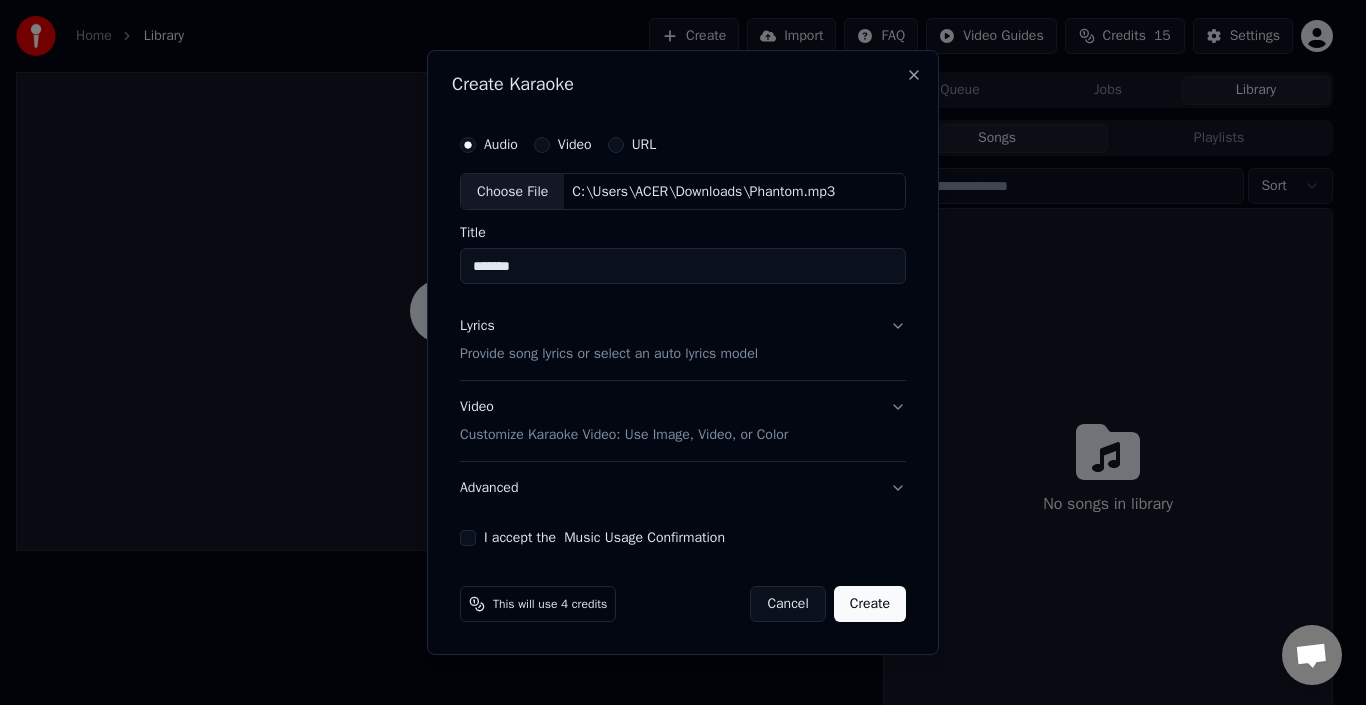 click on "I accept the   Music Usage Confirmation" at bounding box center (683, 538) 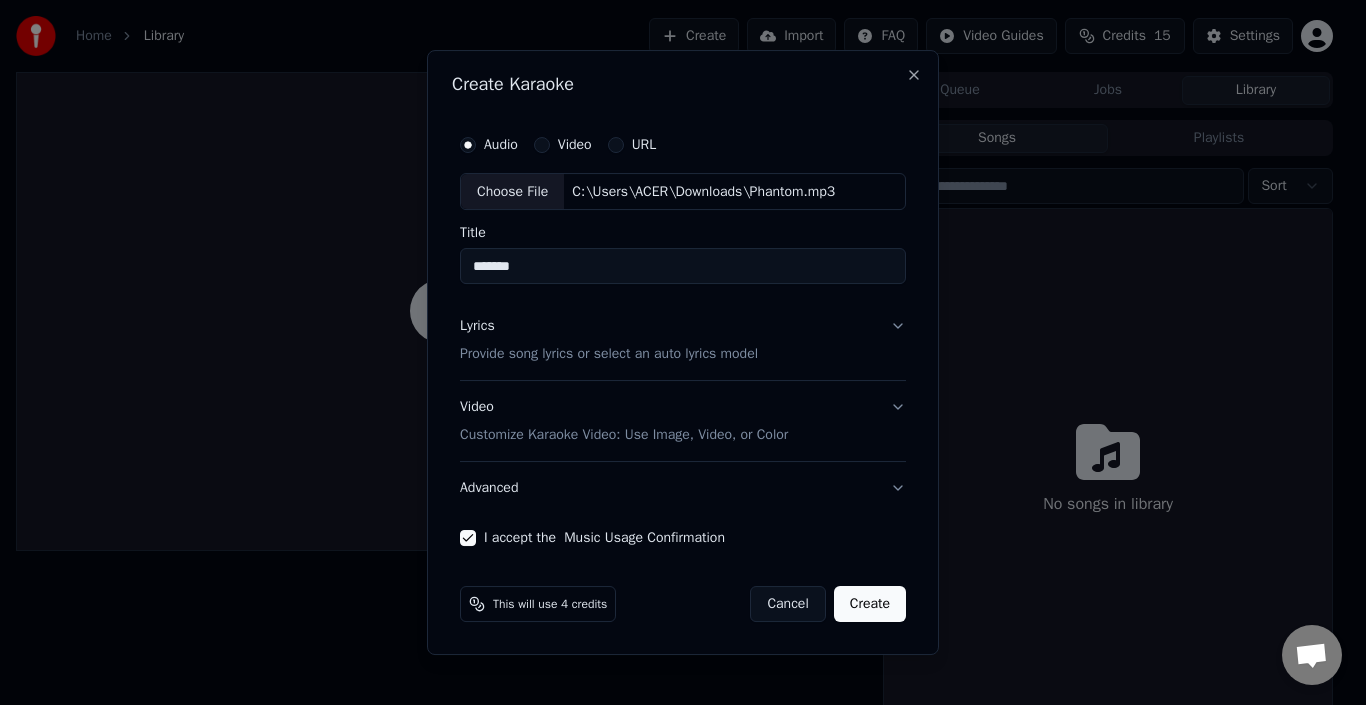 click on "Create" at bounding box center (870, 604) 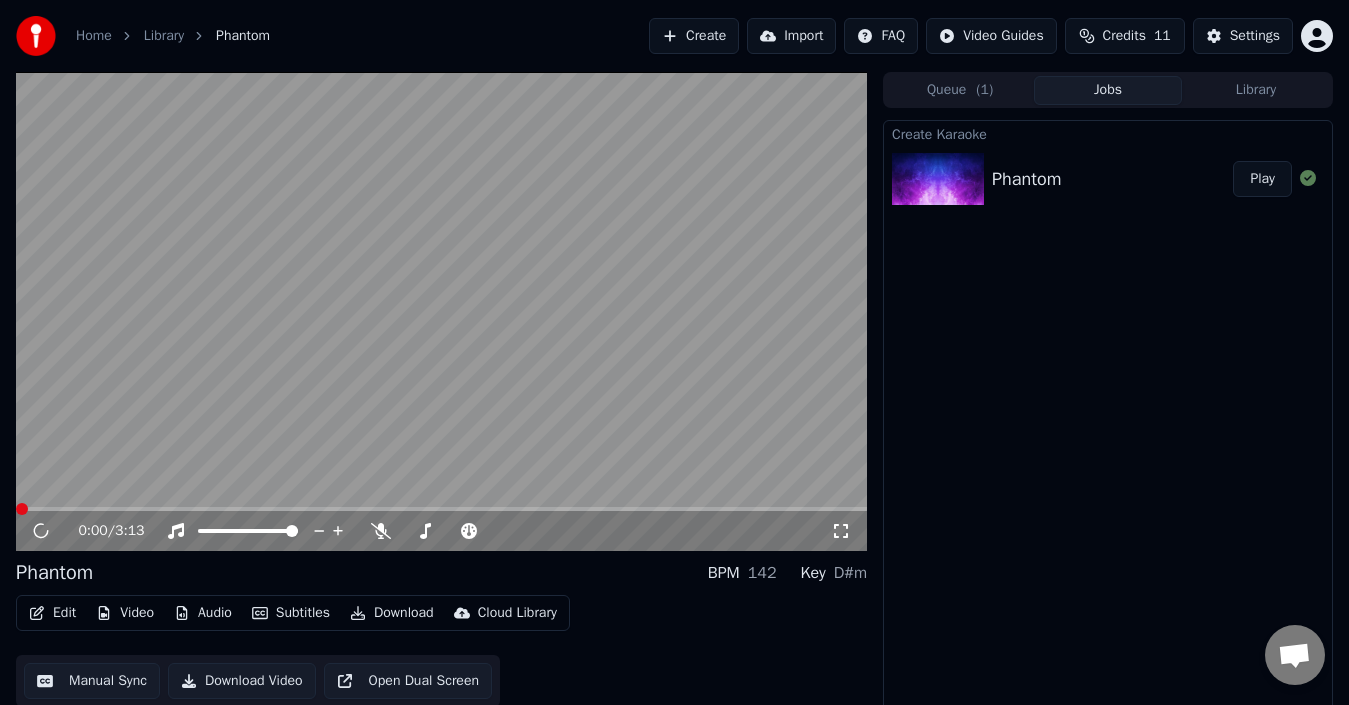 drag, startPoint x: 997, startPoint y: 401, endPoint x: 1026, endPoint y: 489, distance: 92.65527 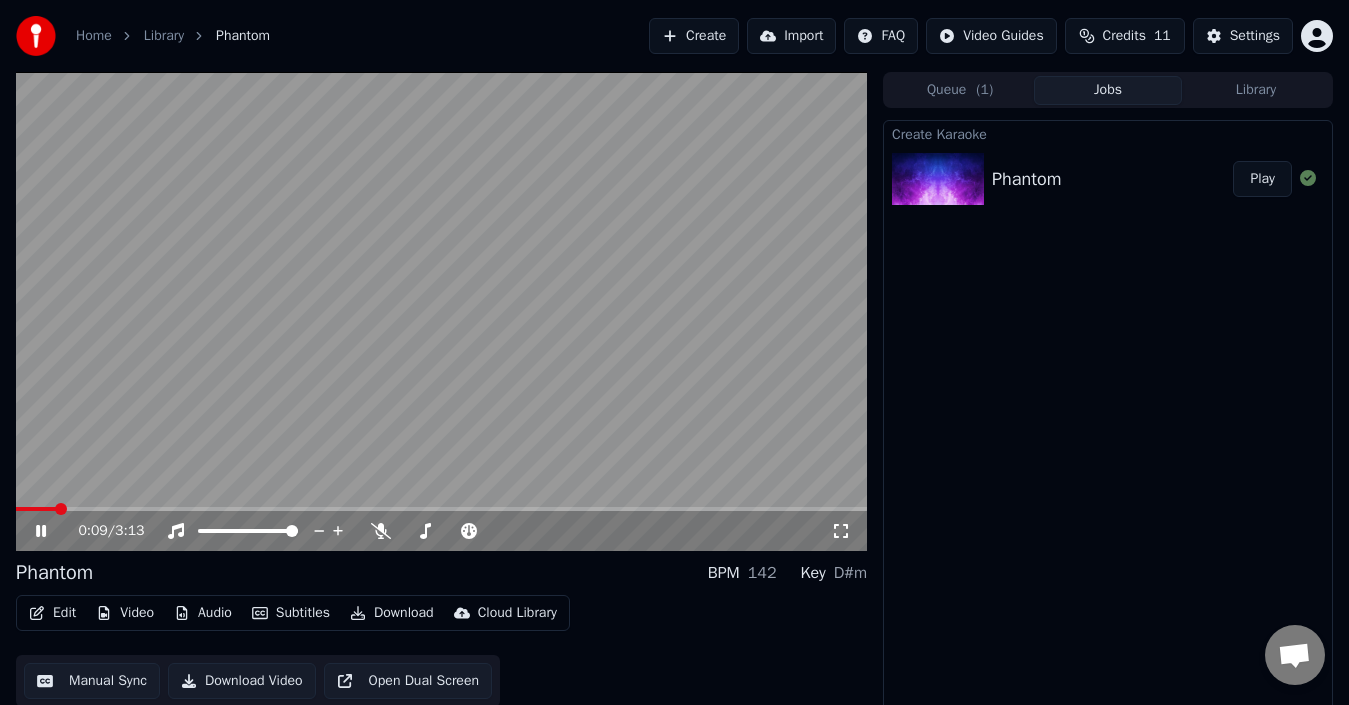 click 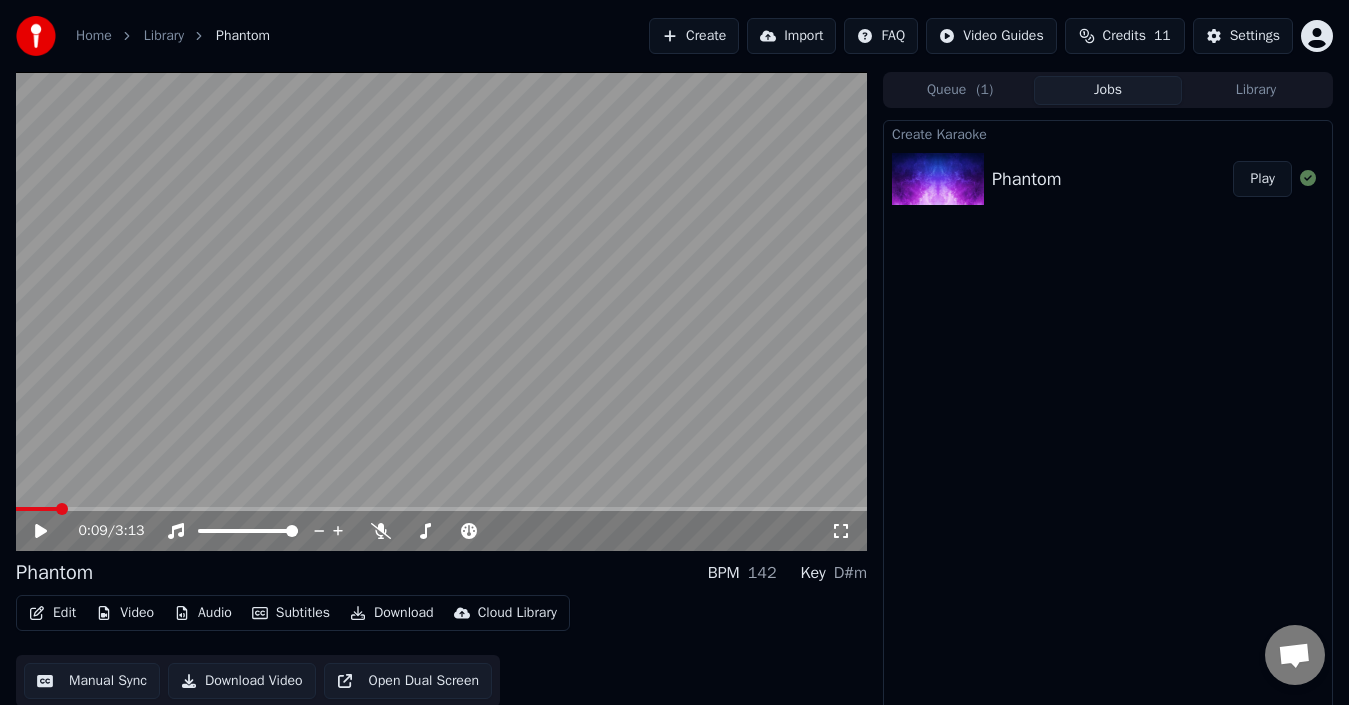 click 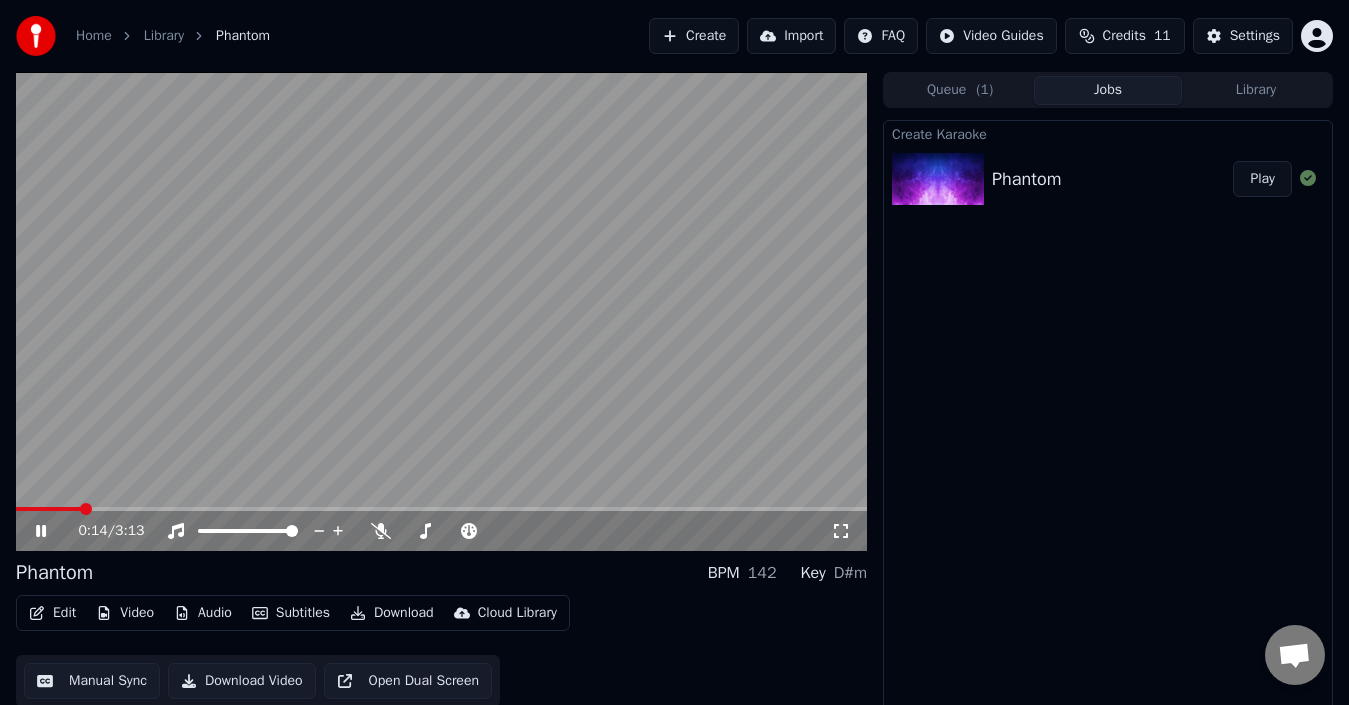 click 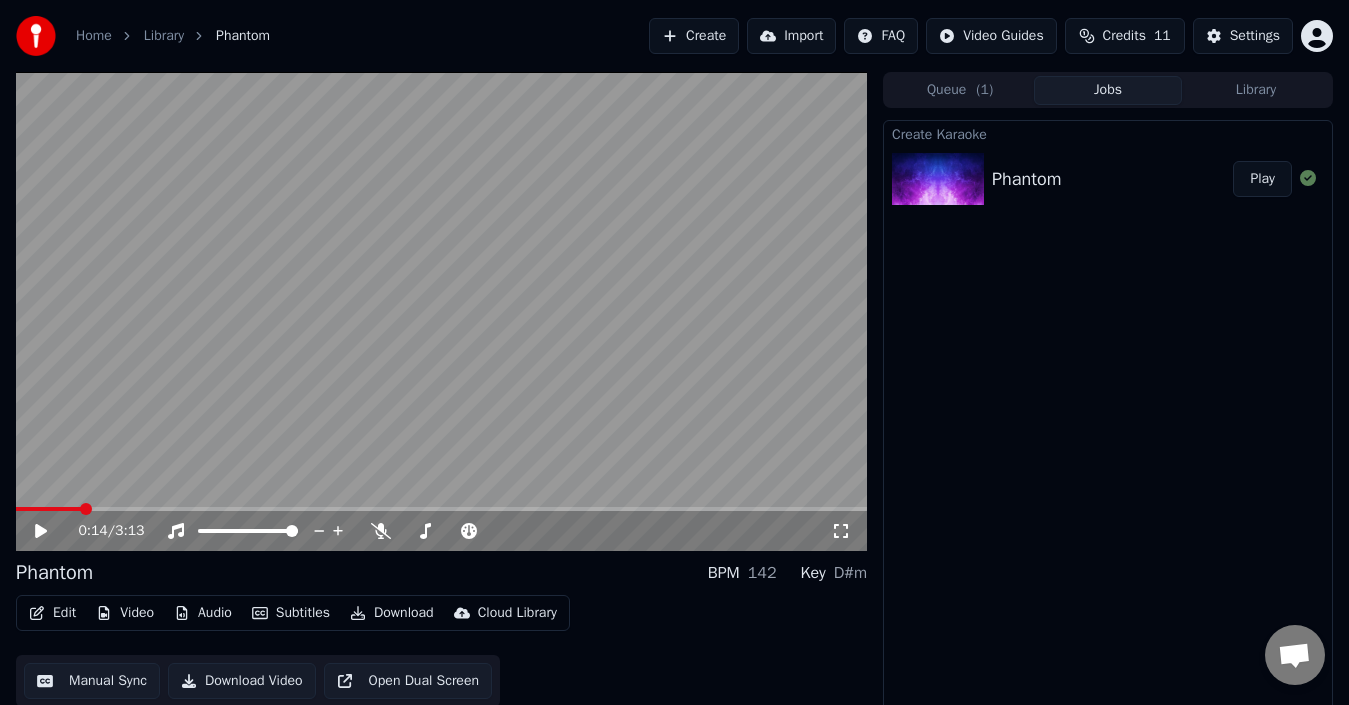 click on "0:14  /  3:13 Phantom BPM 142 Key D#m Edit Video Audio Subtitles Download Cloud Library Manual Sync Download Video Open Dual Screen Queue ( 1 ) Jobs Library Create Karaoke Phantom Play" at bounding box center [674, 395] 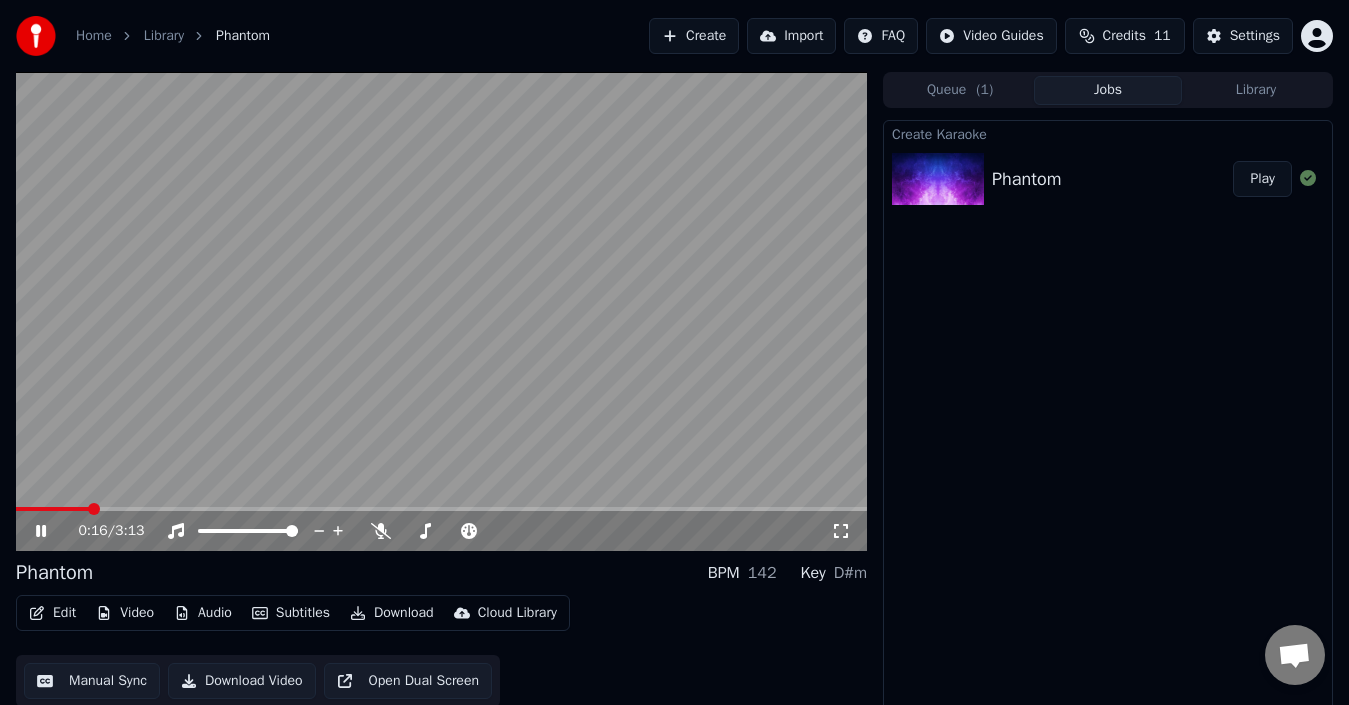 click 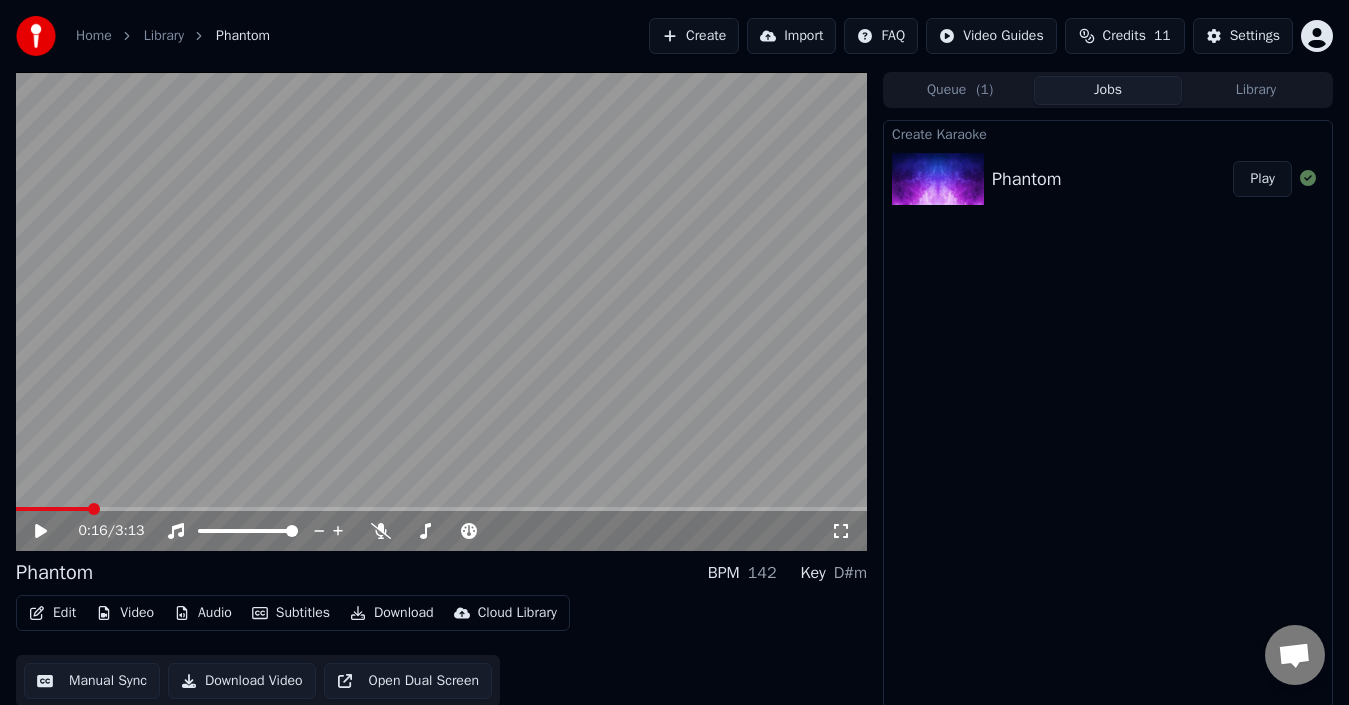 scroll, scrollTop: 14, scrollLeft: 0, axis: vertical 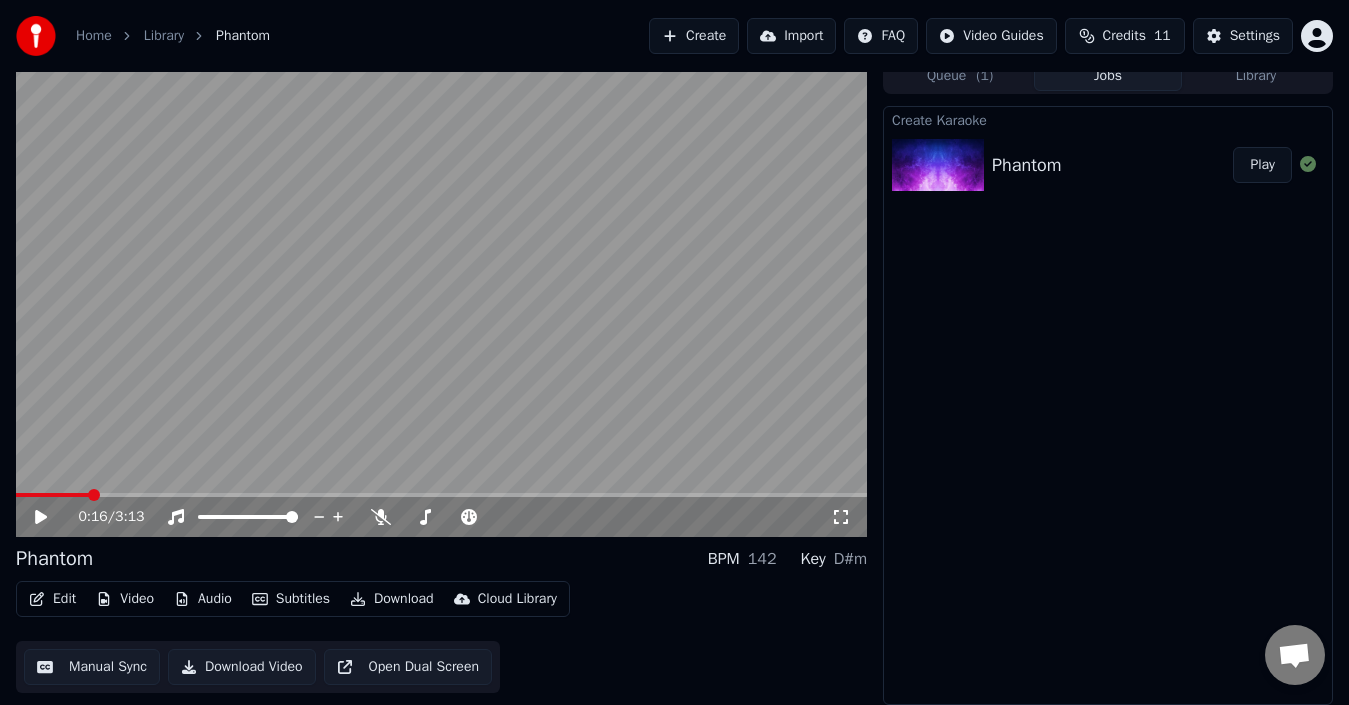 click on "Video" at bounding box center [125, 599] 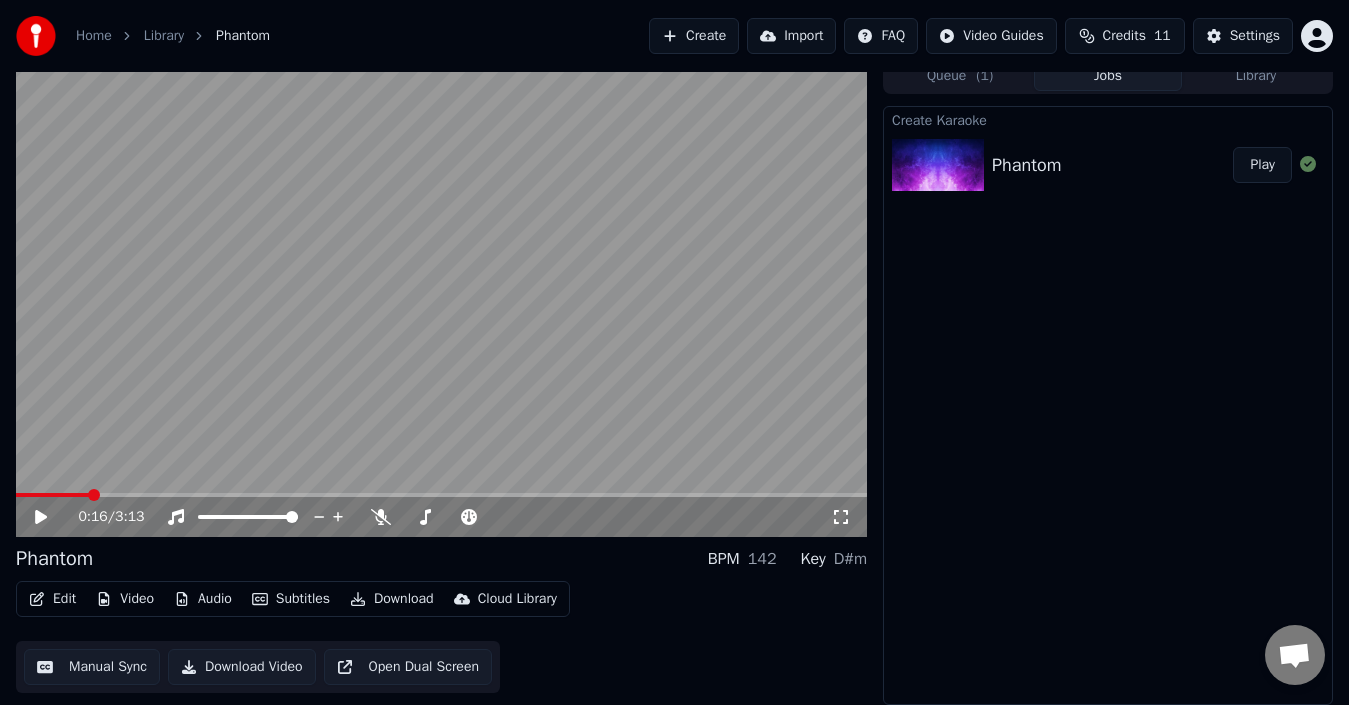 click on "Manual Sync" at bounding box center (92, 667) 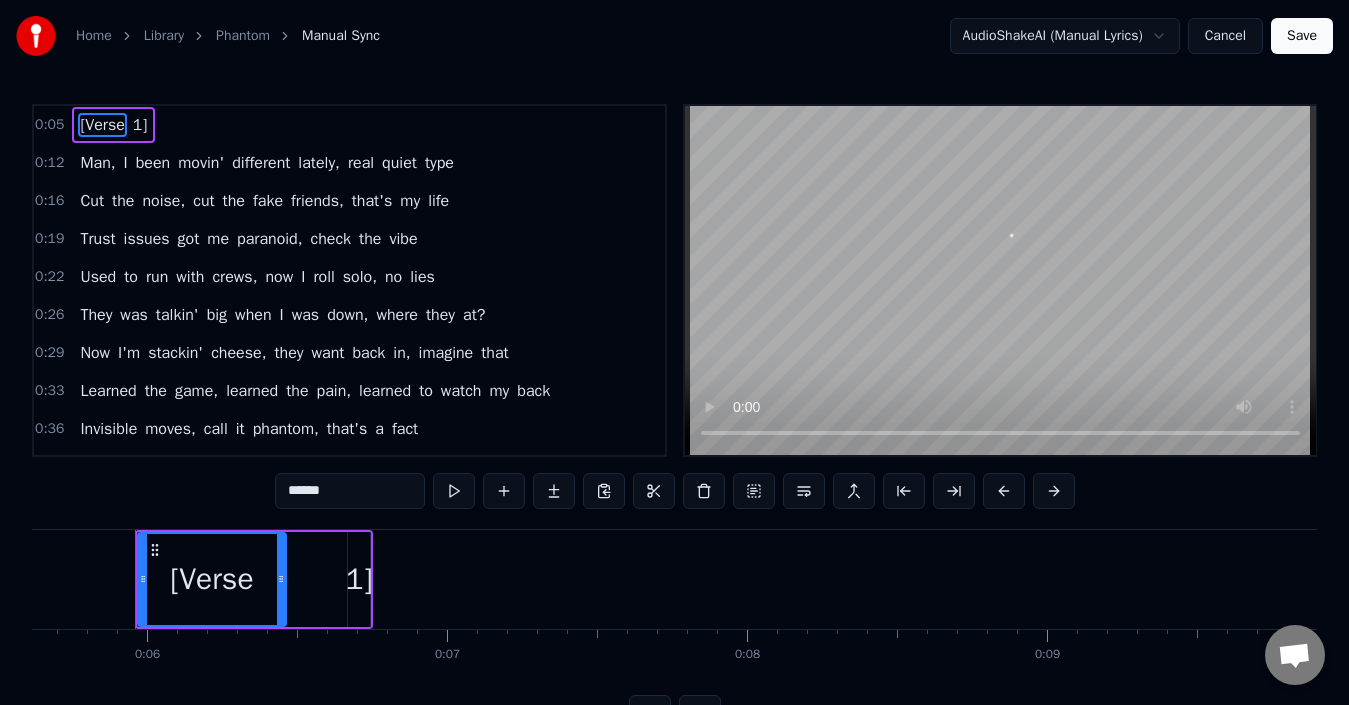scroll, scrollTop: 0, scrollLeft: 1687, axis: horizontal 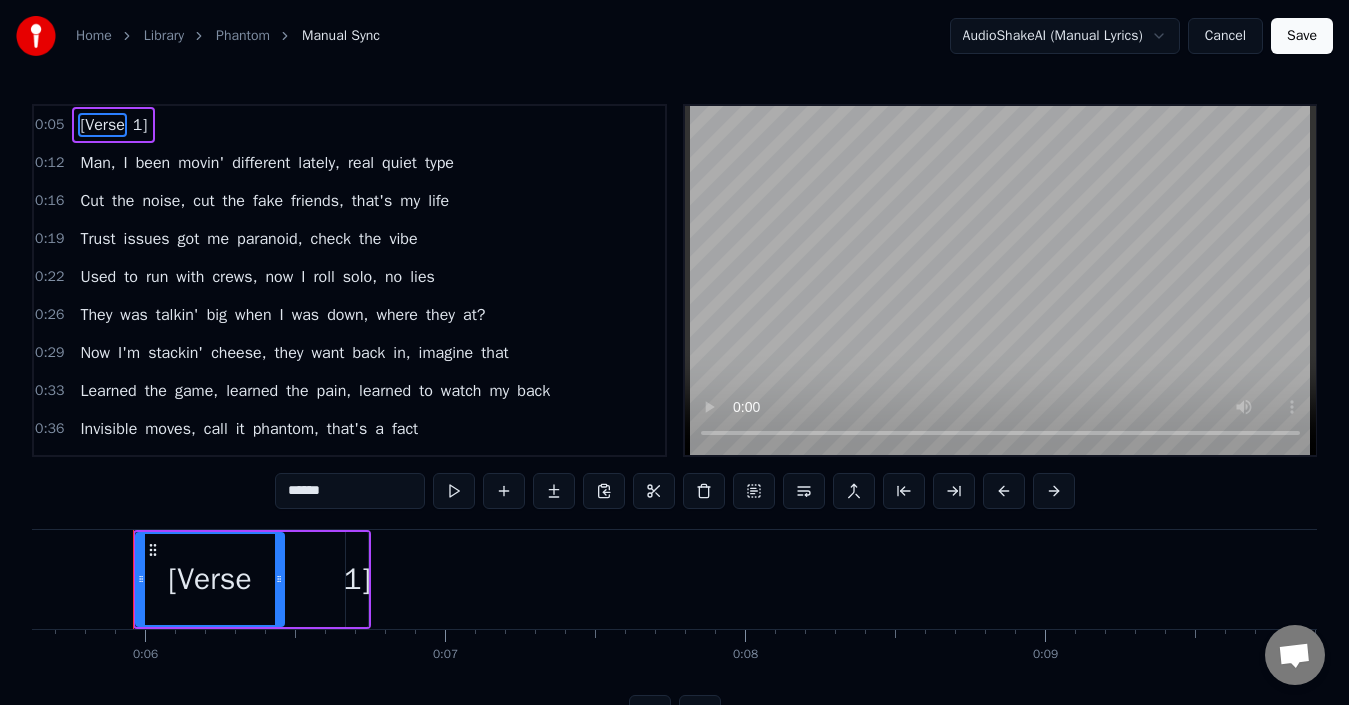 click on "Save" at bounding box center [1302, 36] 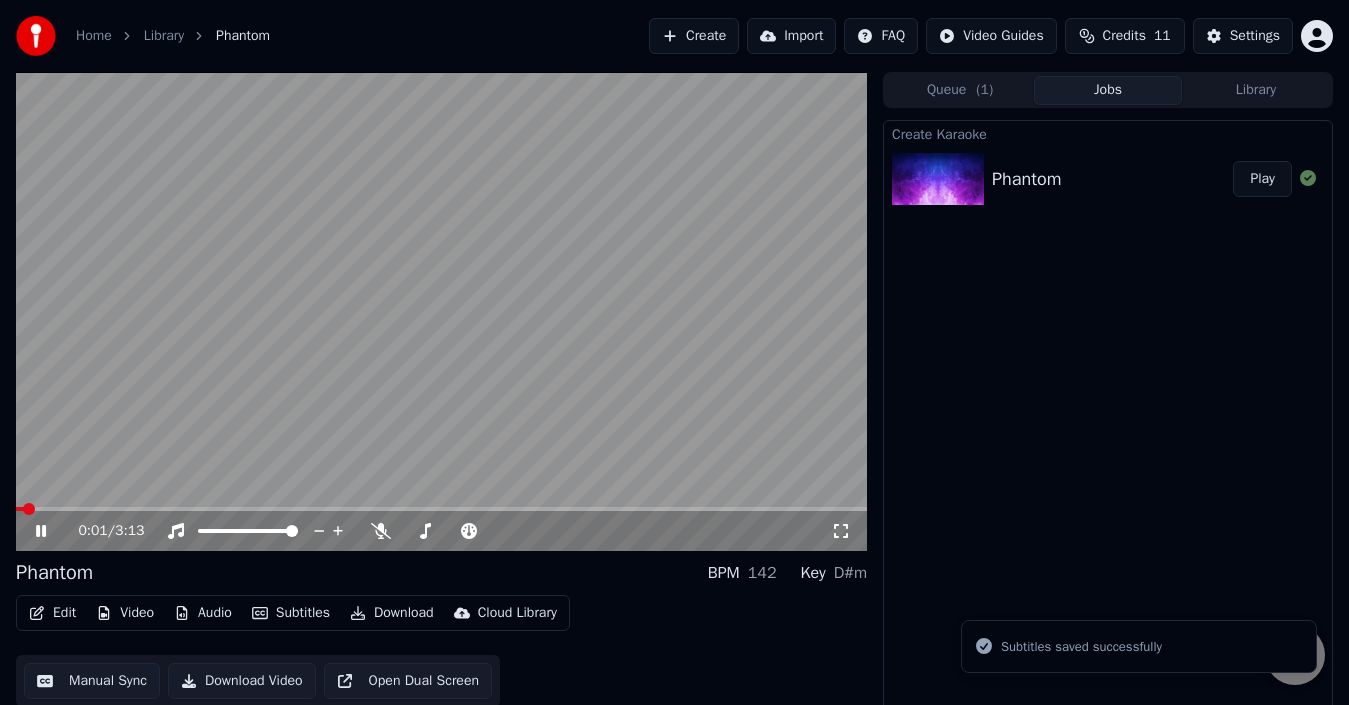 click on "Download" at bounding box center [392, 613] 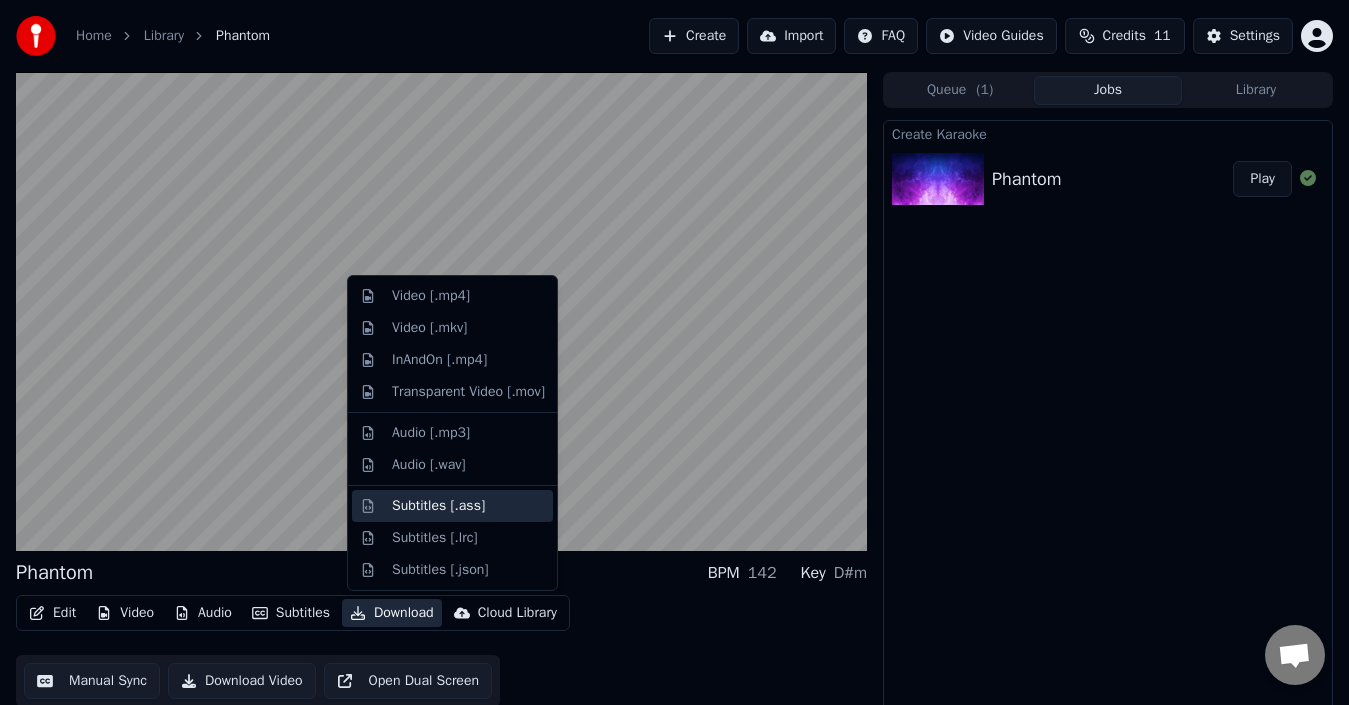 click on "Subtitles [.ass]" at bounding box center [468, 506] 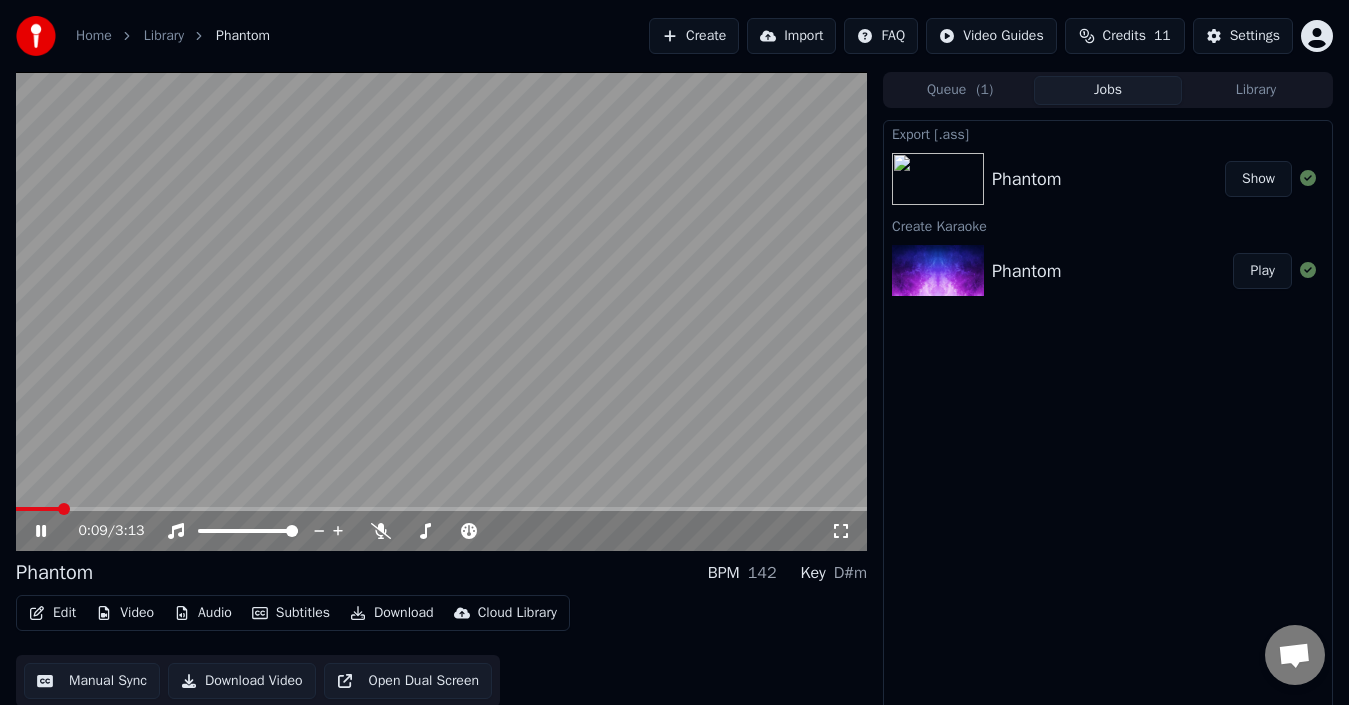 click 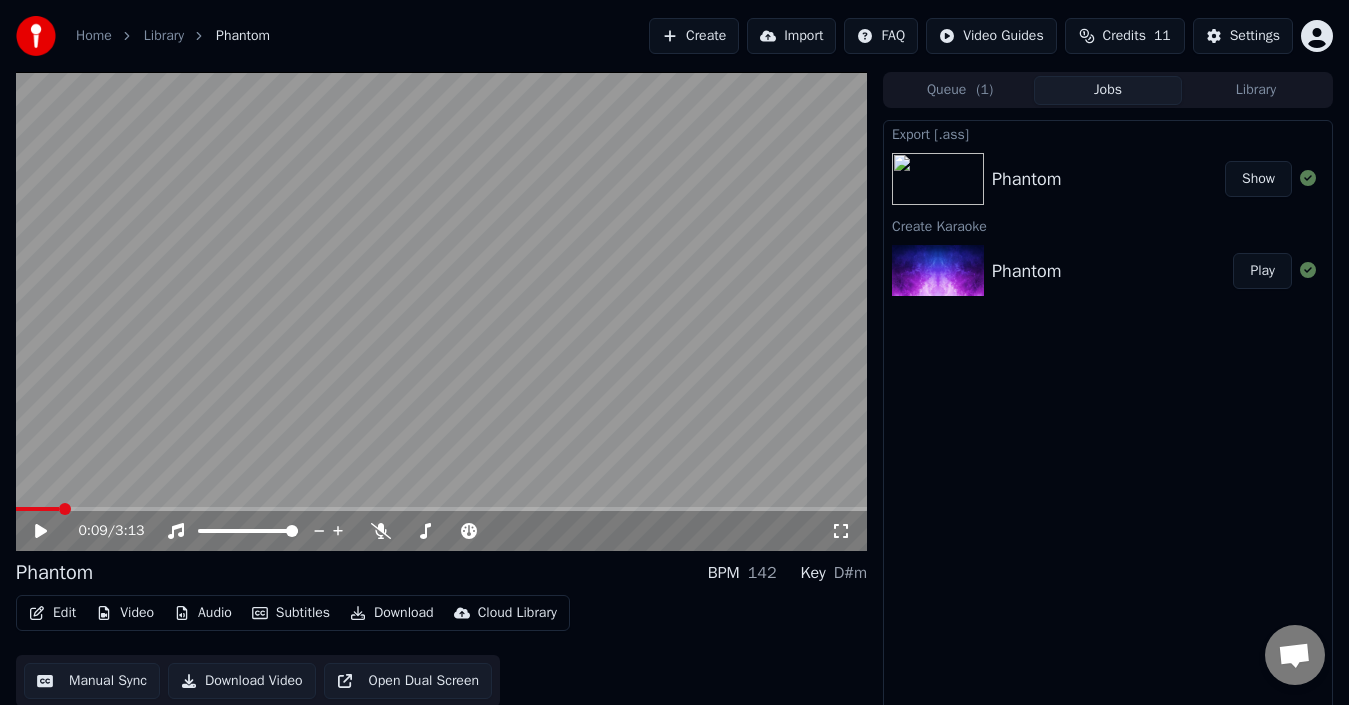 click on "Download" at bounding box center (392, 613) 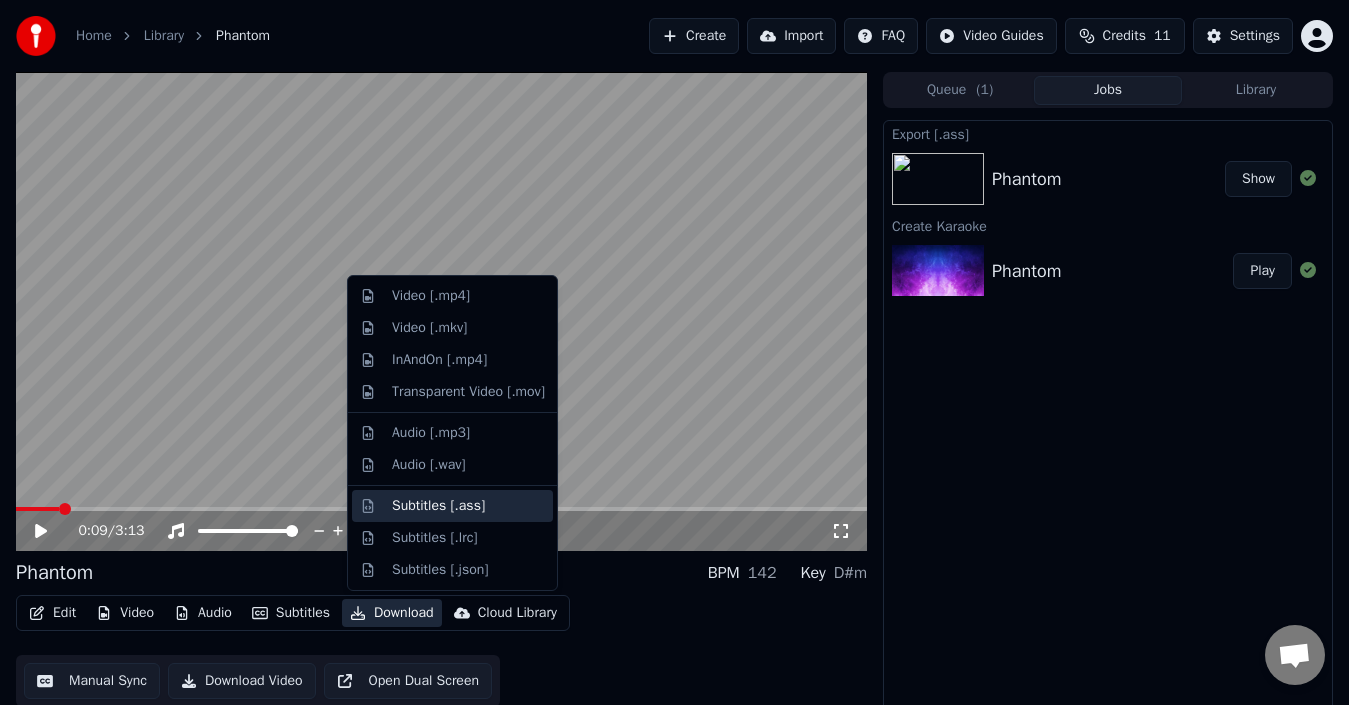 click on "Subtitles [.ass]" at bounding box center (438, 506) 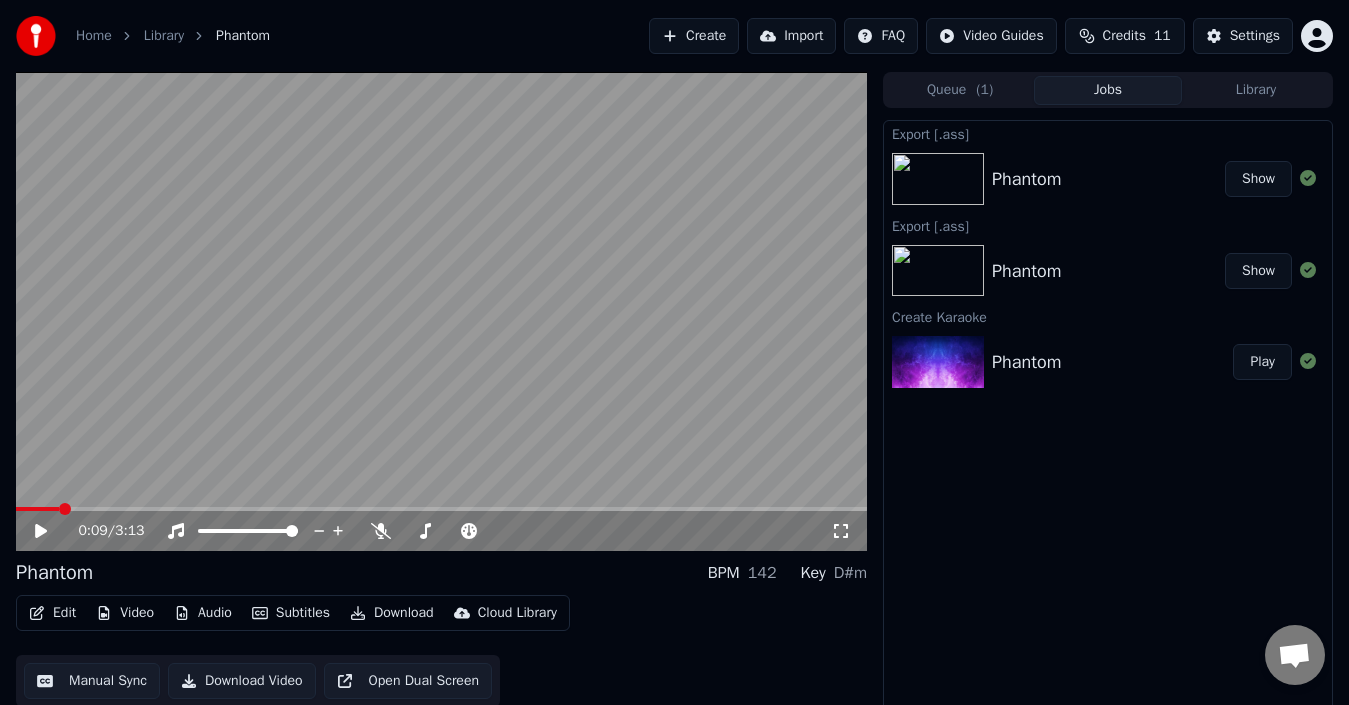 click on "Show" at bounding box center [1258, 179] 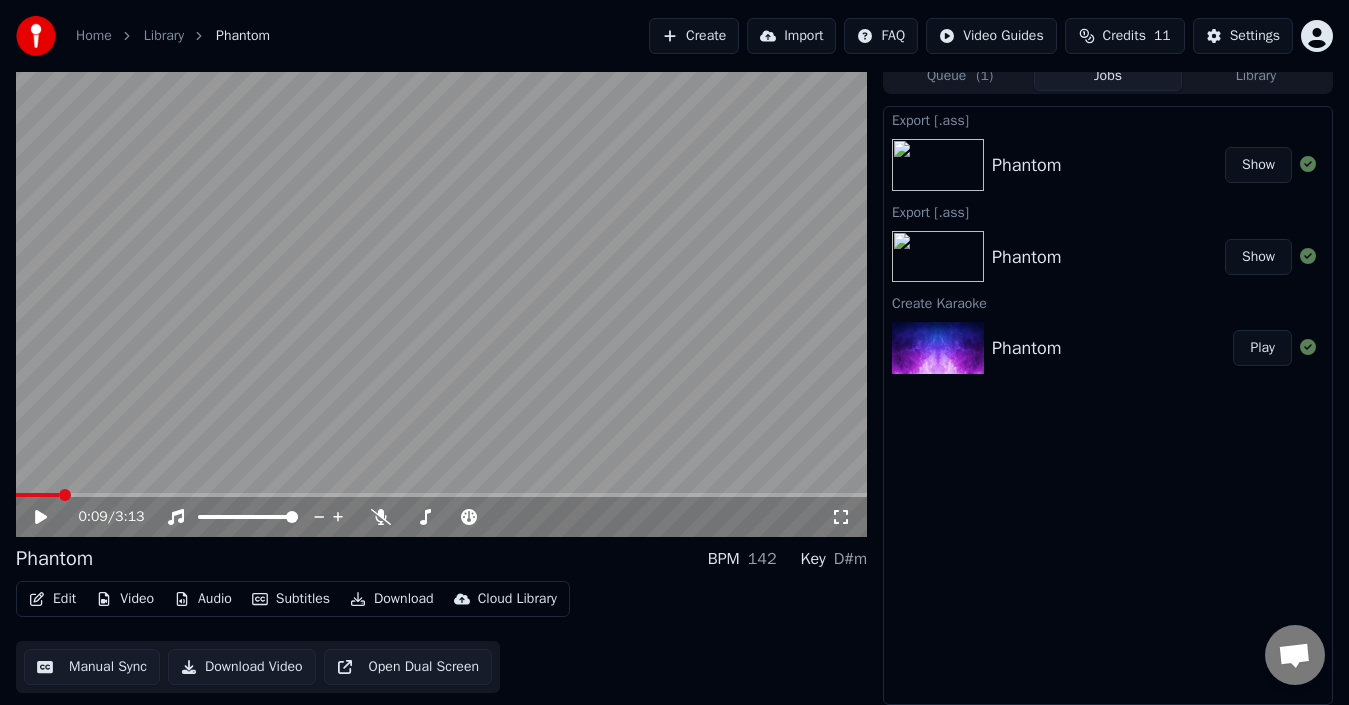 click on "Home" at bounding box center (94, 36) 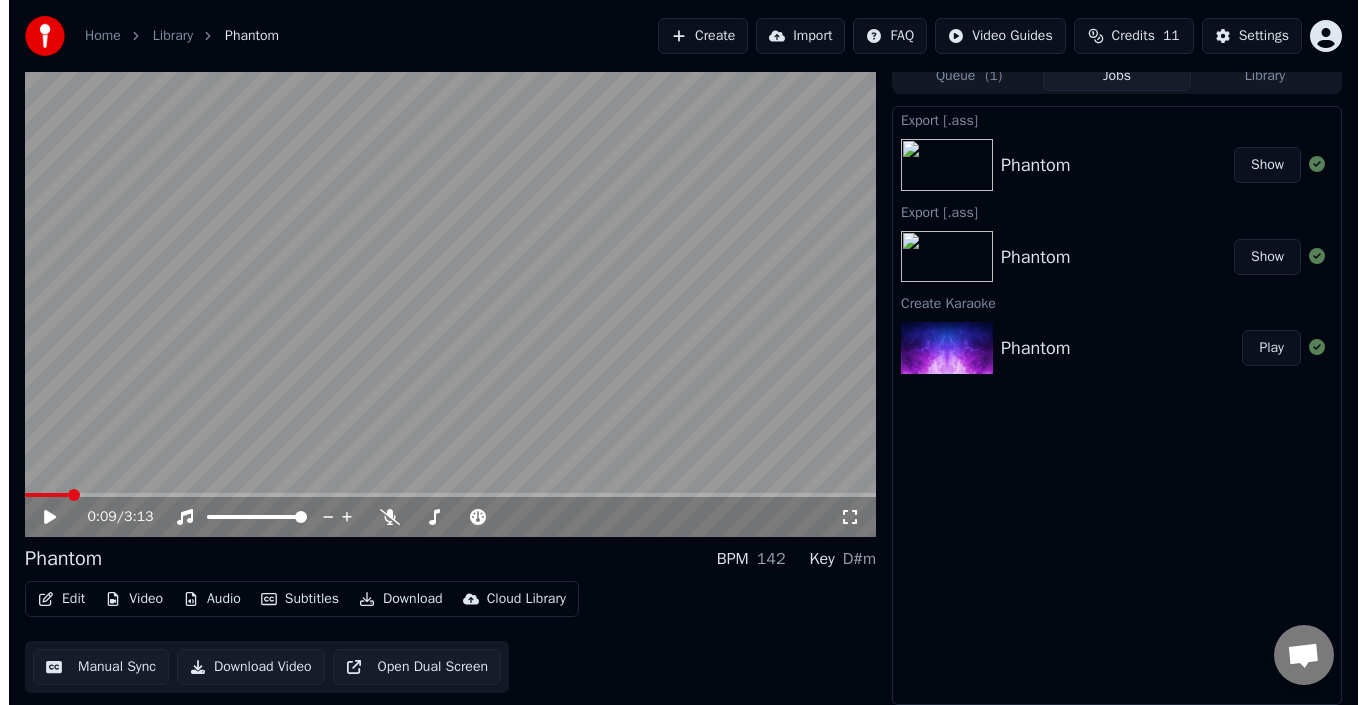 scroll, scrollTop: 0, scrollLeft: 0, axis: both 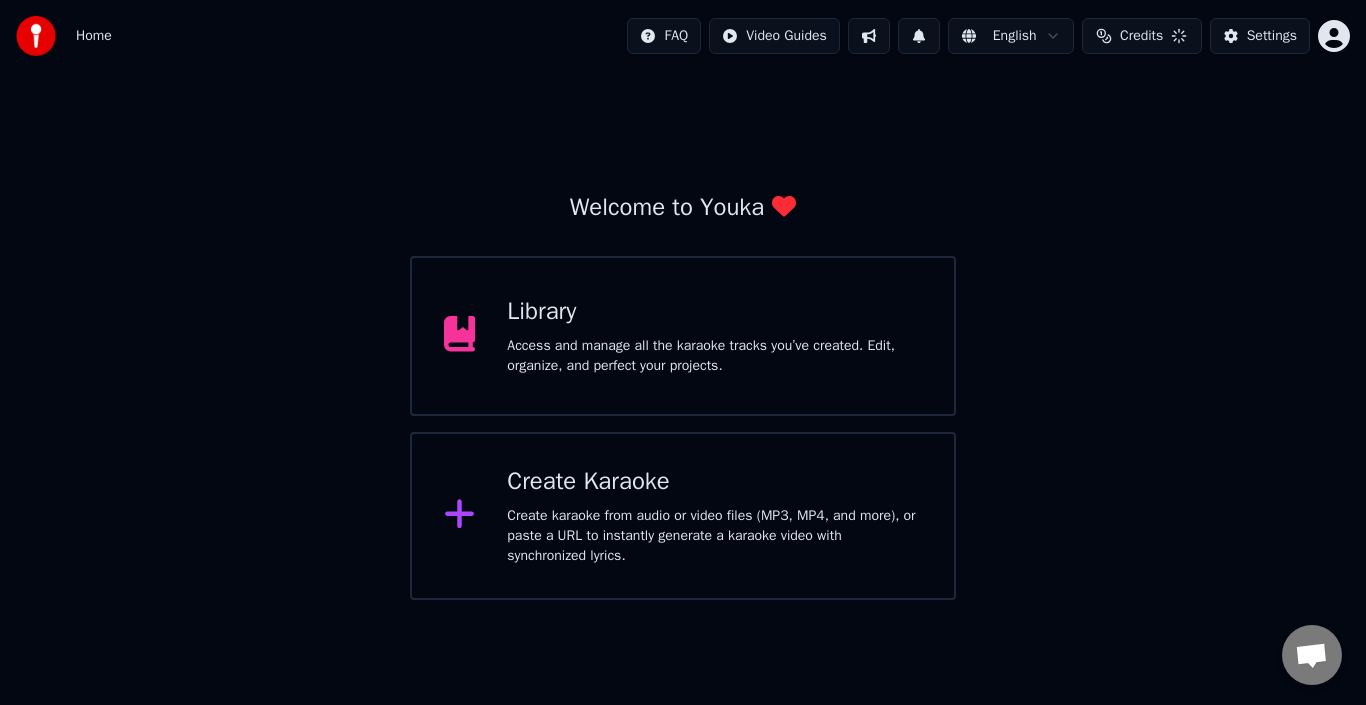click on "Create Karaoke Create karaoke from audio or video files (MP3, MP4, and more), or paste a URL to instantly generate a karaoke video with synchronized lyrics." at bounding box center [714, 516] 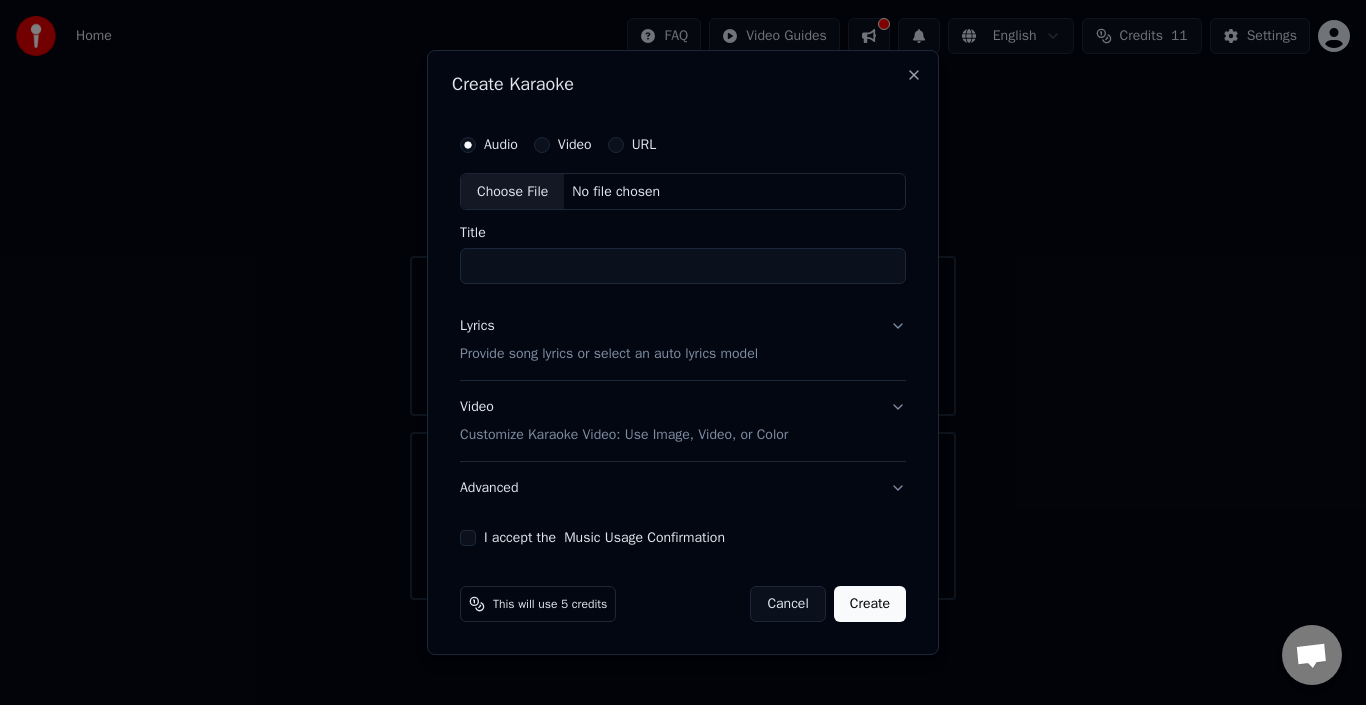 click on "Choose File" at bounding box center [512, 192] 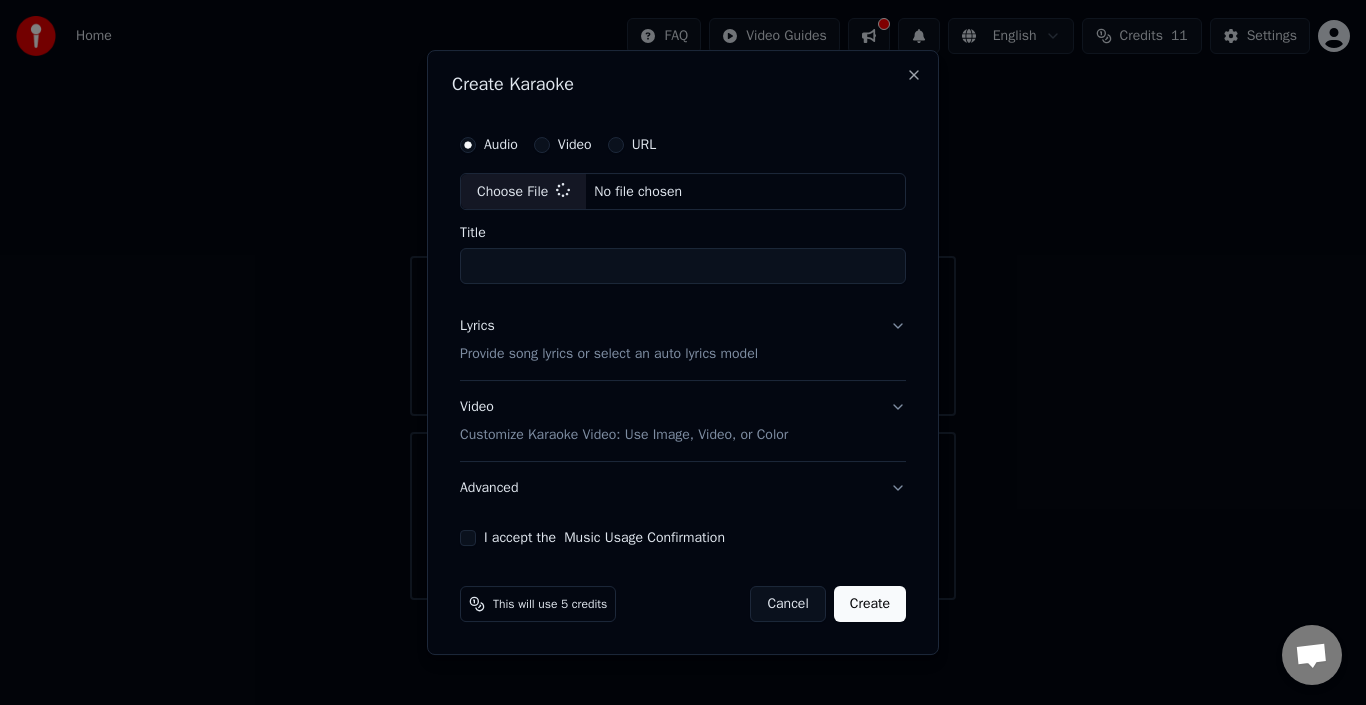 type on "****" 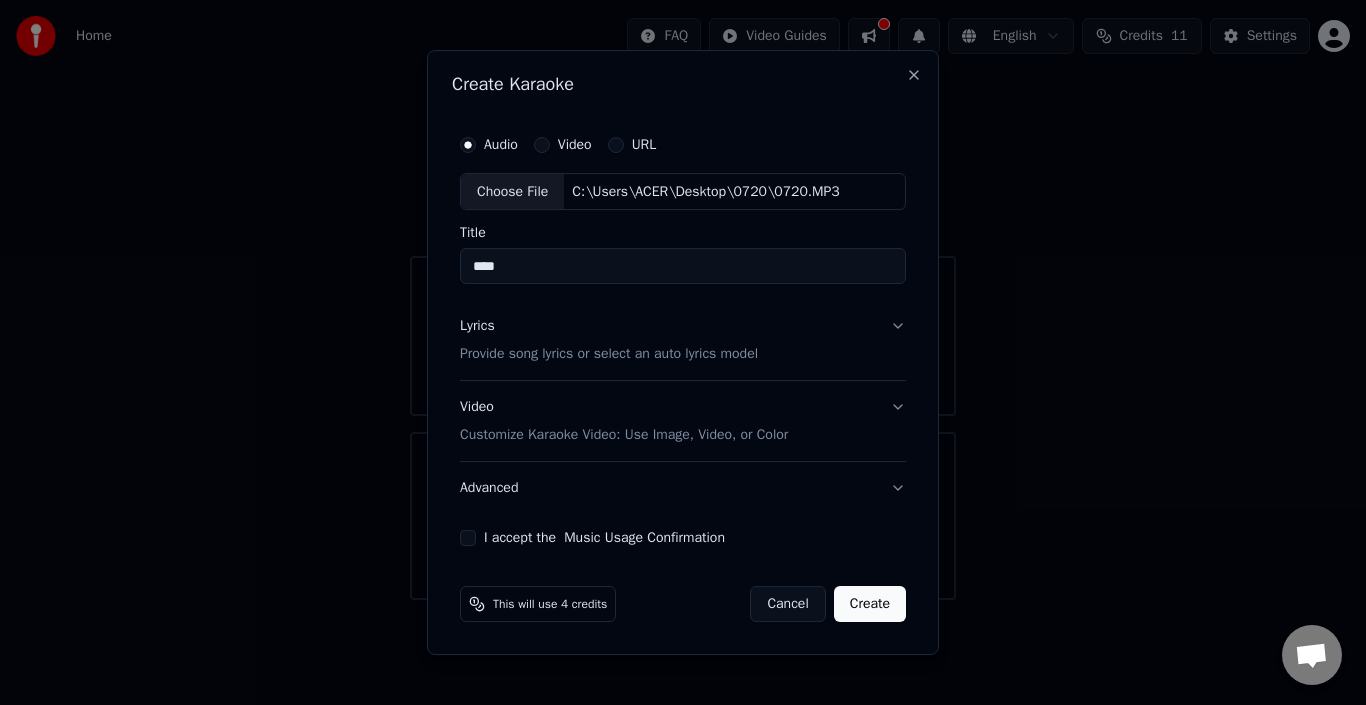 click on "Lyrics Provide song lyrics or select an auto lyrics model" at bounding box center (683, 341) 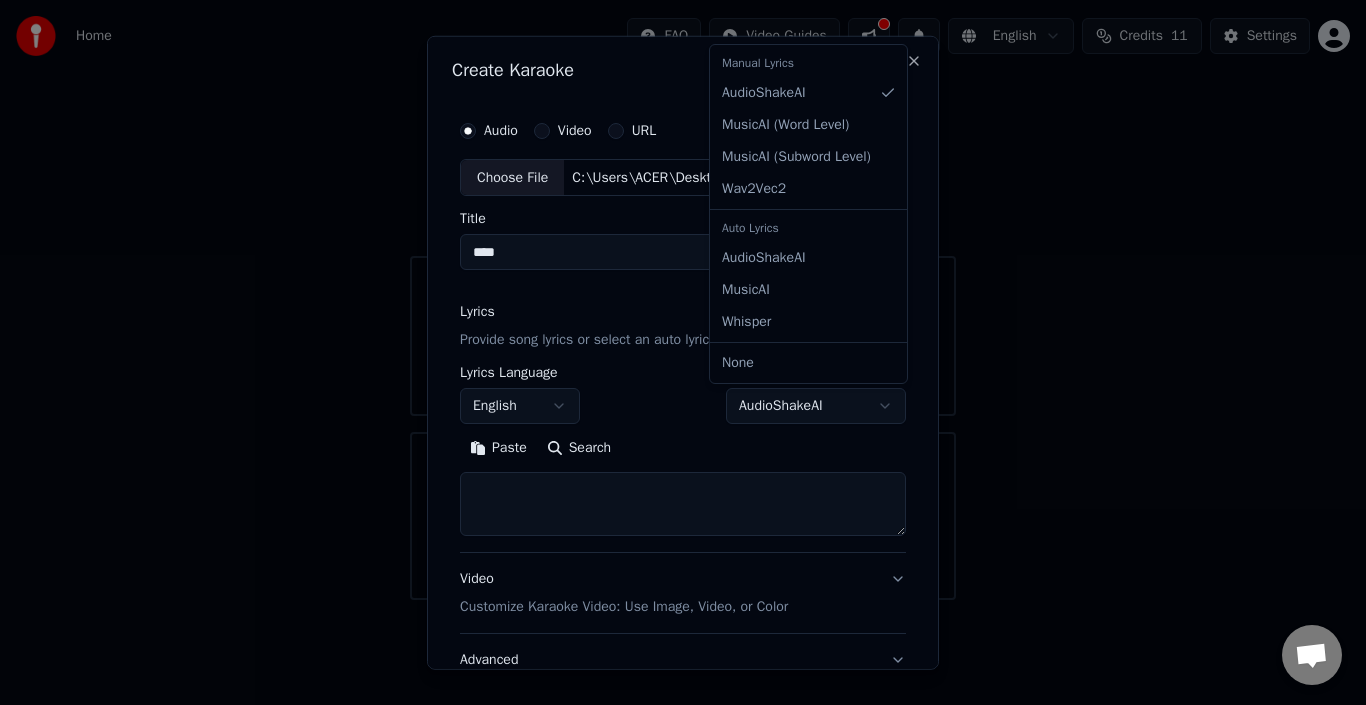 click on "**********" at bounding box center [683, 300] 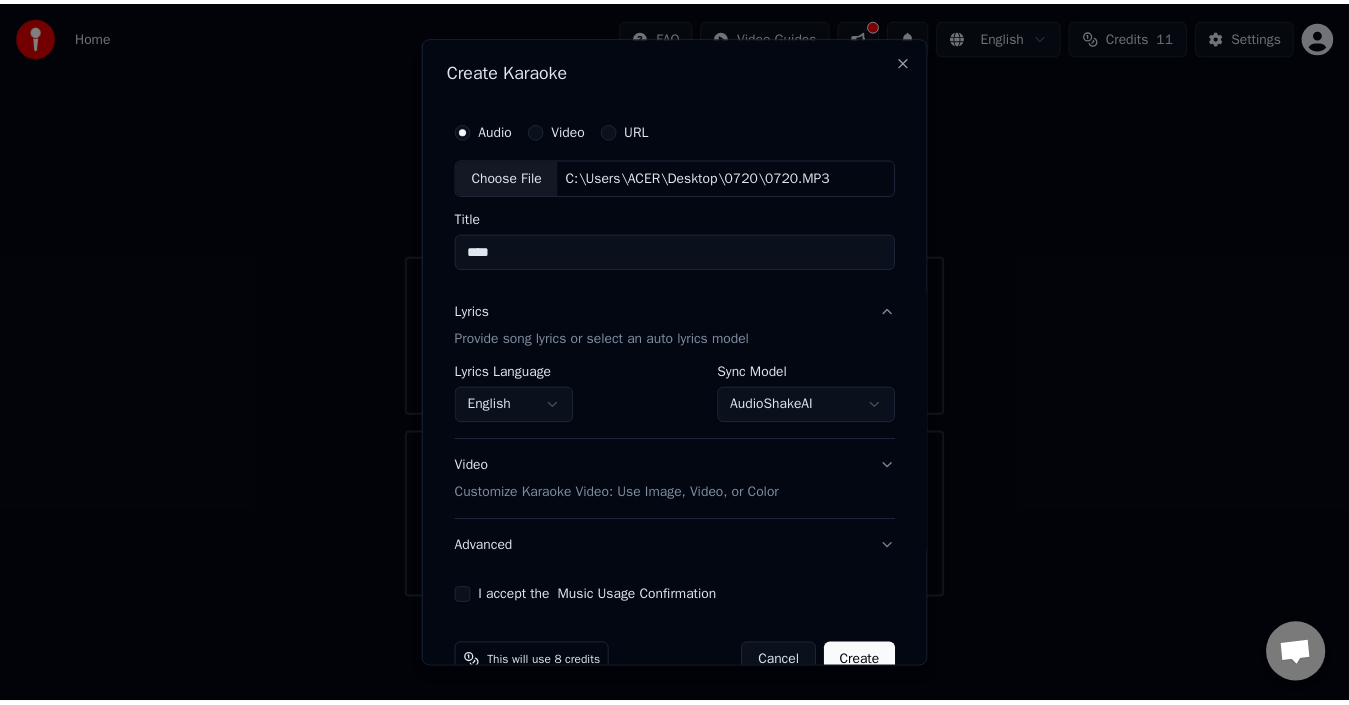 scroll, scrollTop: 45, scrollLeft: 0, axis: vertical 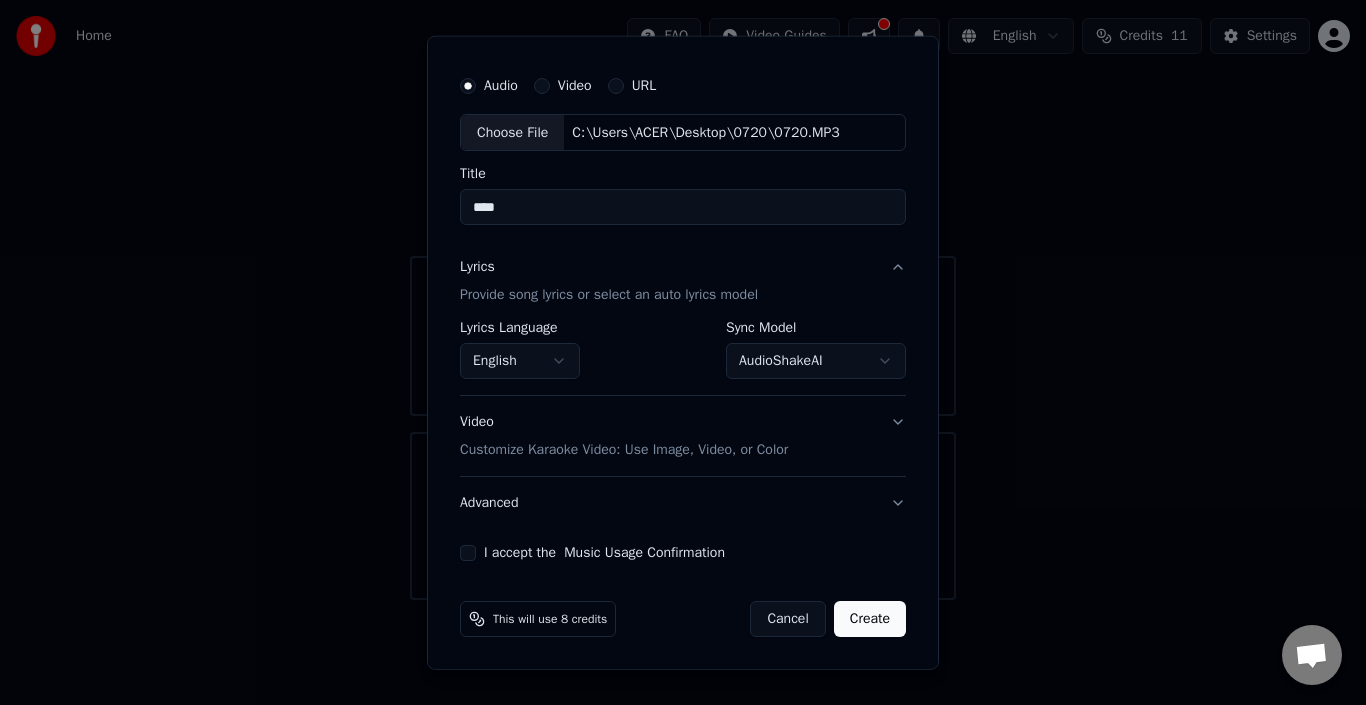 click on "**********" at bounding box center [683, 313] 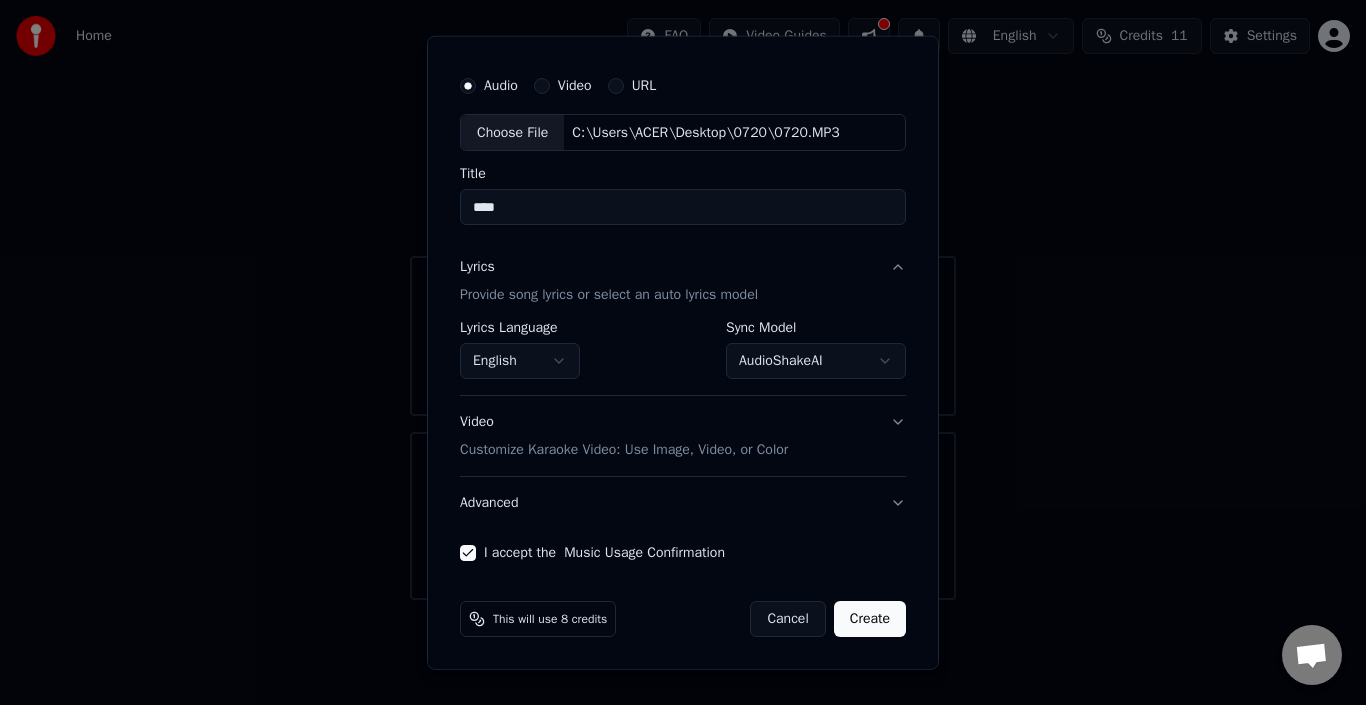 click on "Create" at bounding box center (870, 619) 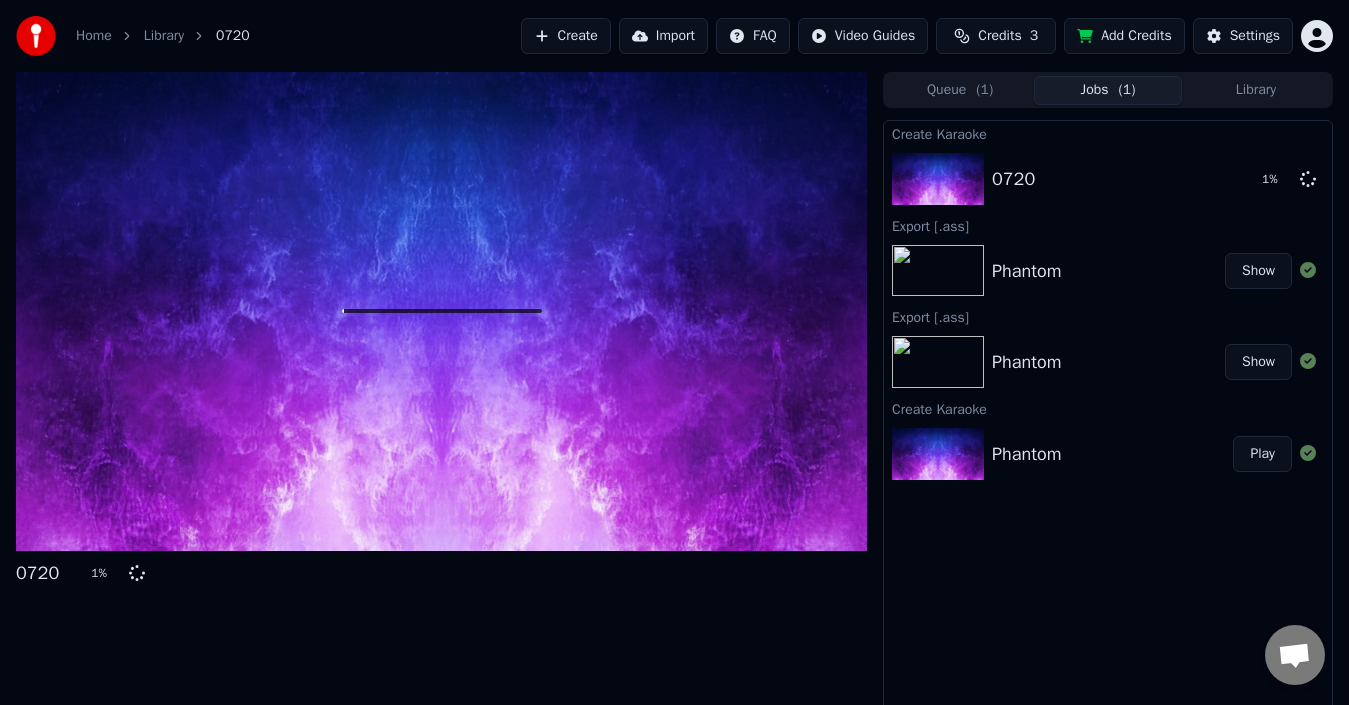 click at bounding box center (441, 311) 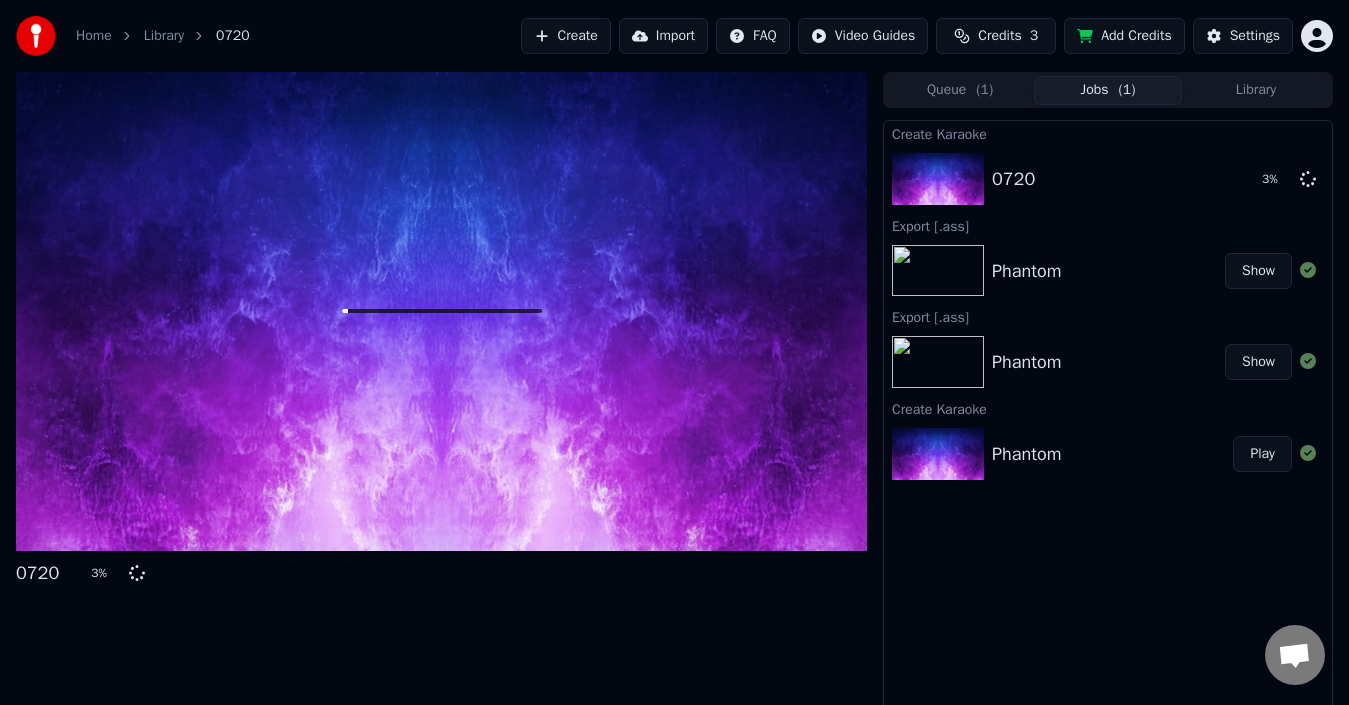 click at bounding box center (441, 311) 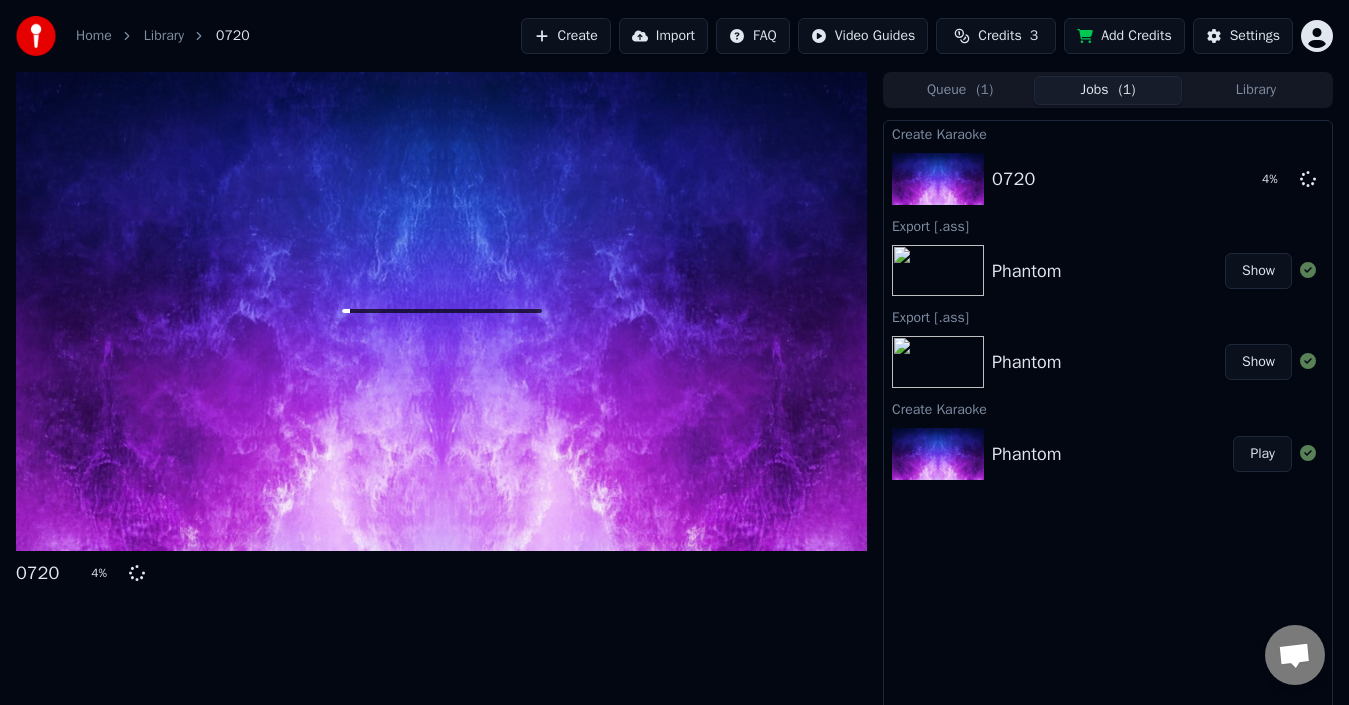 click at bounding box center (441, 311) 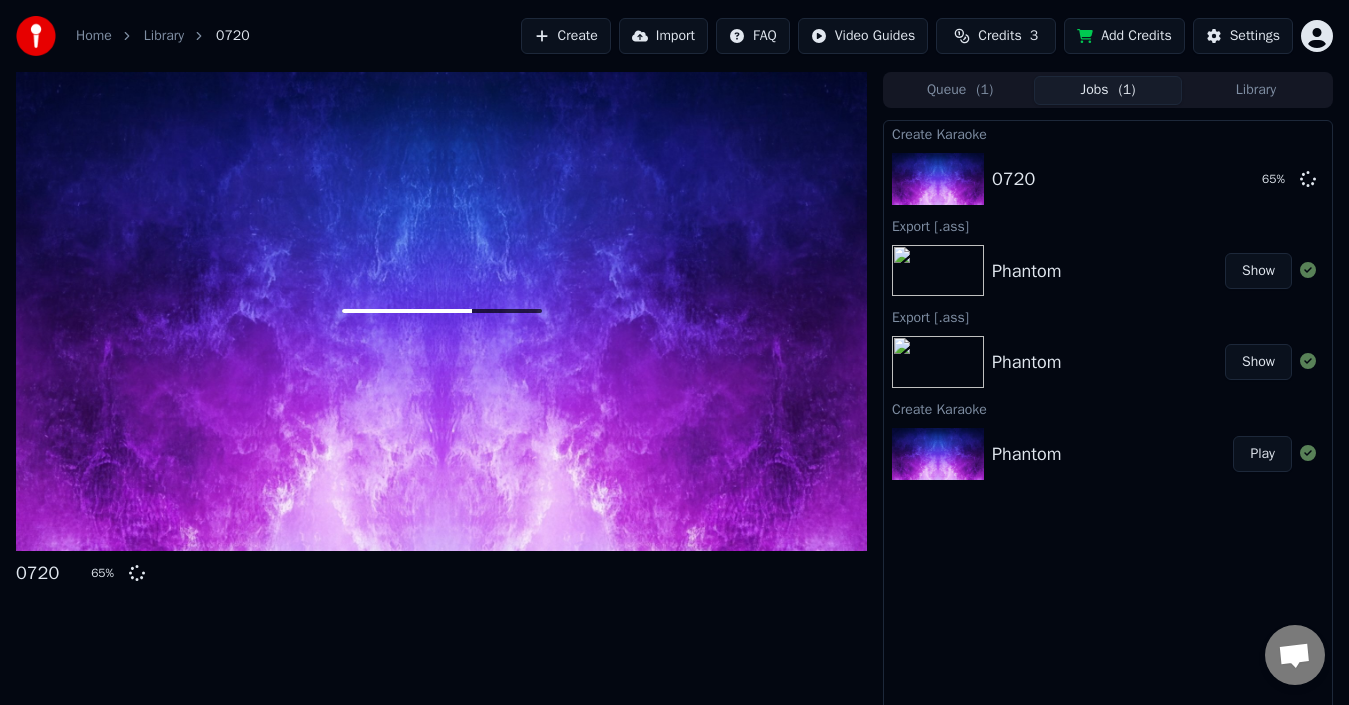 click on "0720 65 % Queue ( 1 ) Jobs ( 1 ) Library Create Karaoke 0720 65 % Export [.ass] Phantom Show Export [.ass] Phantom Show Create Karaoke Phantom Play" at bounding box center (674, 395) 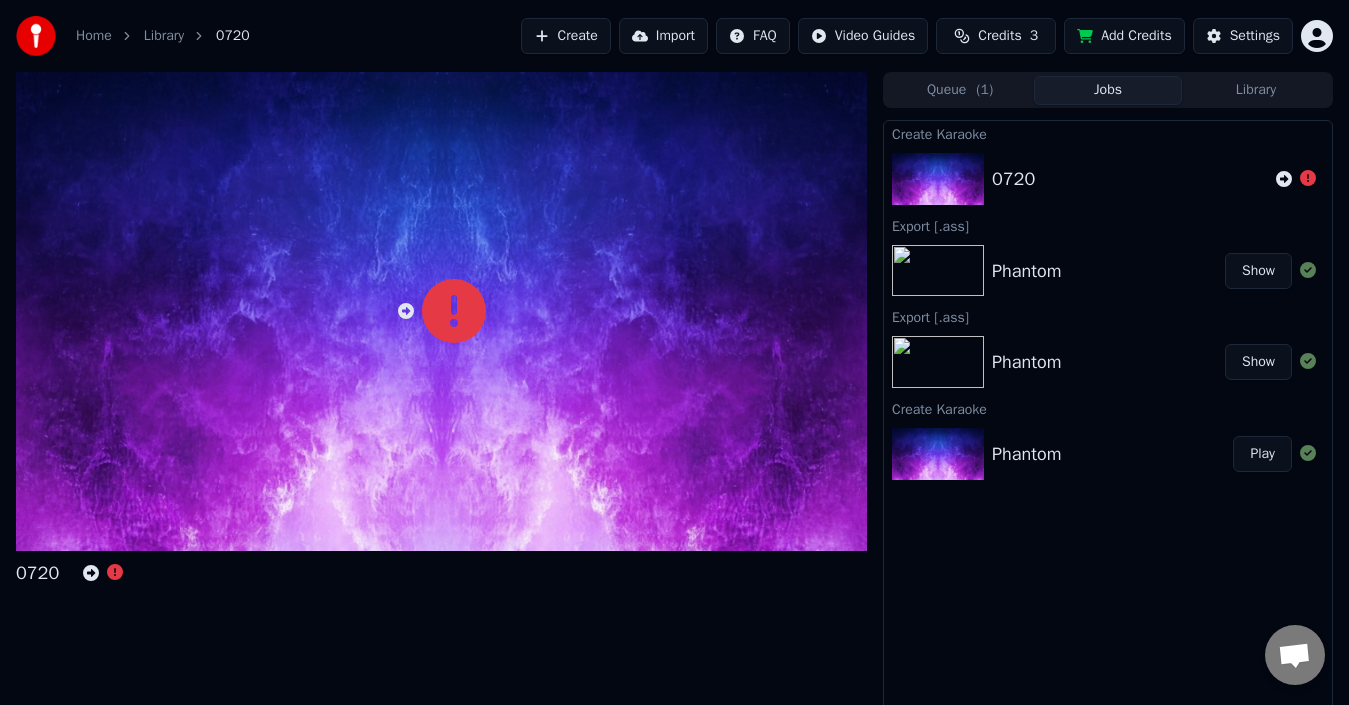click on "0720" at bounding box center [441, 395] 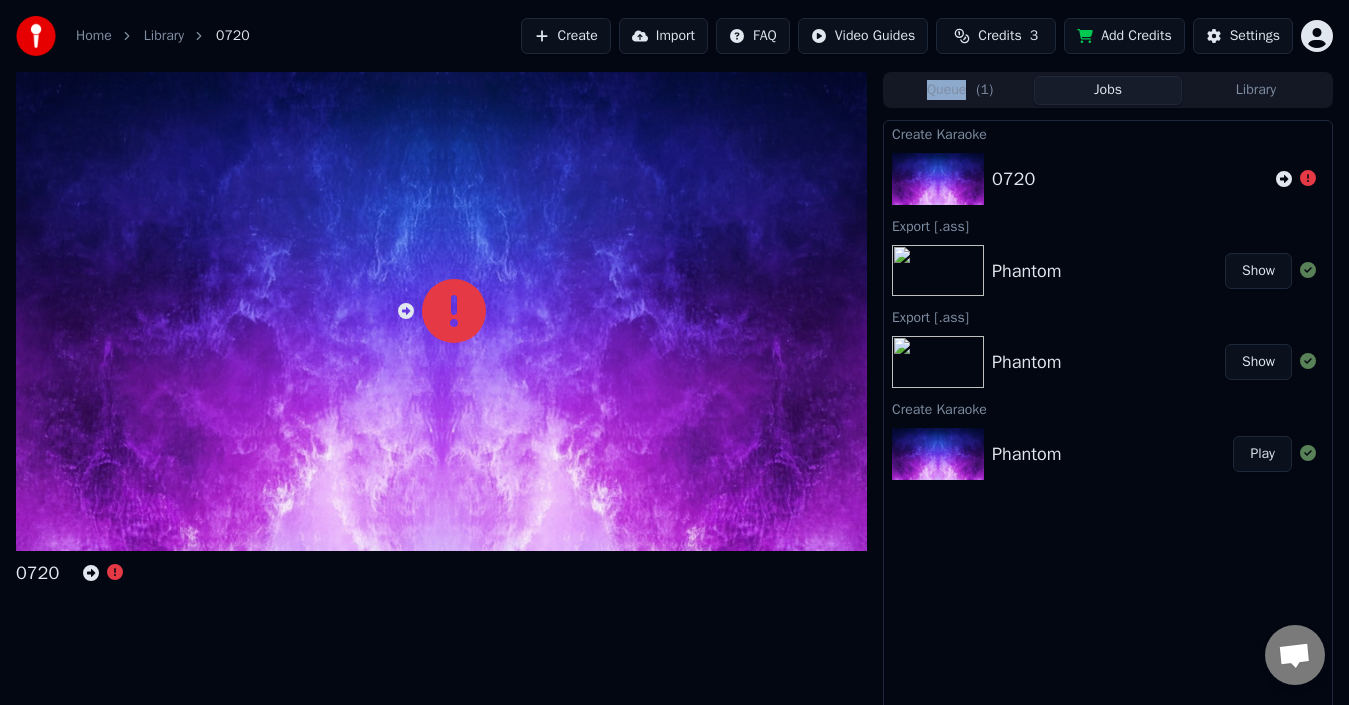 click on "0720" at bounding box center (441, 395) 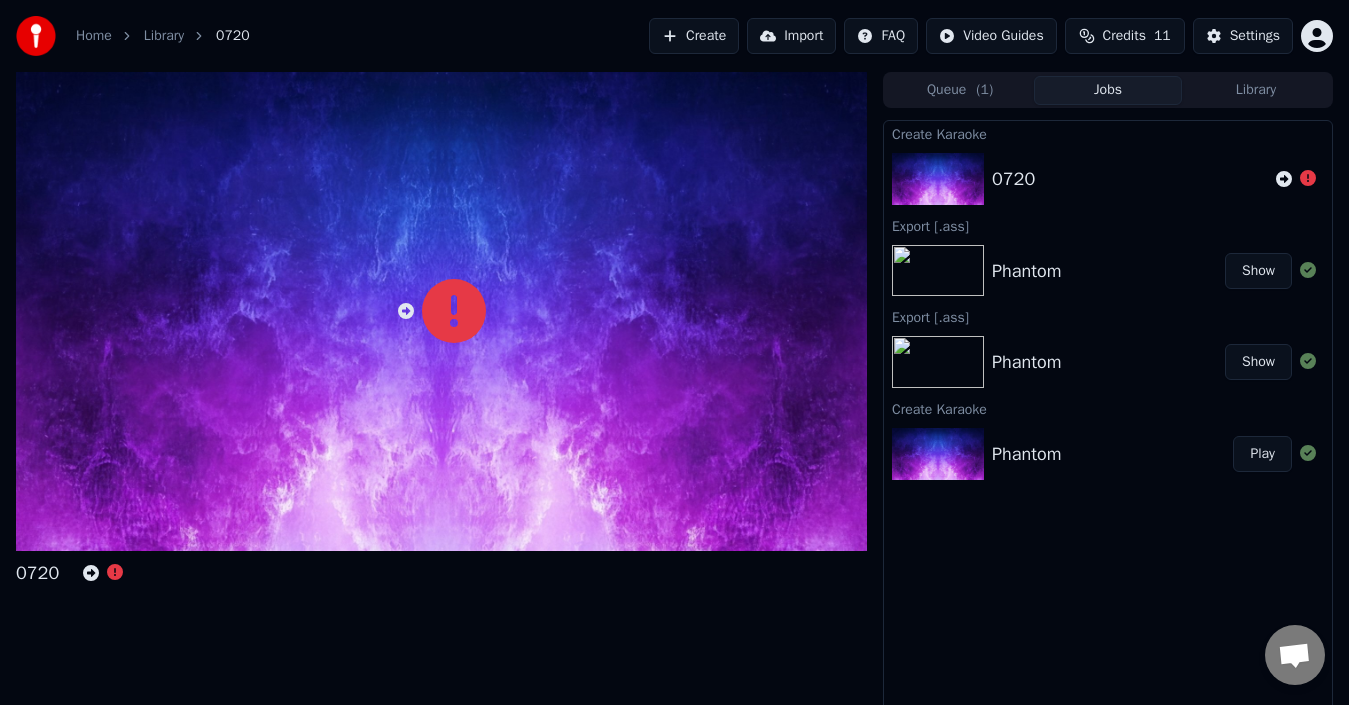 click on "Create Karaoke 0720 Export [.ass] Phantom Show Export [.ass] Phantom Show Create Karaoke Phantom Play" at bounding box center (1108, 419) 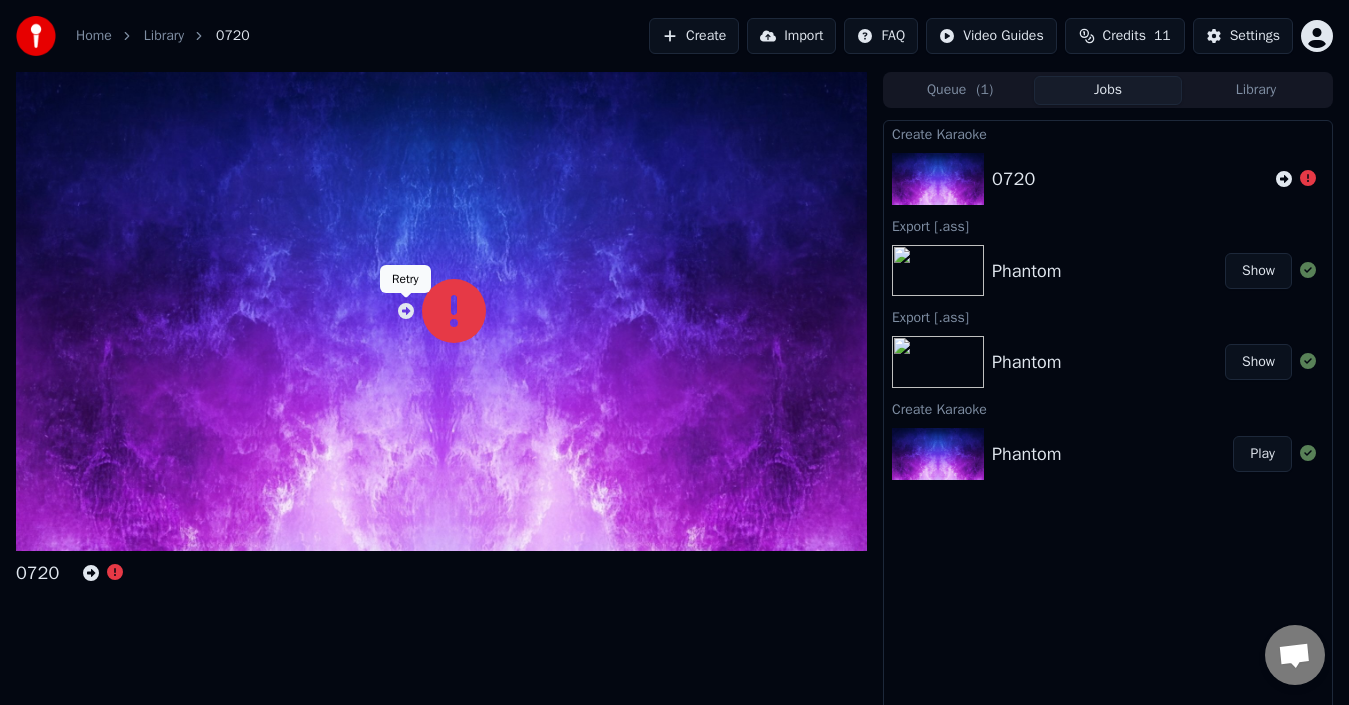 click 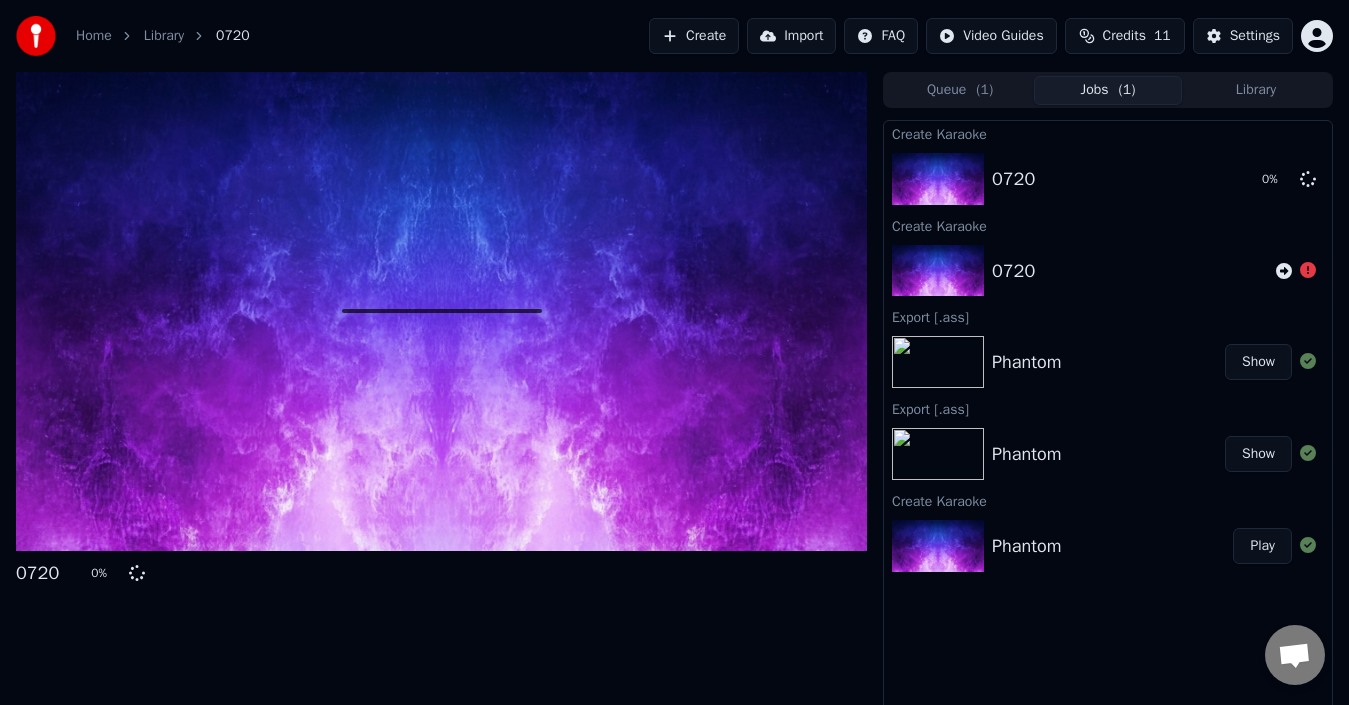 click at bounding box center [441, 311] 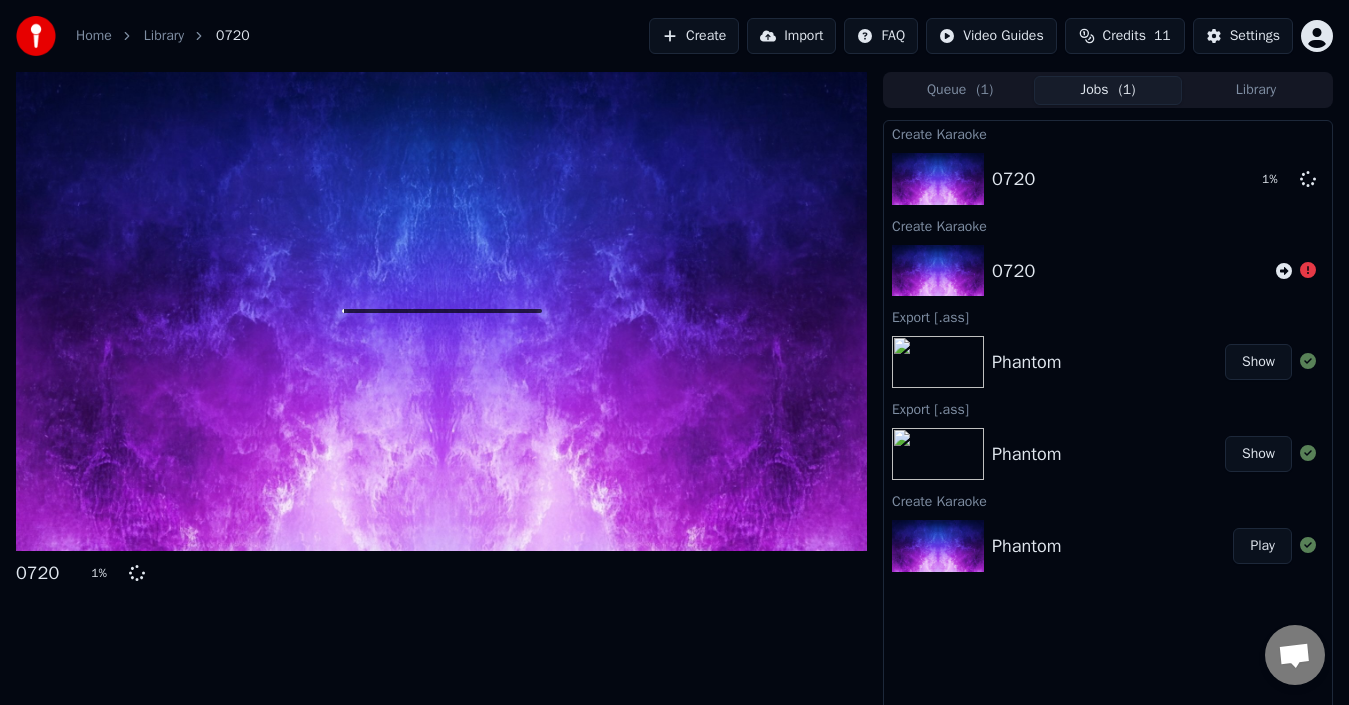 drag, startPoint x: 949, startPoint y: 100, endPoint x: 1107, endPoint y: 92, distance: 158.20241 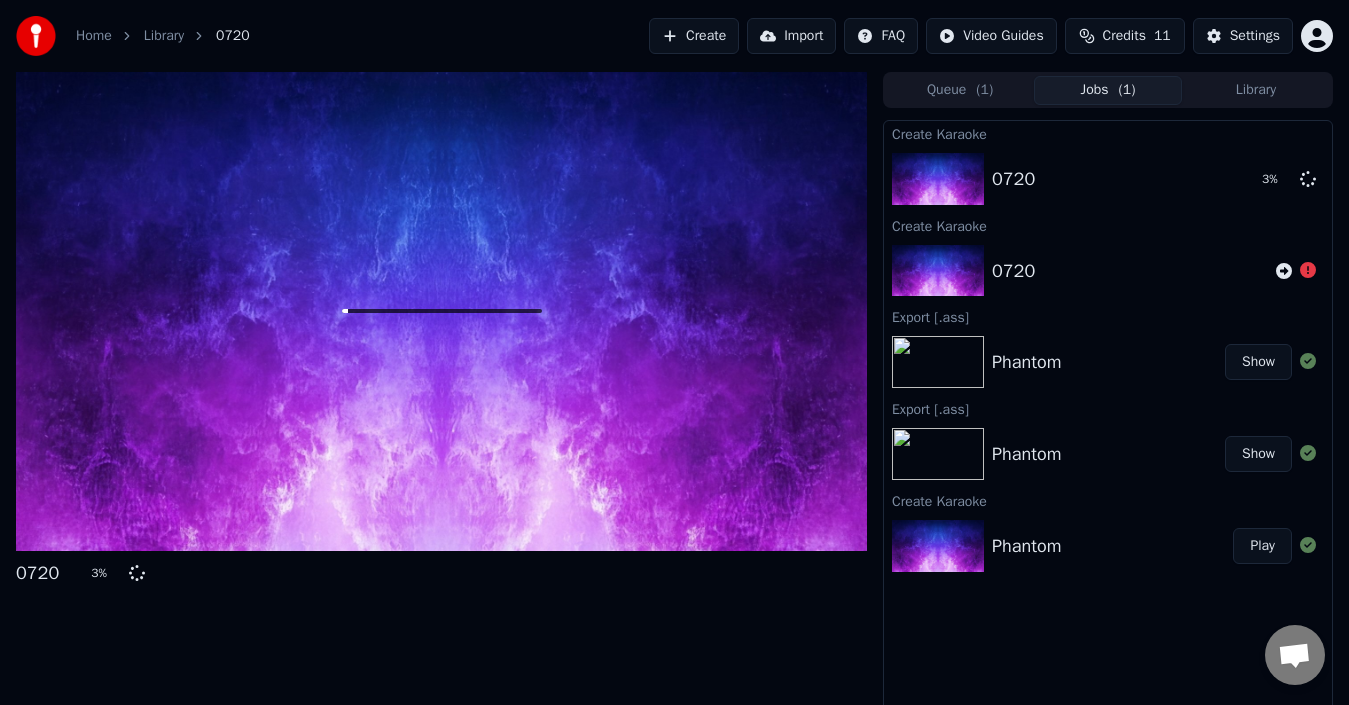 type 